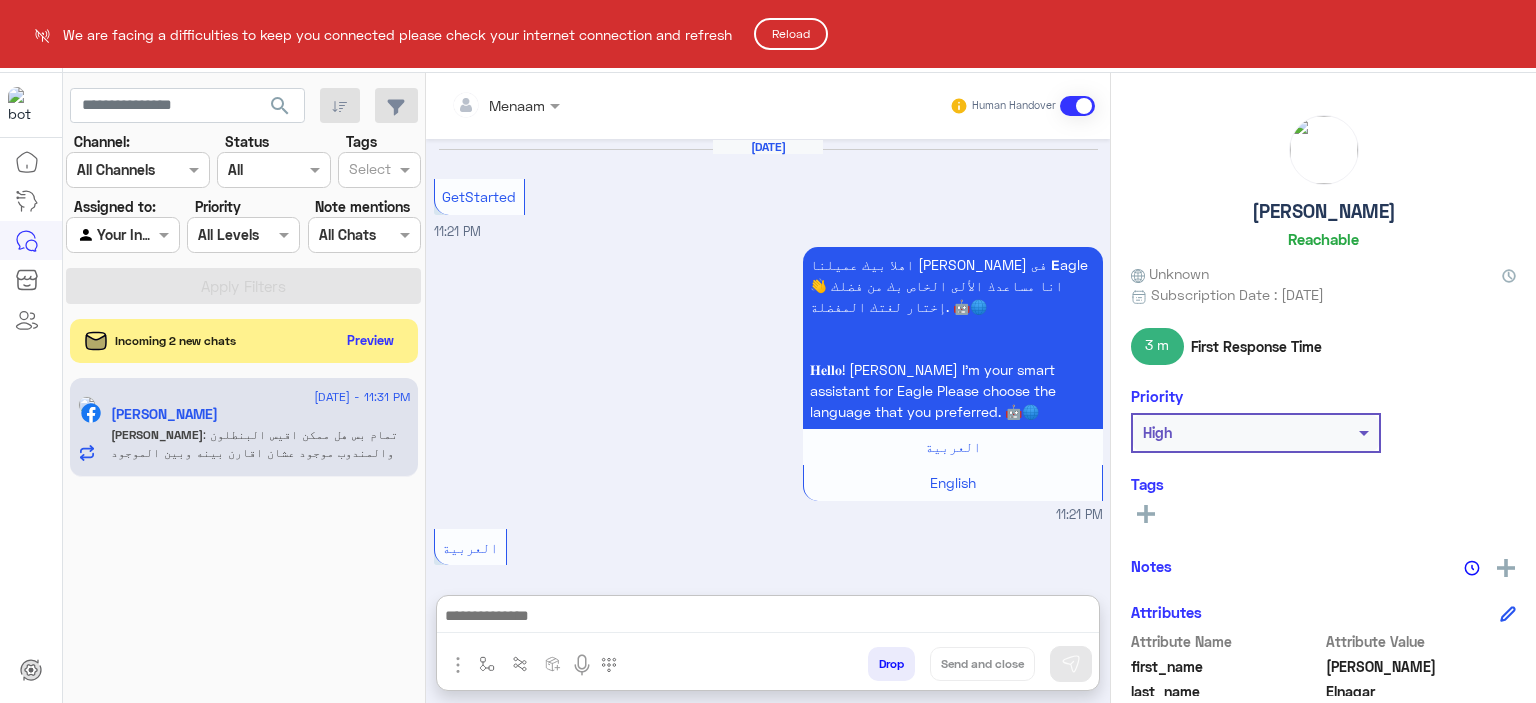 scroll, scrollTop: 0, scrollLeft: 0, axis: both 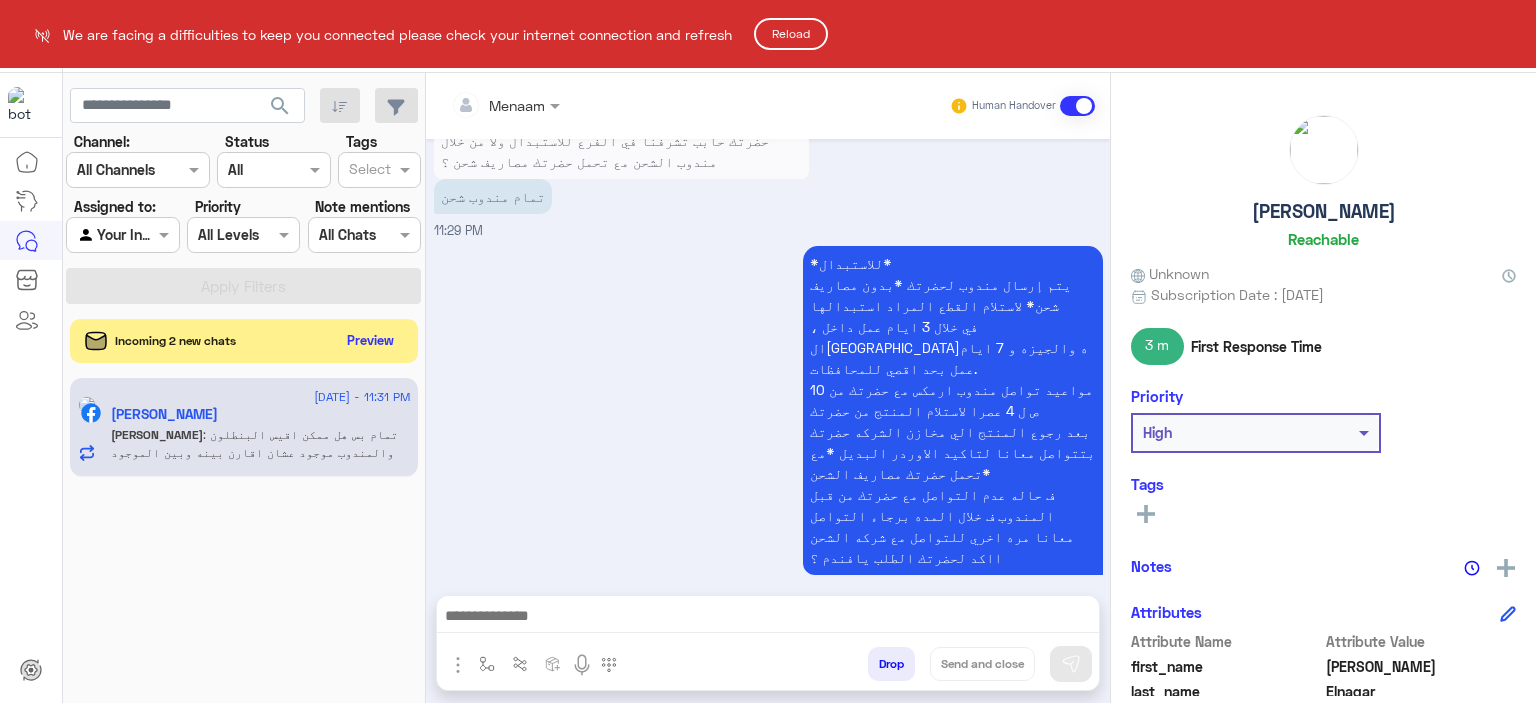 click on "Reload" 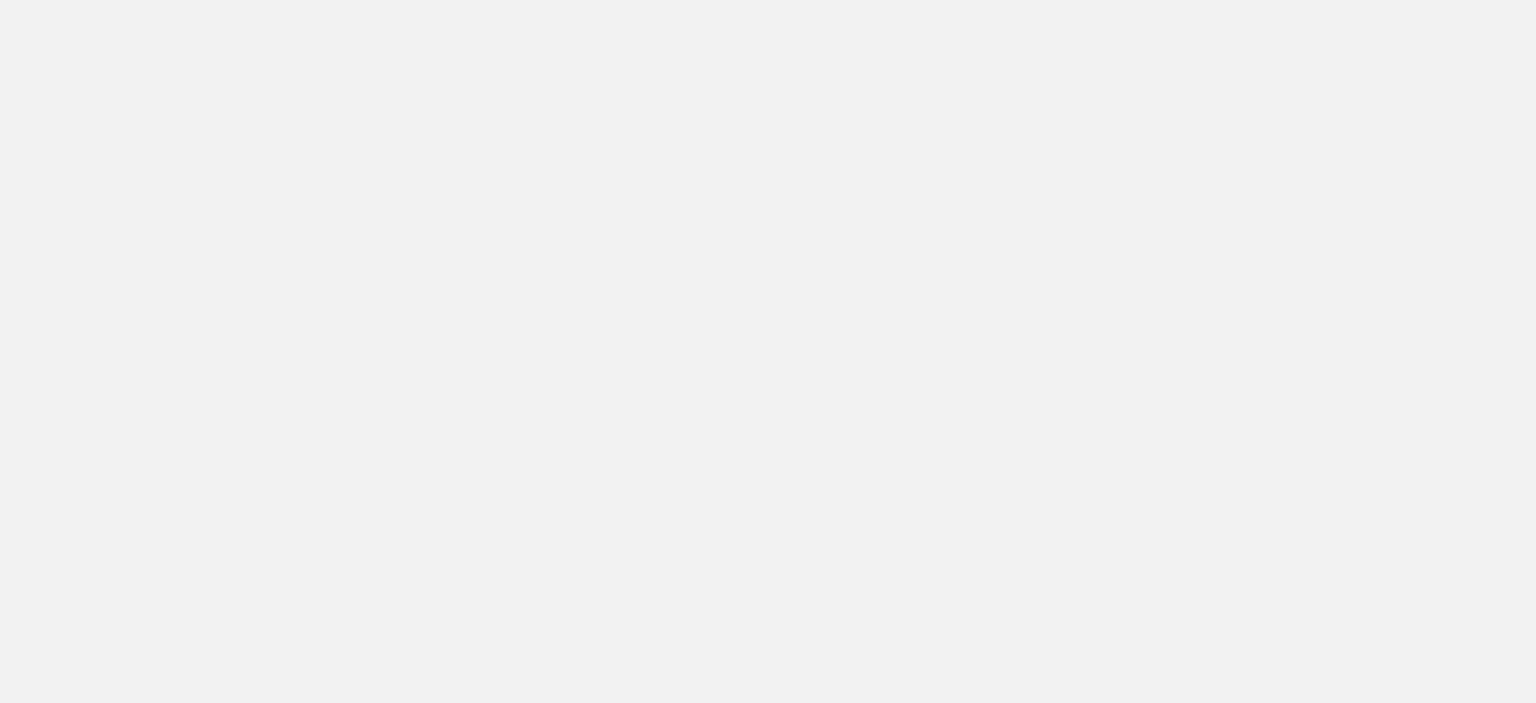 scroll, scrollTop: 0, scrollLeft: 0, axis: both 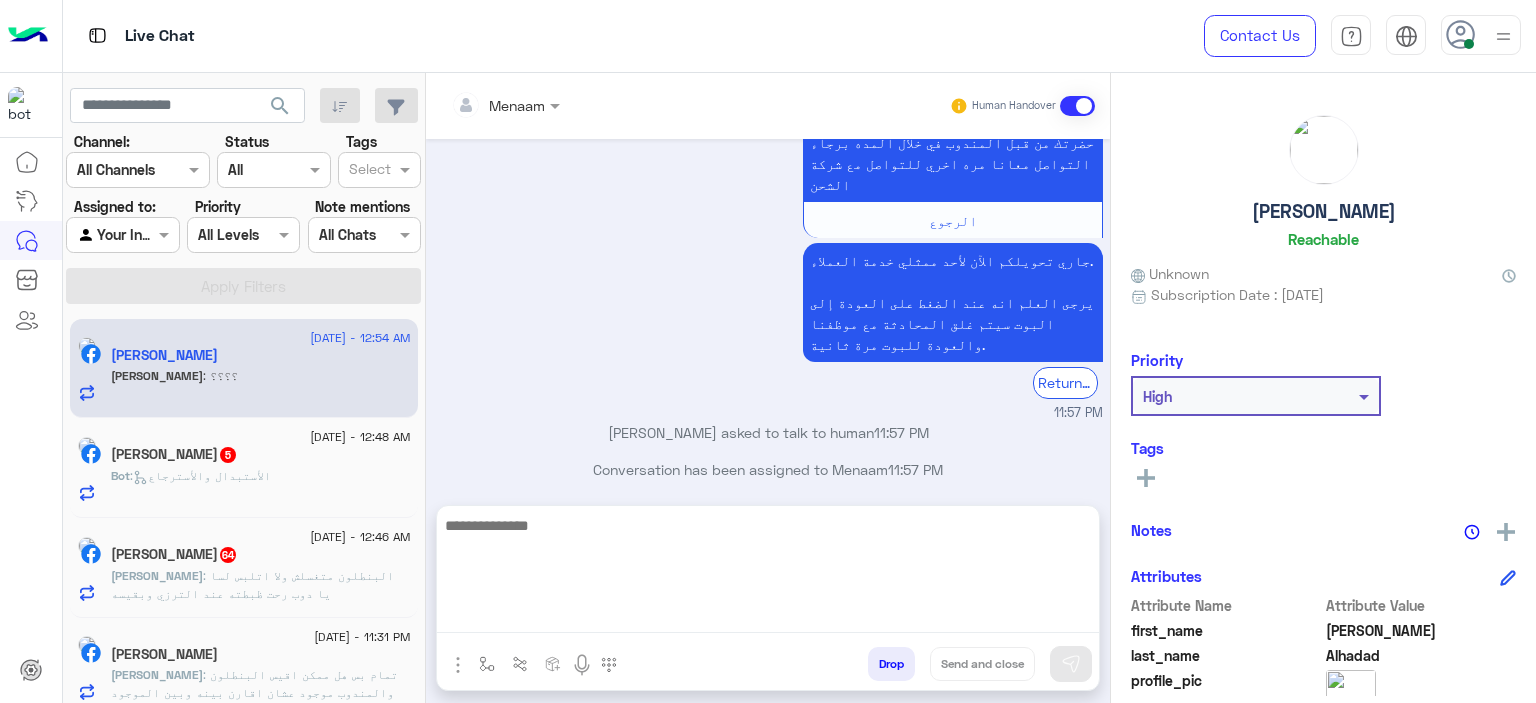 click at bounding box center (768, 573) 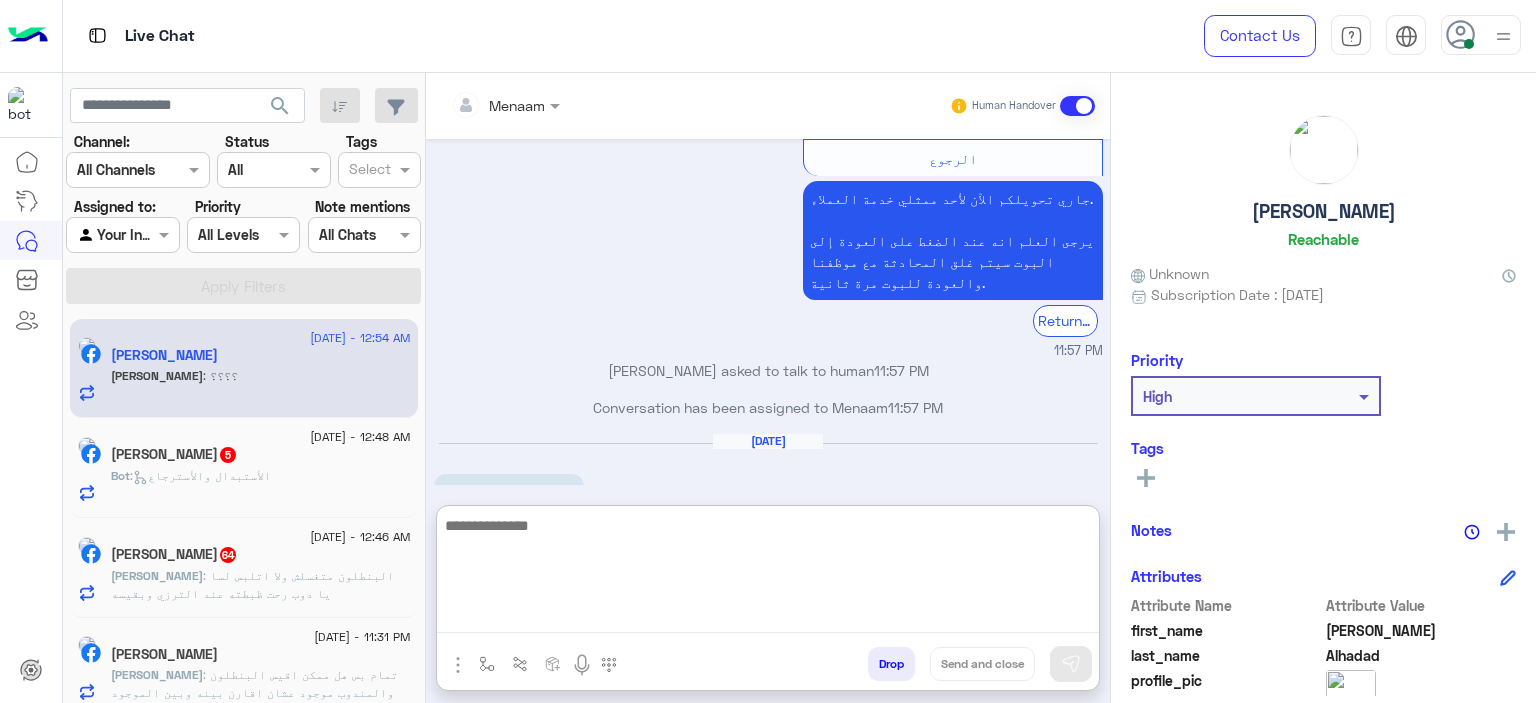 scroll, scrollTop: 1312, scrollLeft: 0, axis: vertical 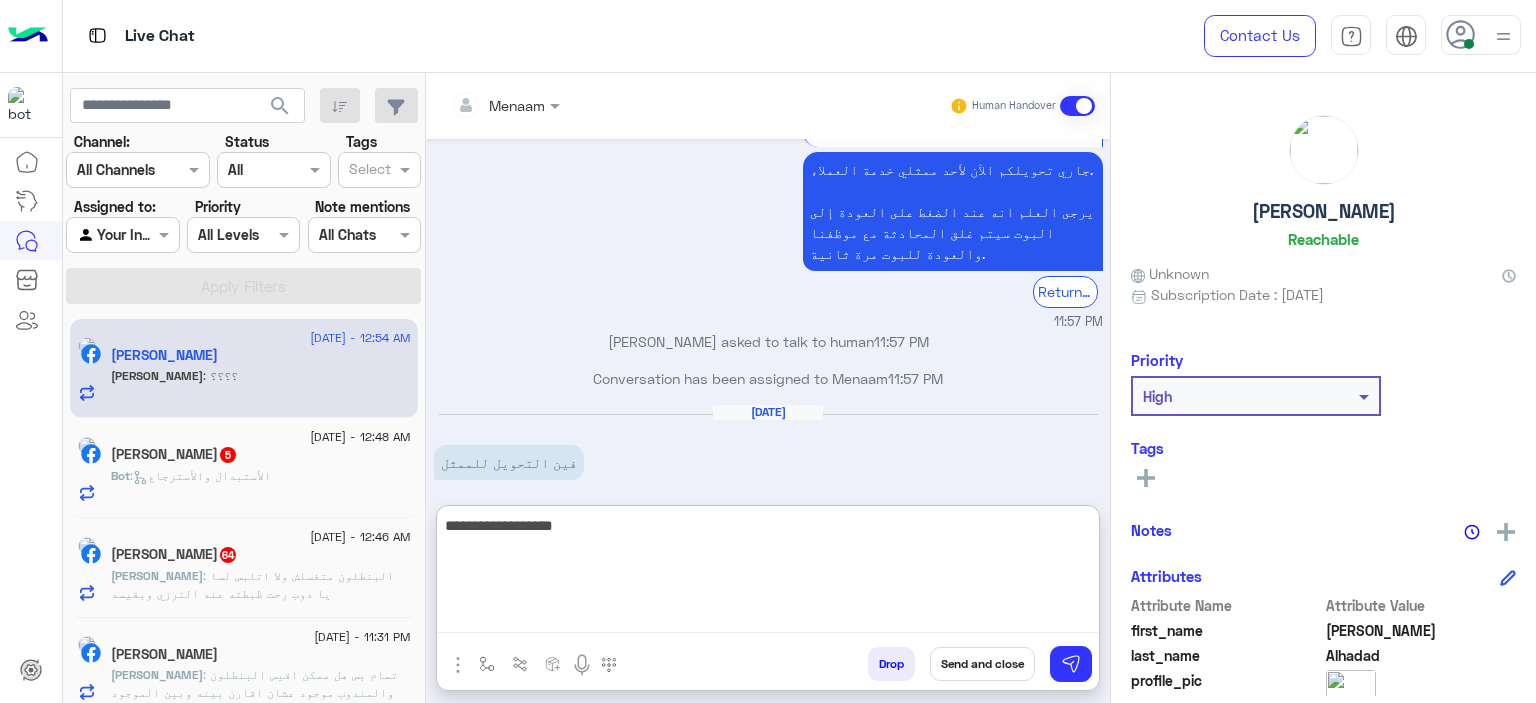 type on "**********" 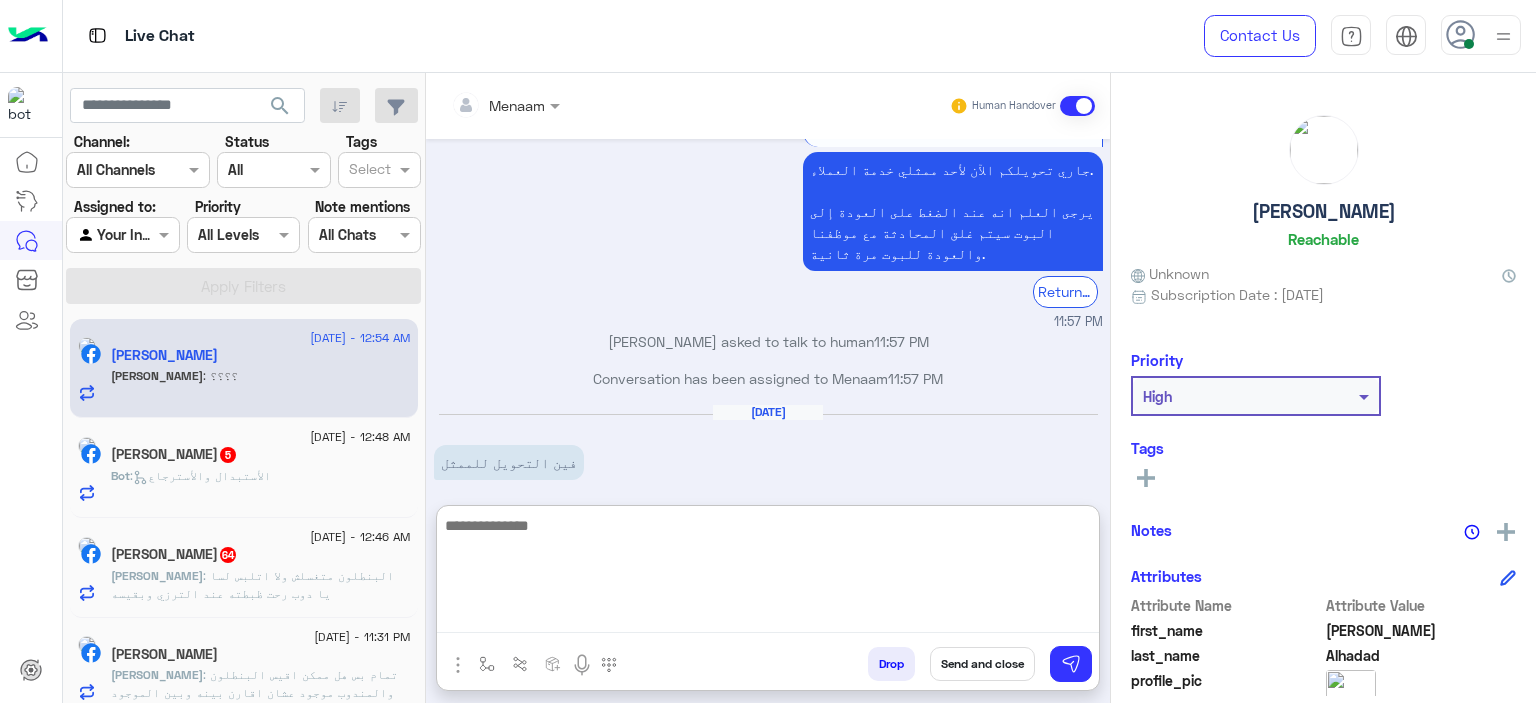 scroll, scrollTop: 1376, scrollLeft: 0, axis: vertical 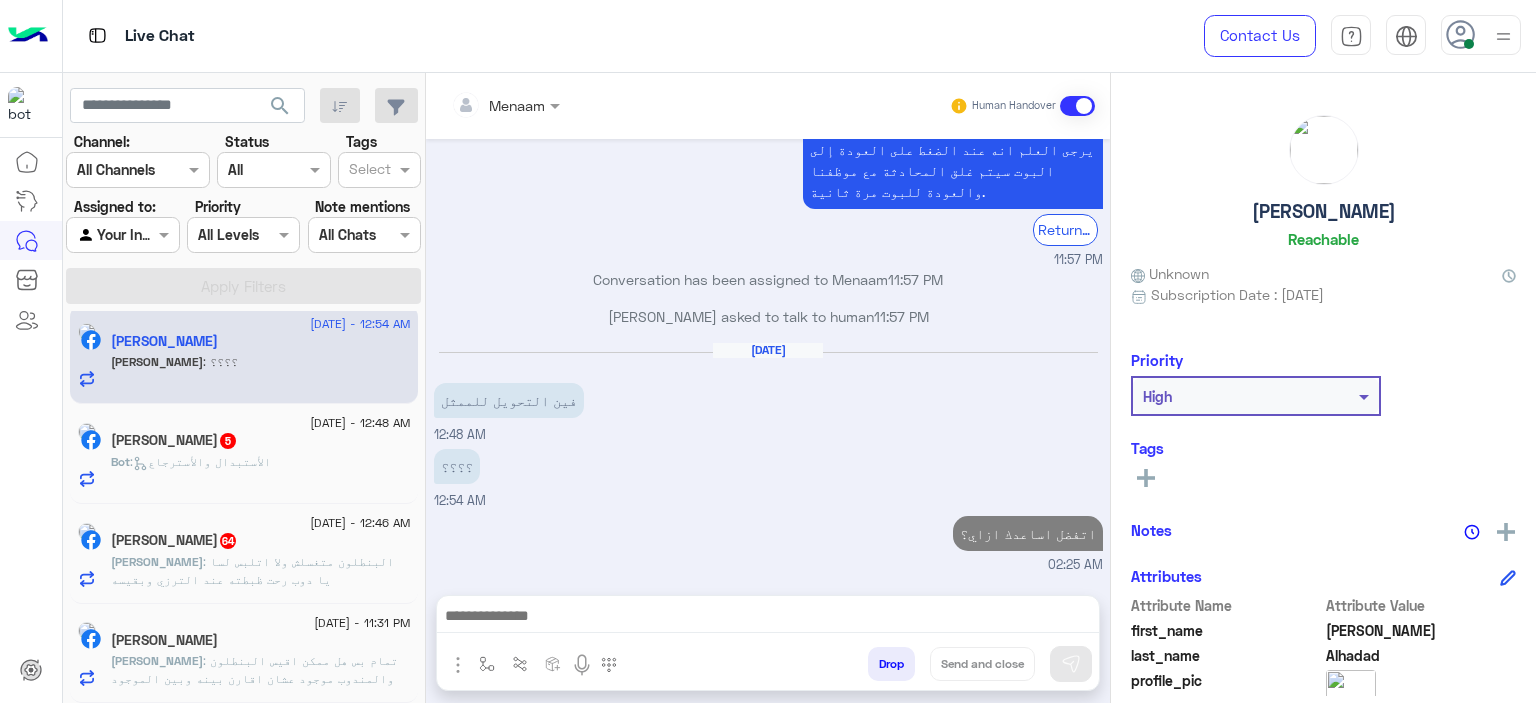 click on "Asmaa Anas  5" 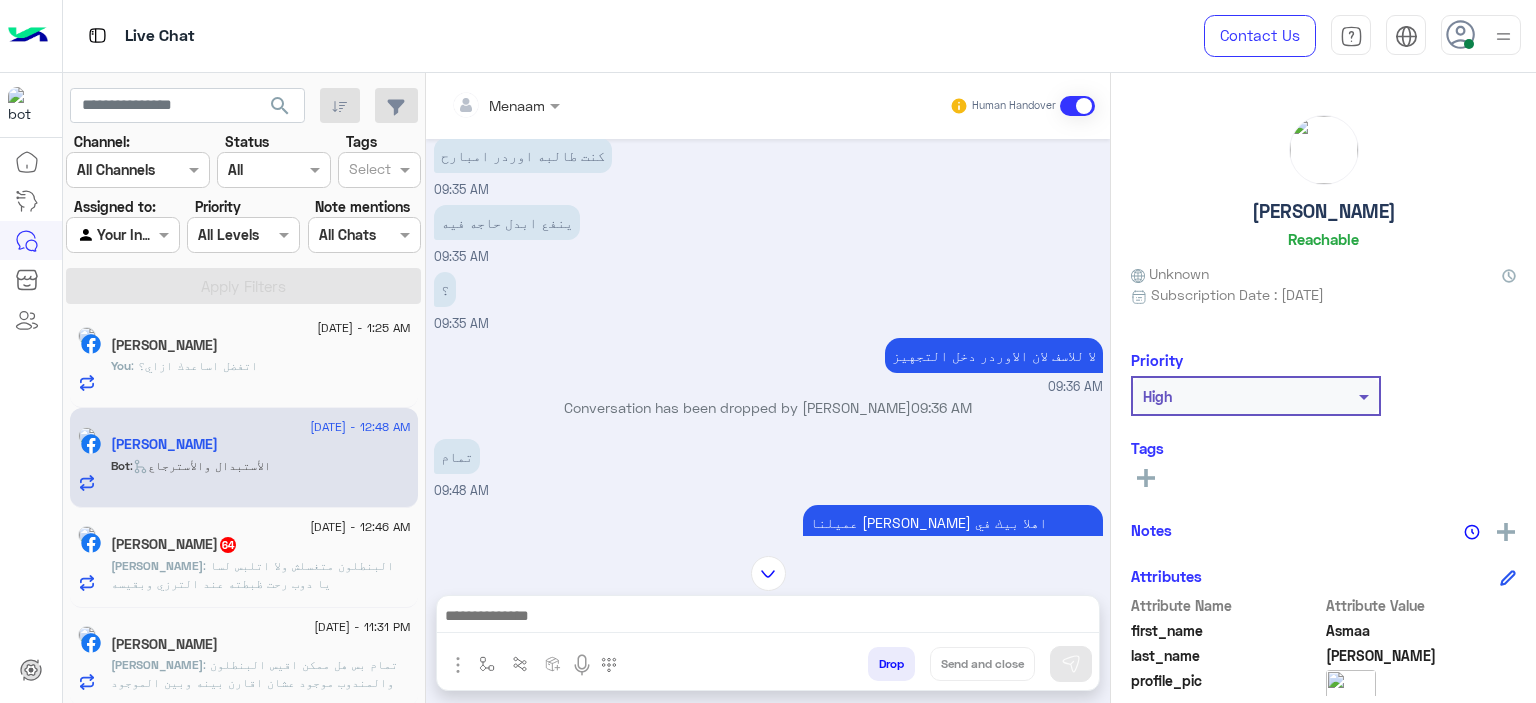scroll, scrollTop: 74, scrollLeft: 0, axis: vertical 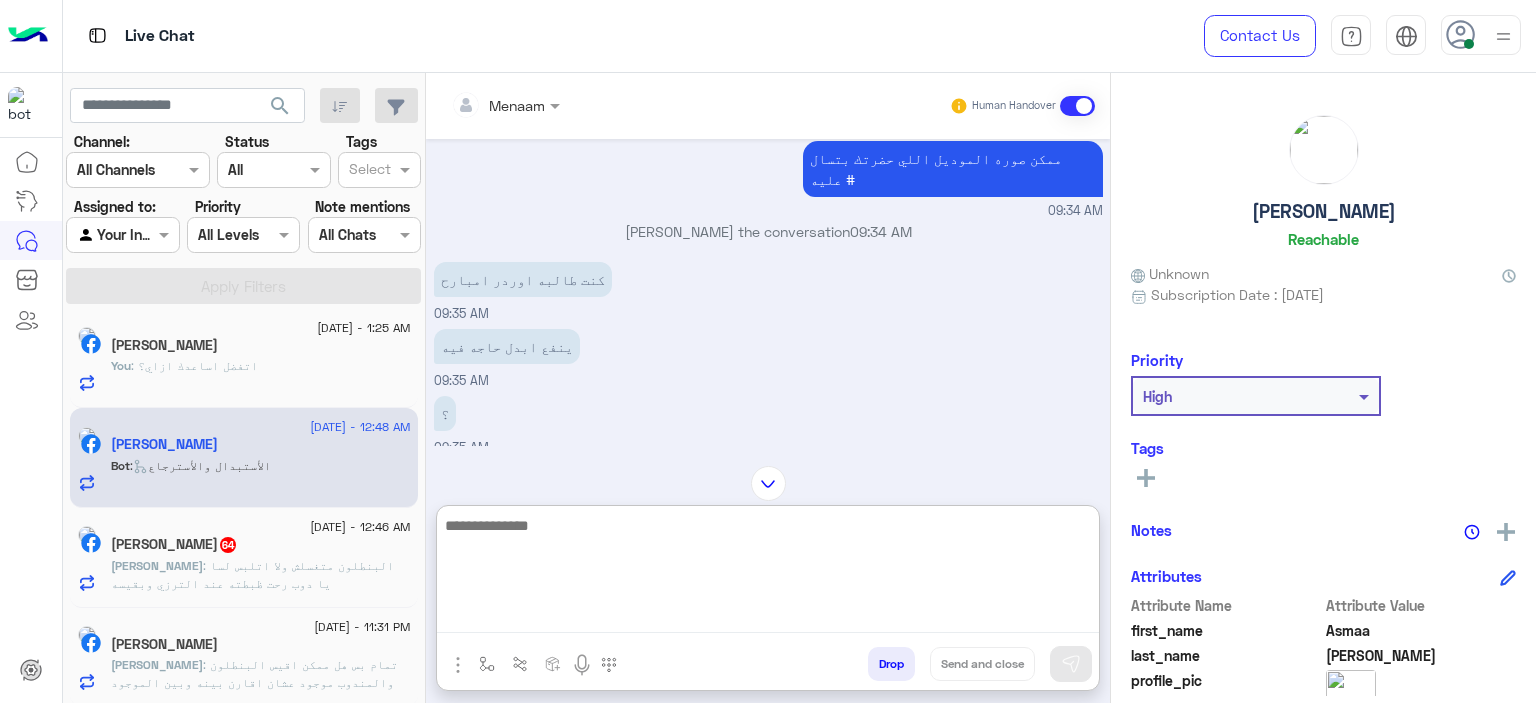 click at bounding box center [768, 573] 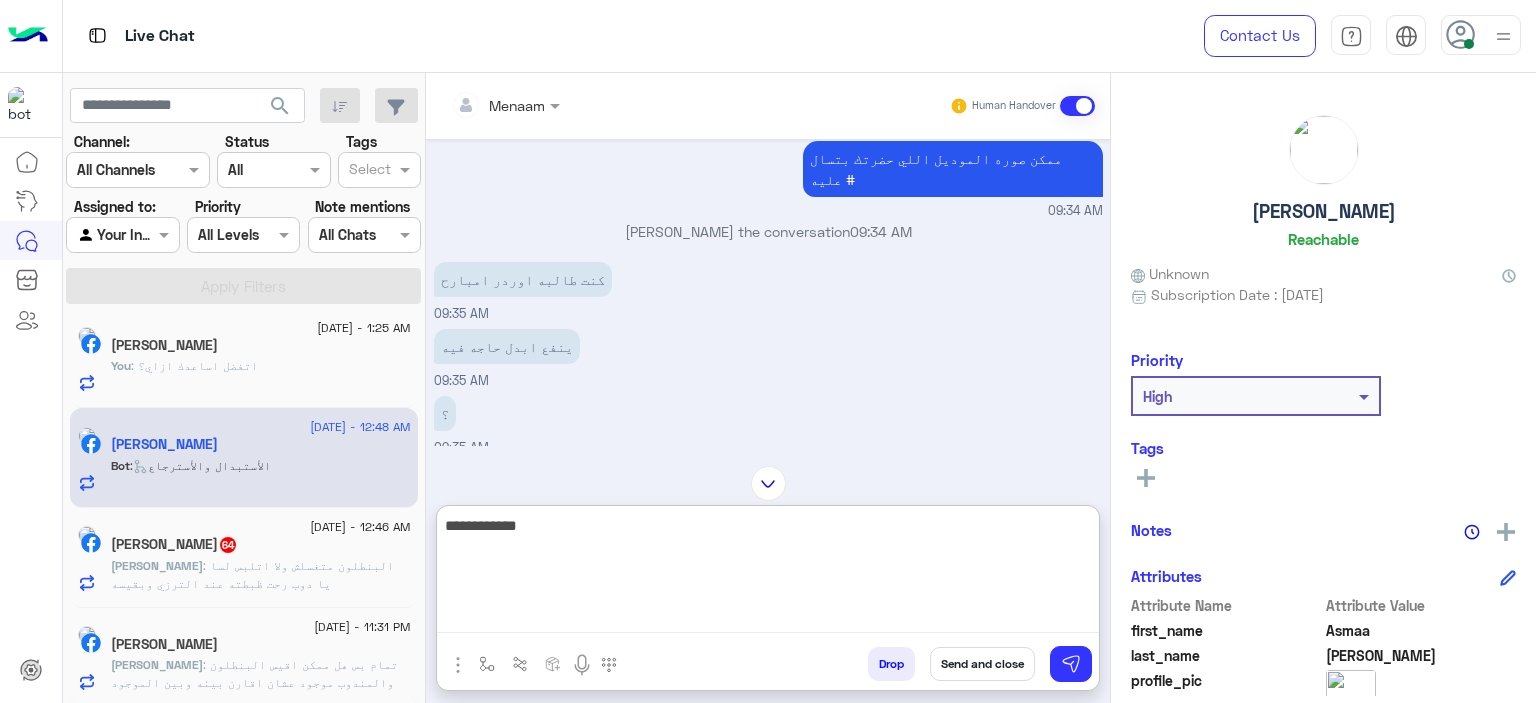 type on "**********" 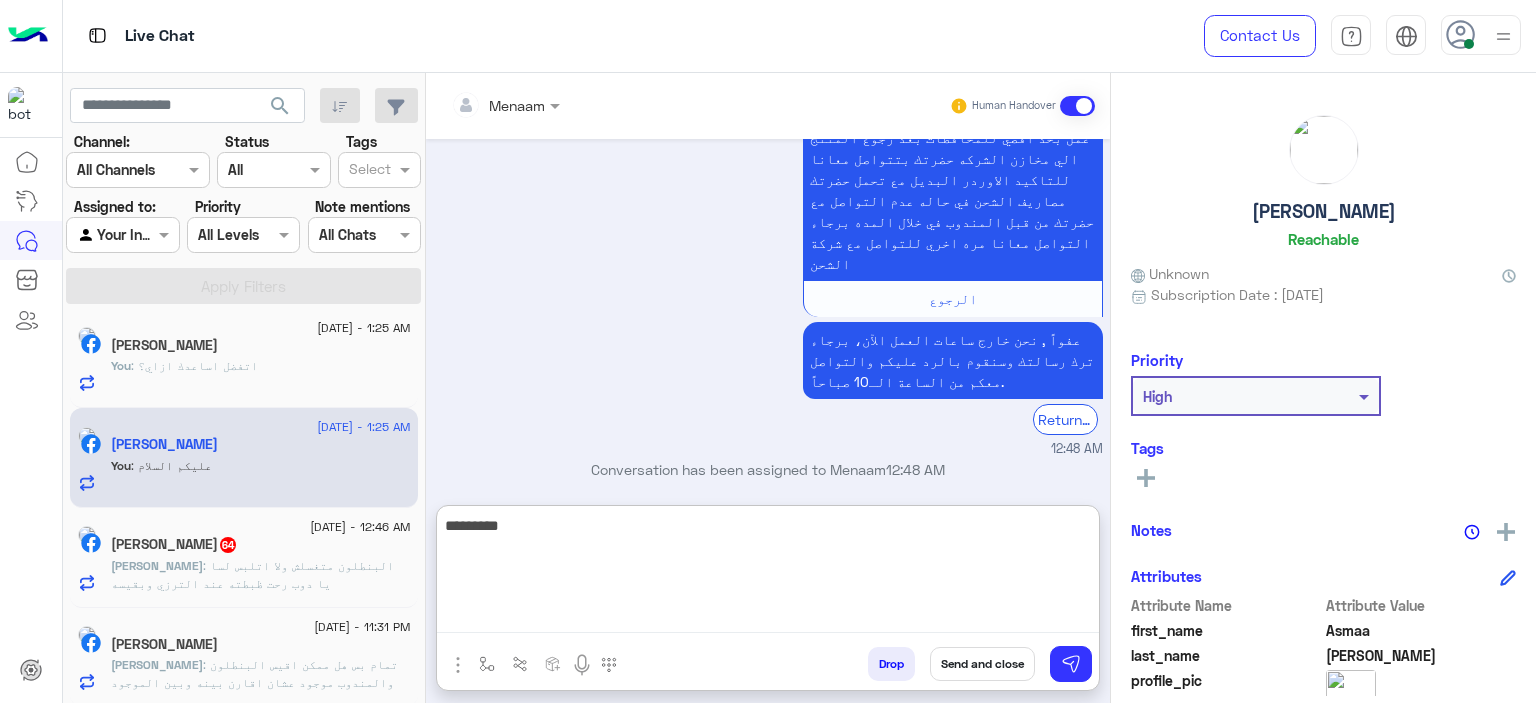 scroll, scrollTop: 1965, scrollLeft: 0, axis: vertical 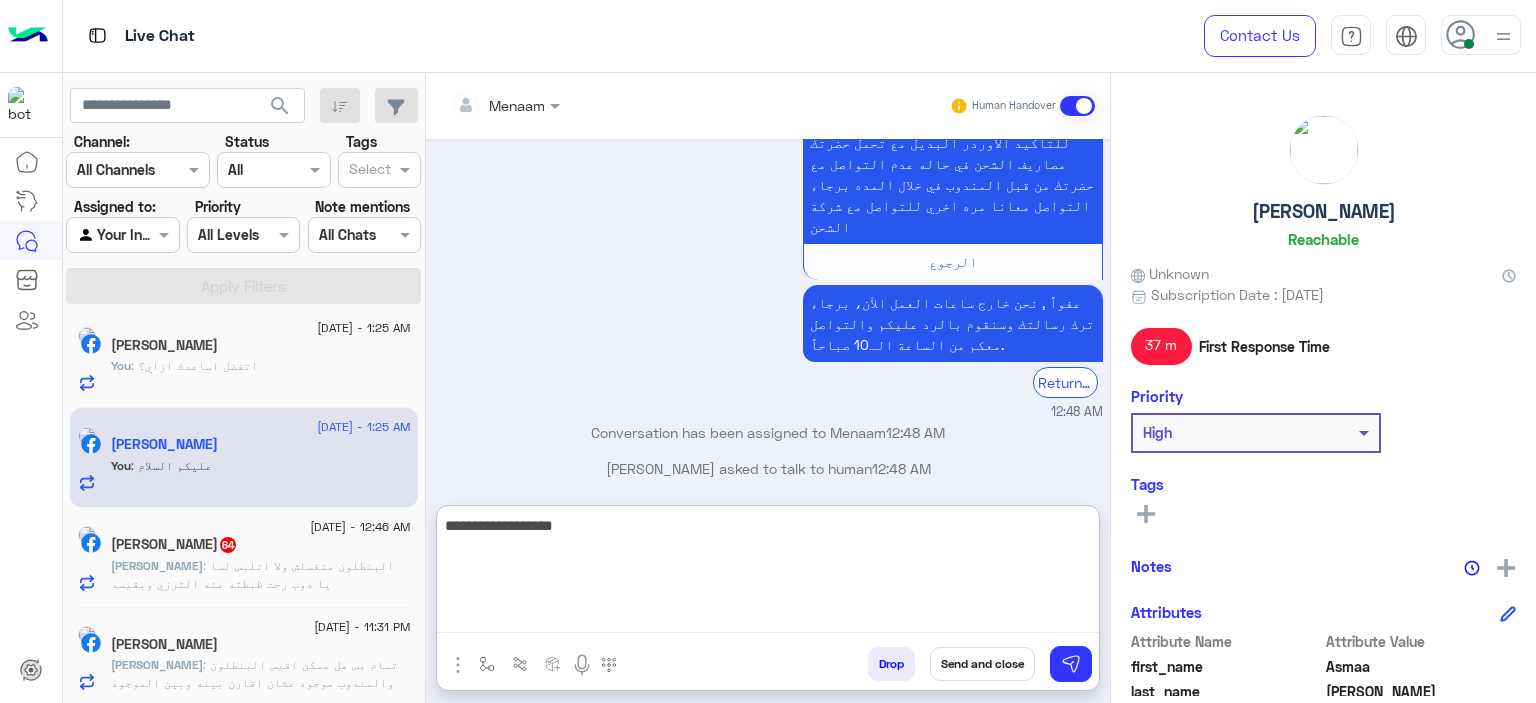 type on "**********" 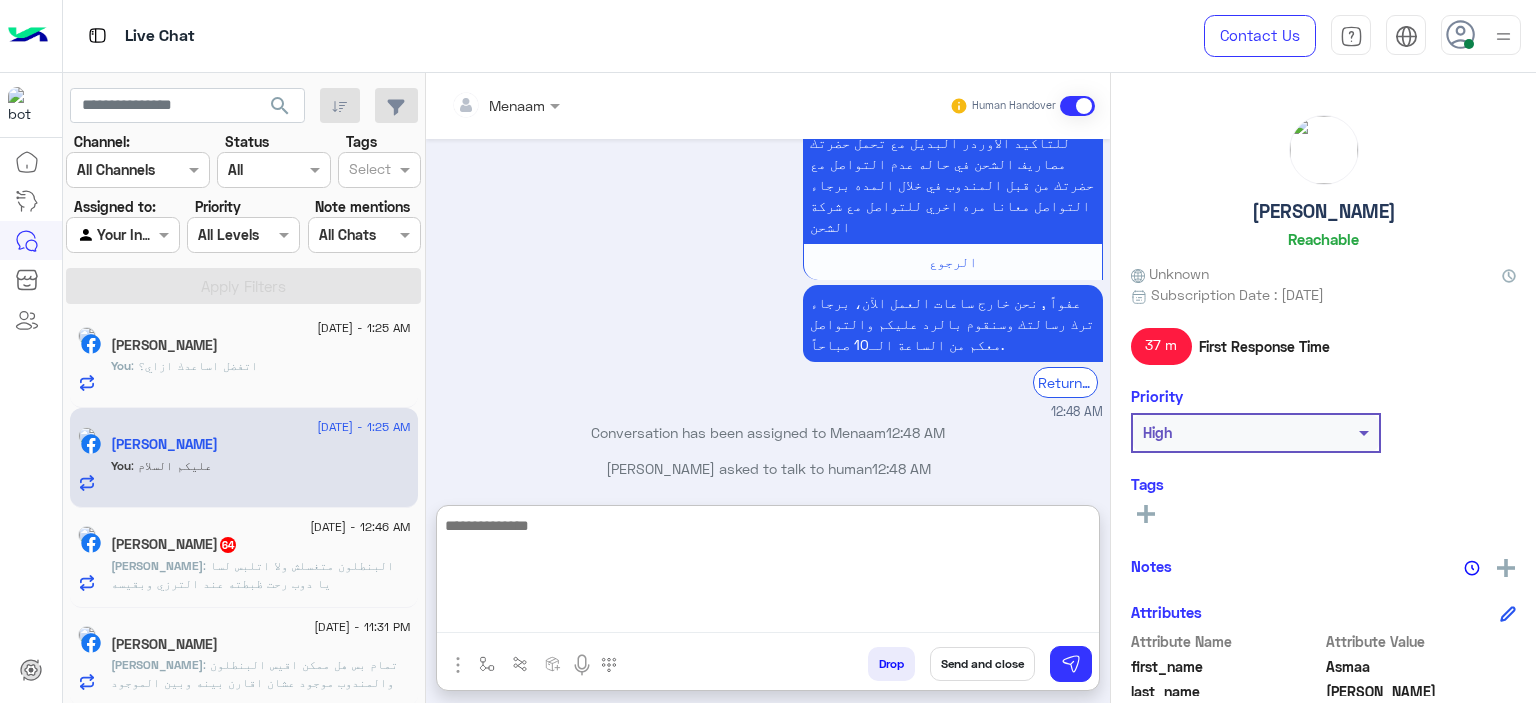 scroll, scrollTop: 2028, scrollLeft: 0, axis: vertical 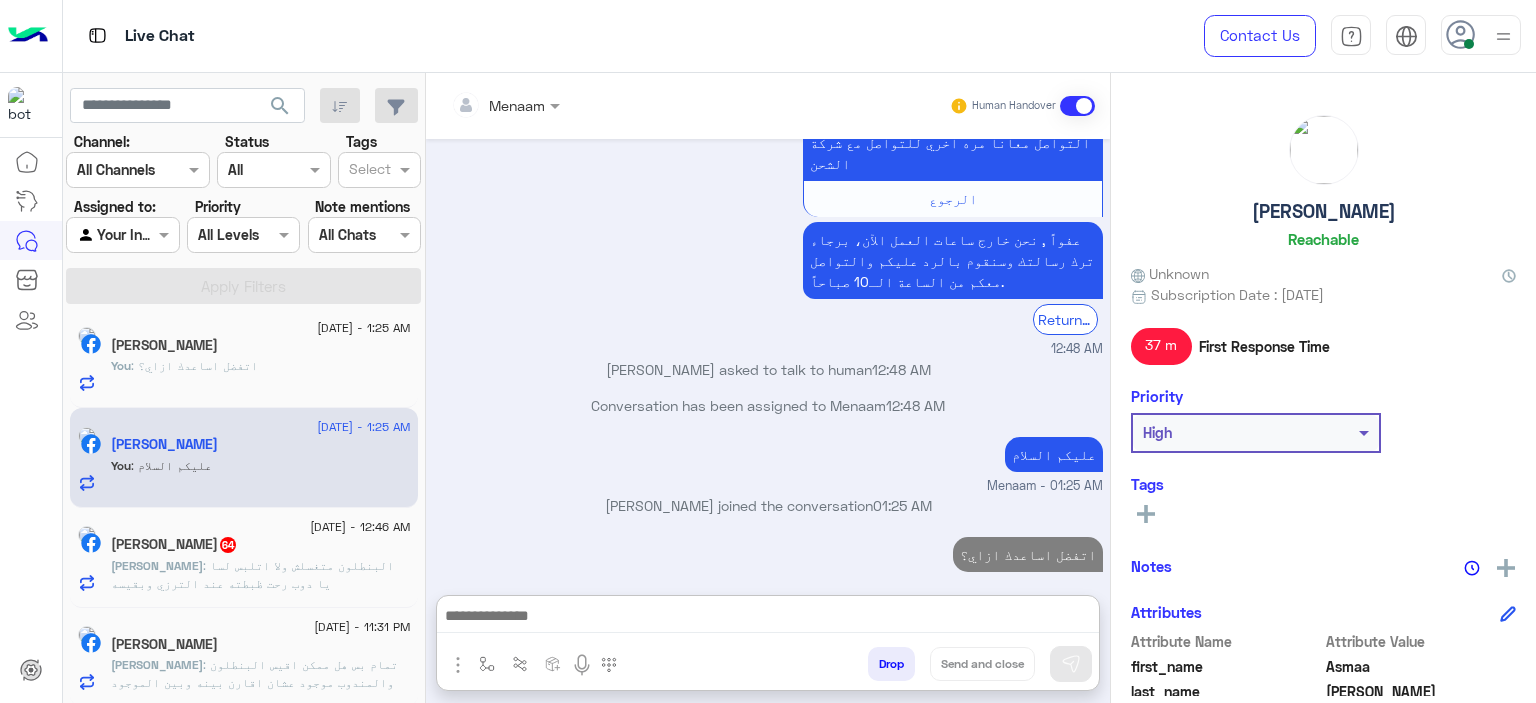 click on "Ahmed Abd Elsatar  64" 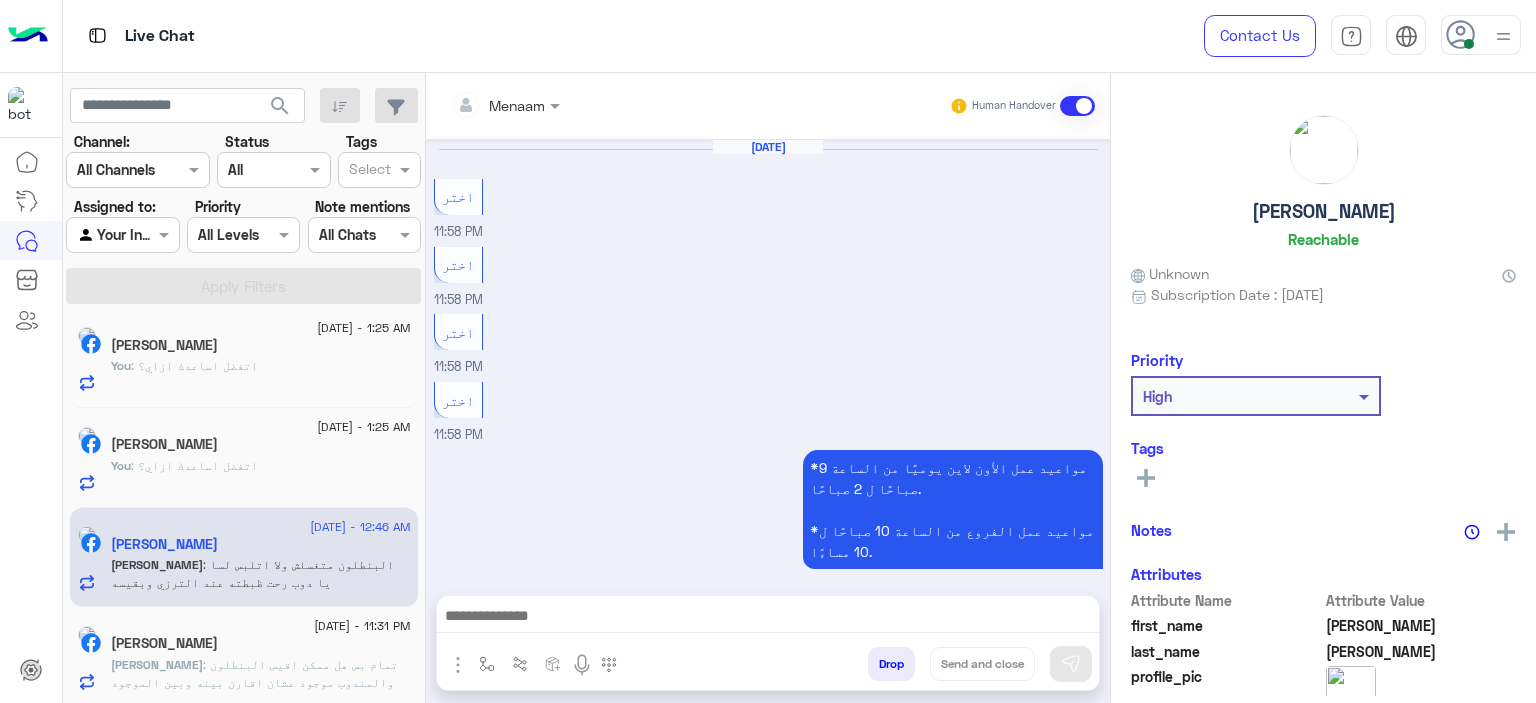 scroll, scrollTop: 2033, scrollLeft: 0, axis: vertical 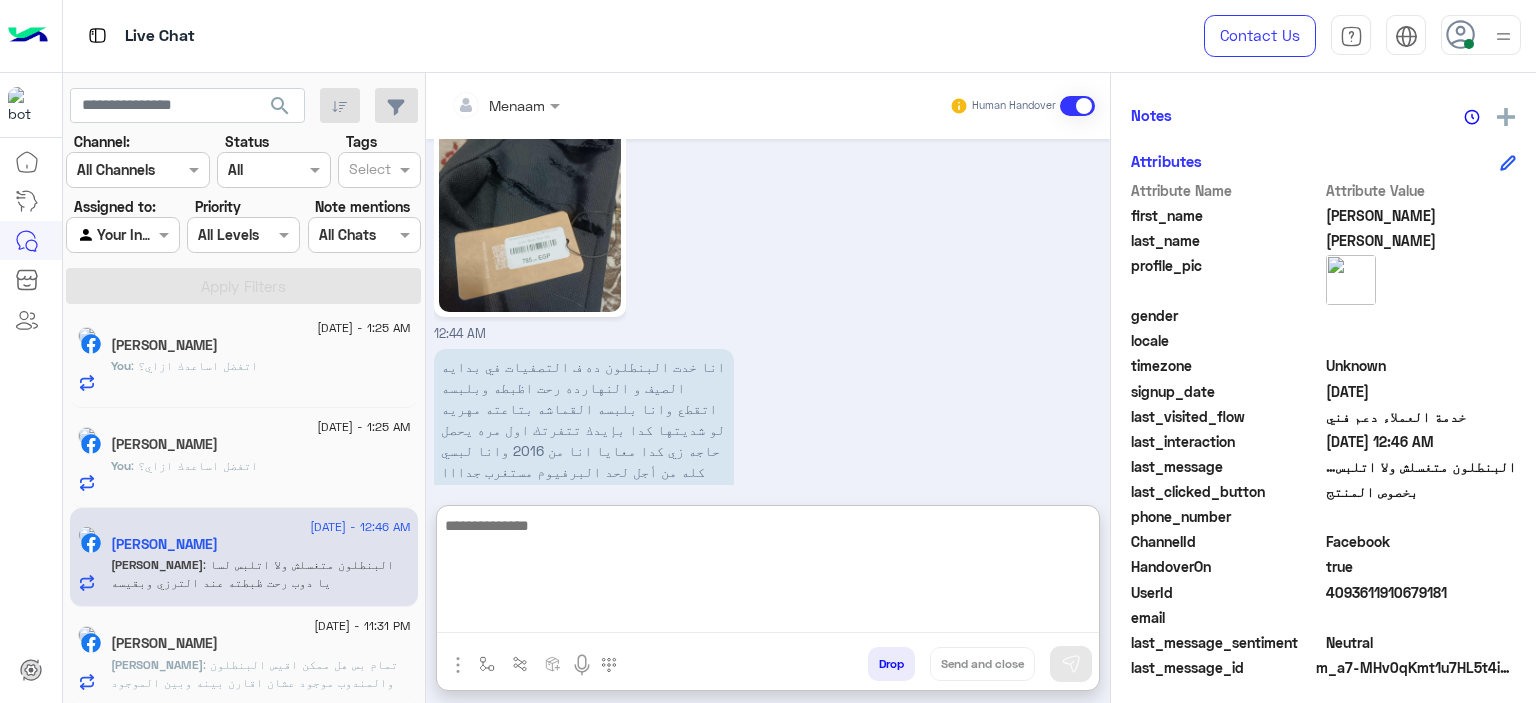 click at bounding box center (768, 573) 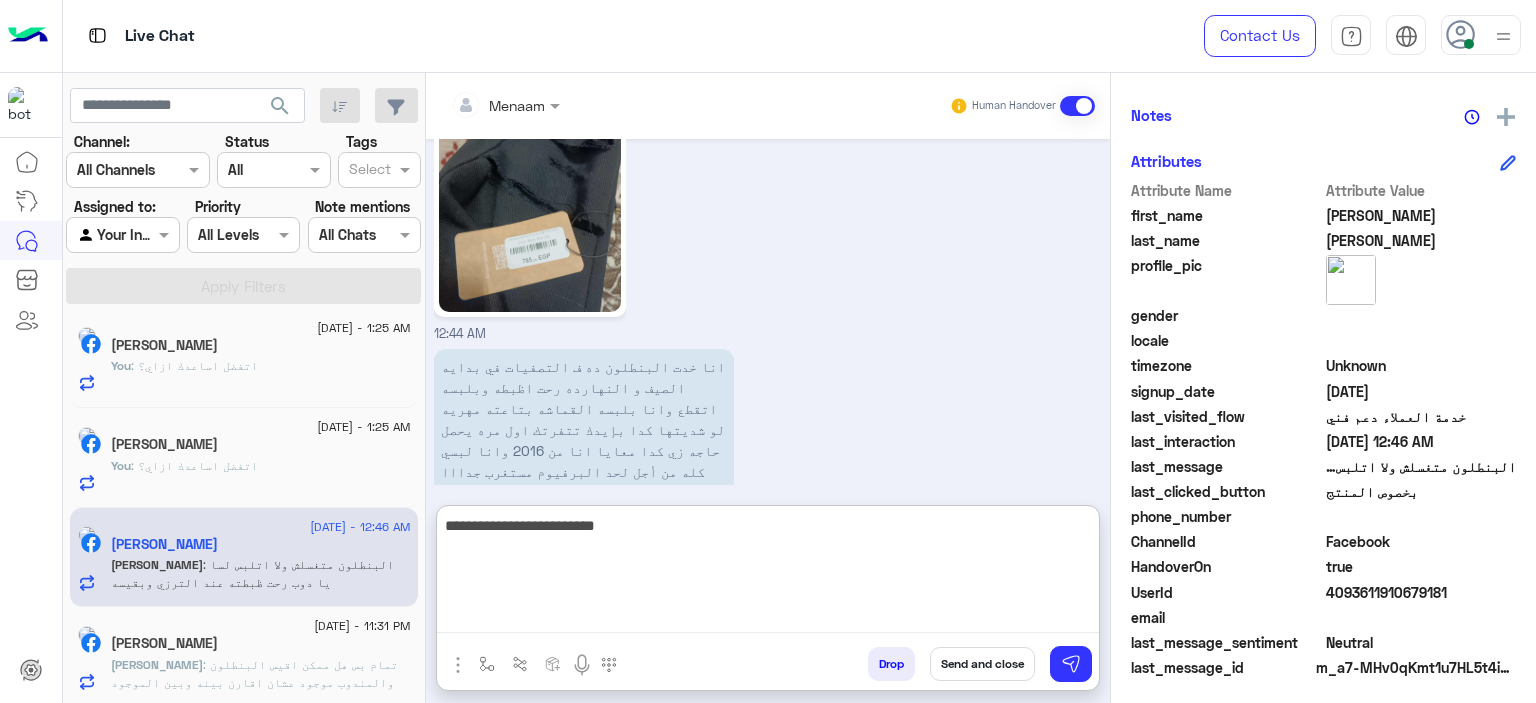 type on "**********" 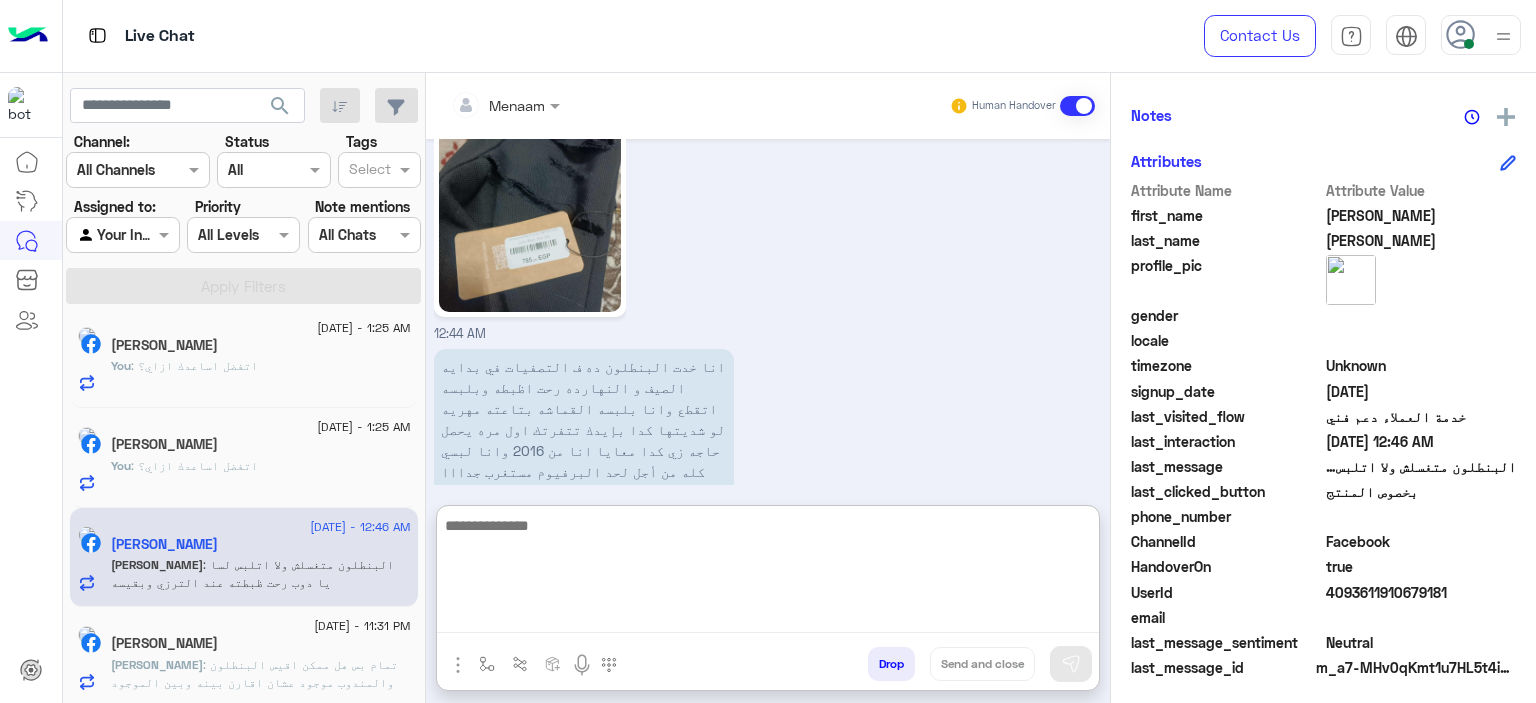 scroll, scrollTop: 2187, scrollLeft: 0, axis: vertical 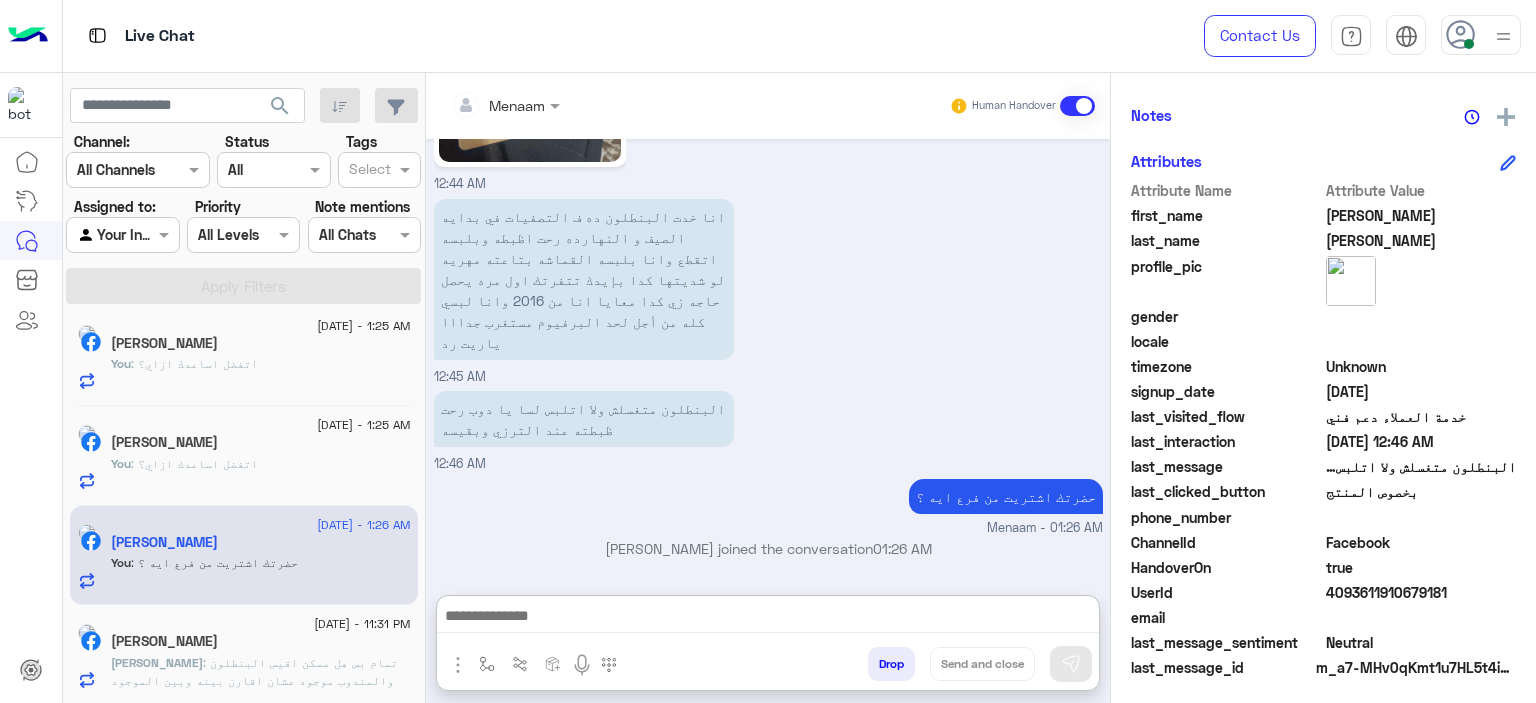 click on "[PERSON_NAME]" 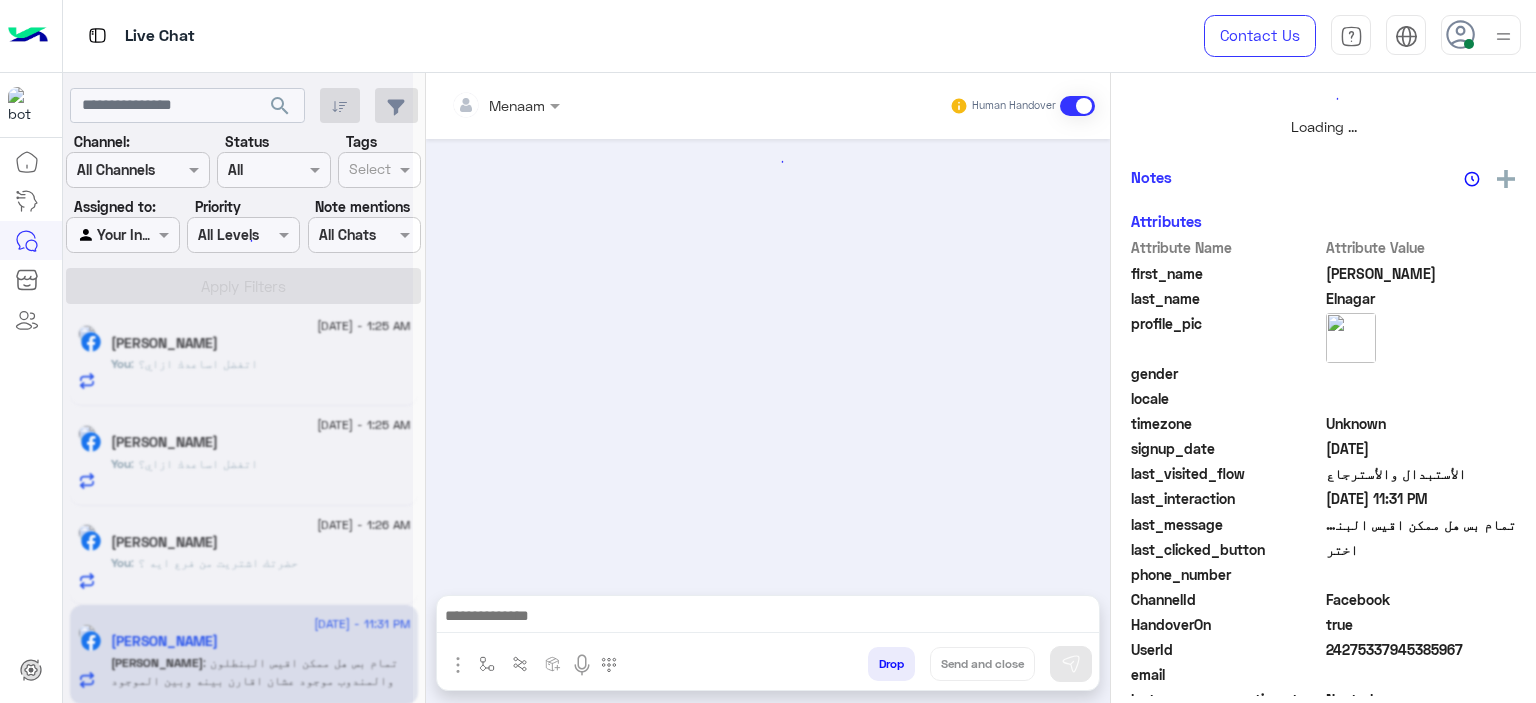 scroll, scrollTop: 0, scrollLeft: 0, axis: both 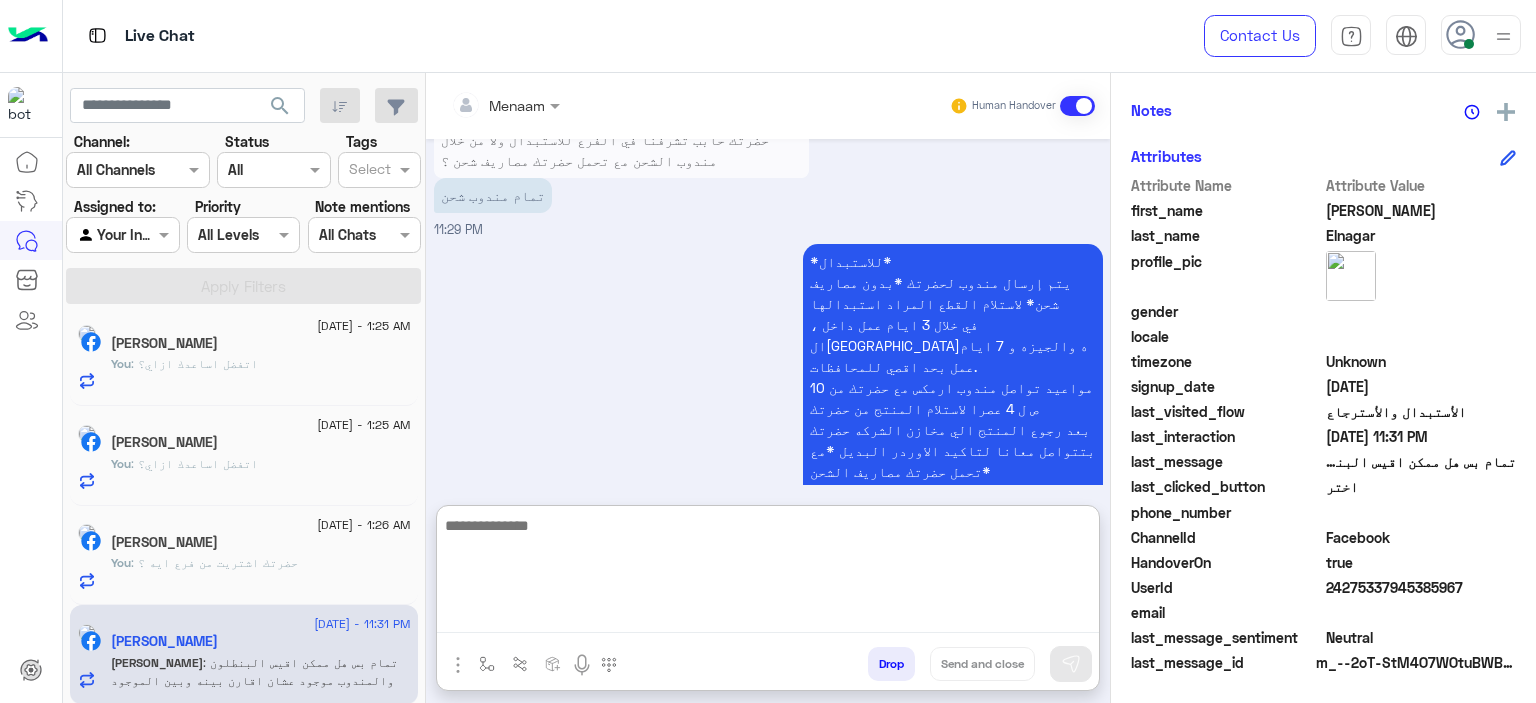 click at bounding box center (768, 573) 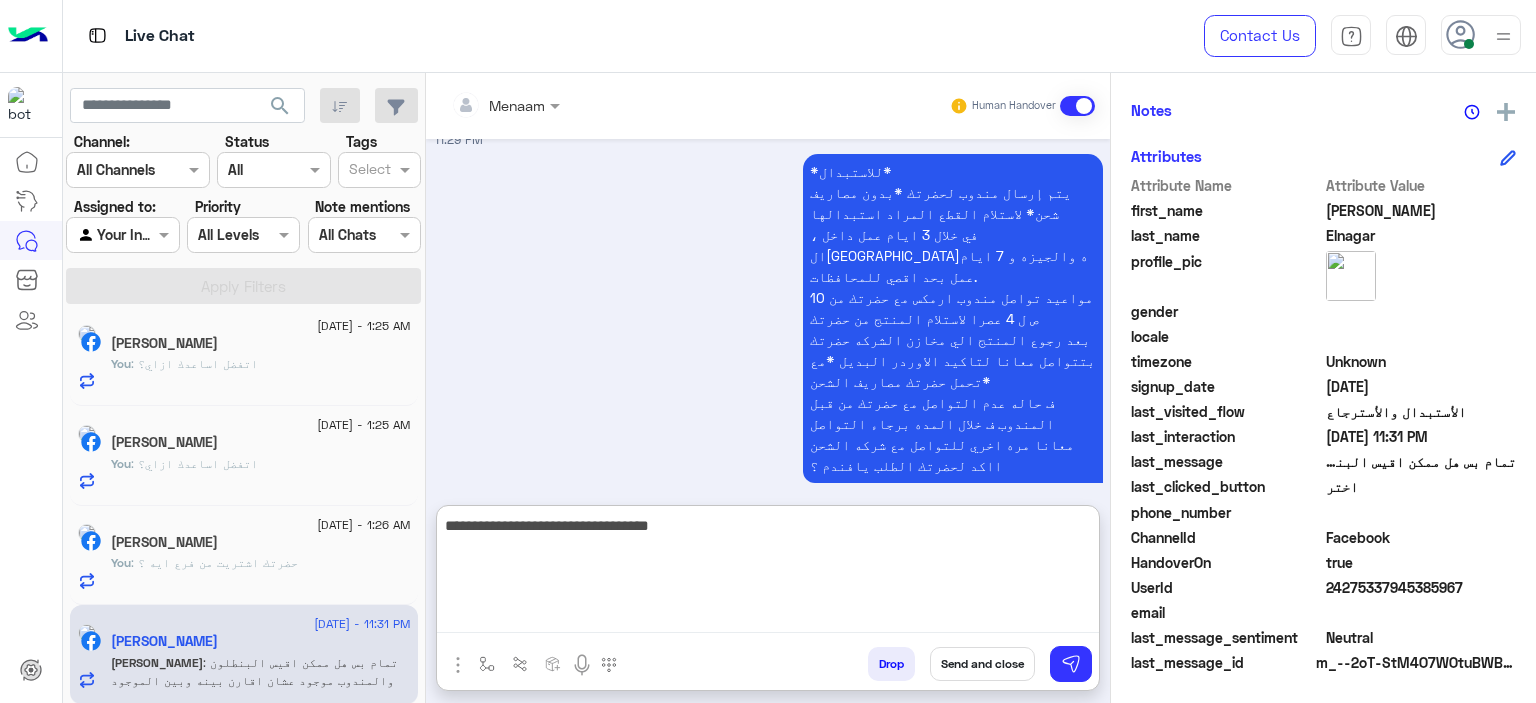 type on "**********" 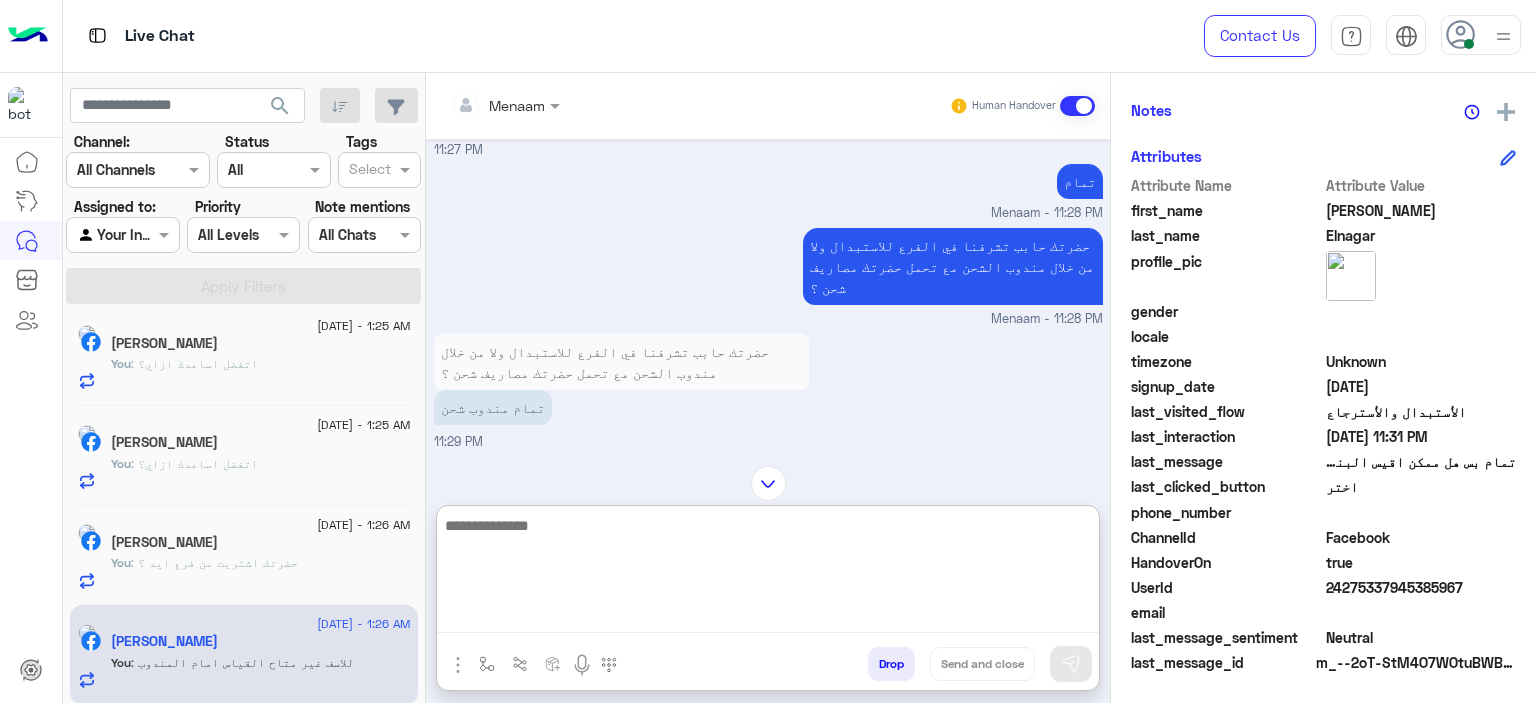 scroll, scrollTop: 2184, scrollLeft: 0, axis: vertical 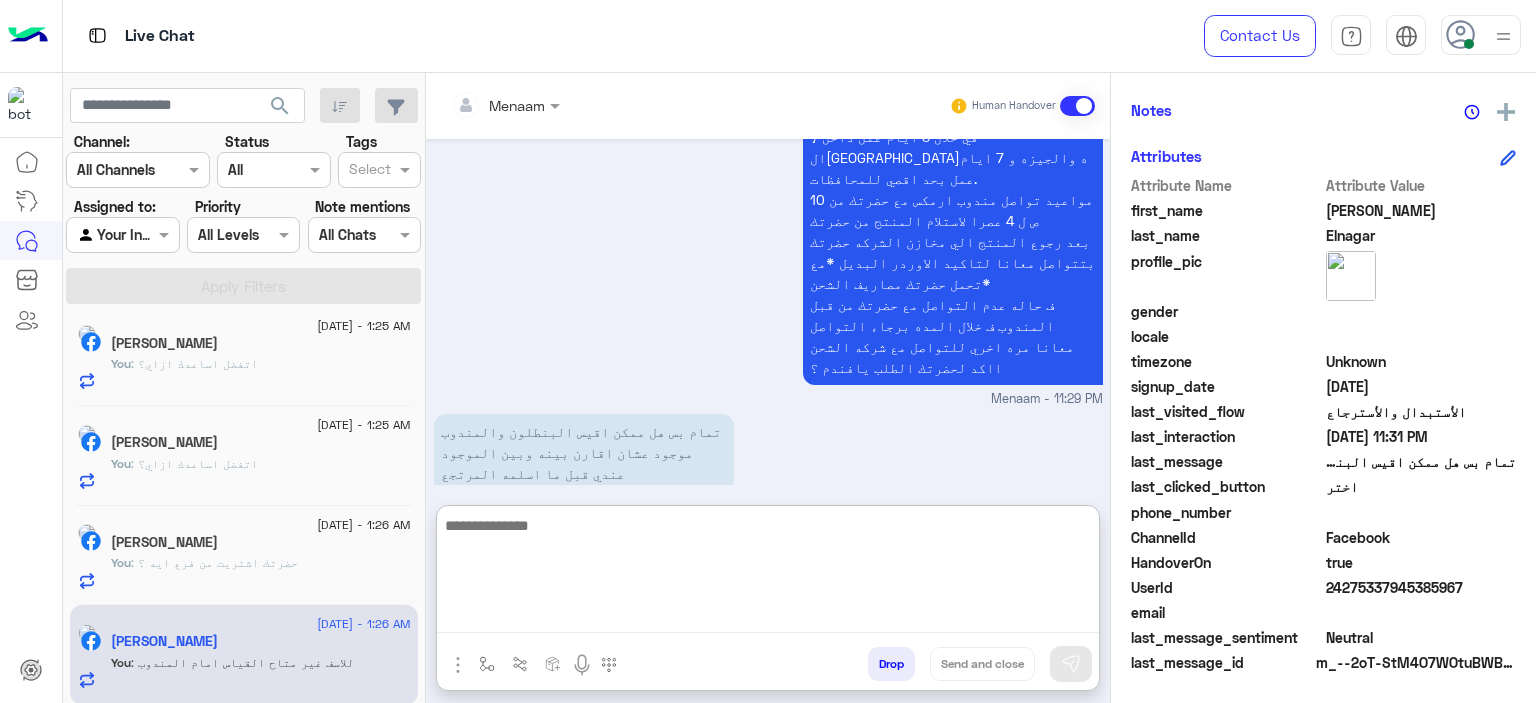 click at bounding box center (768, 573) 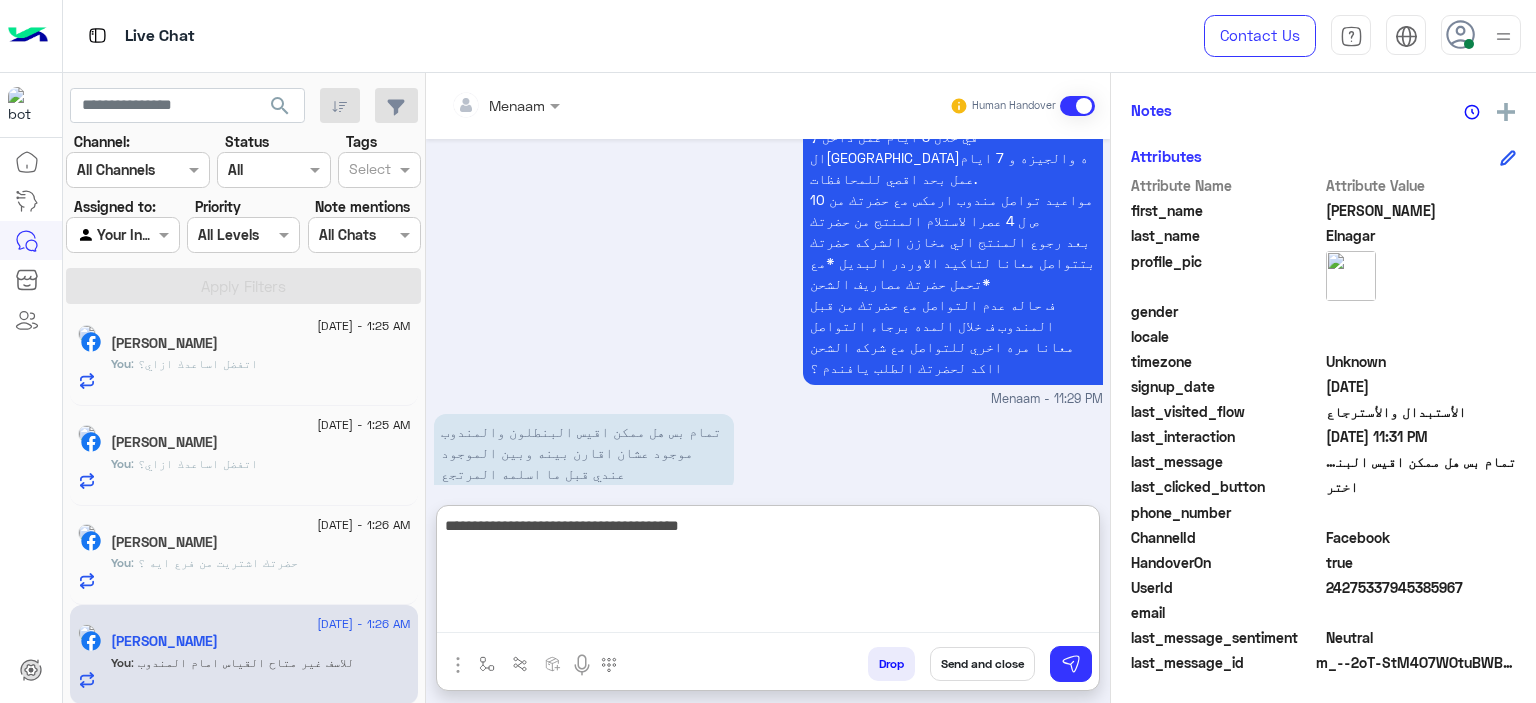 type on "**********" 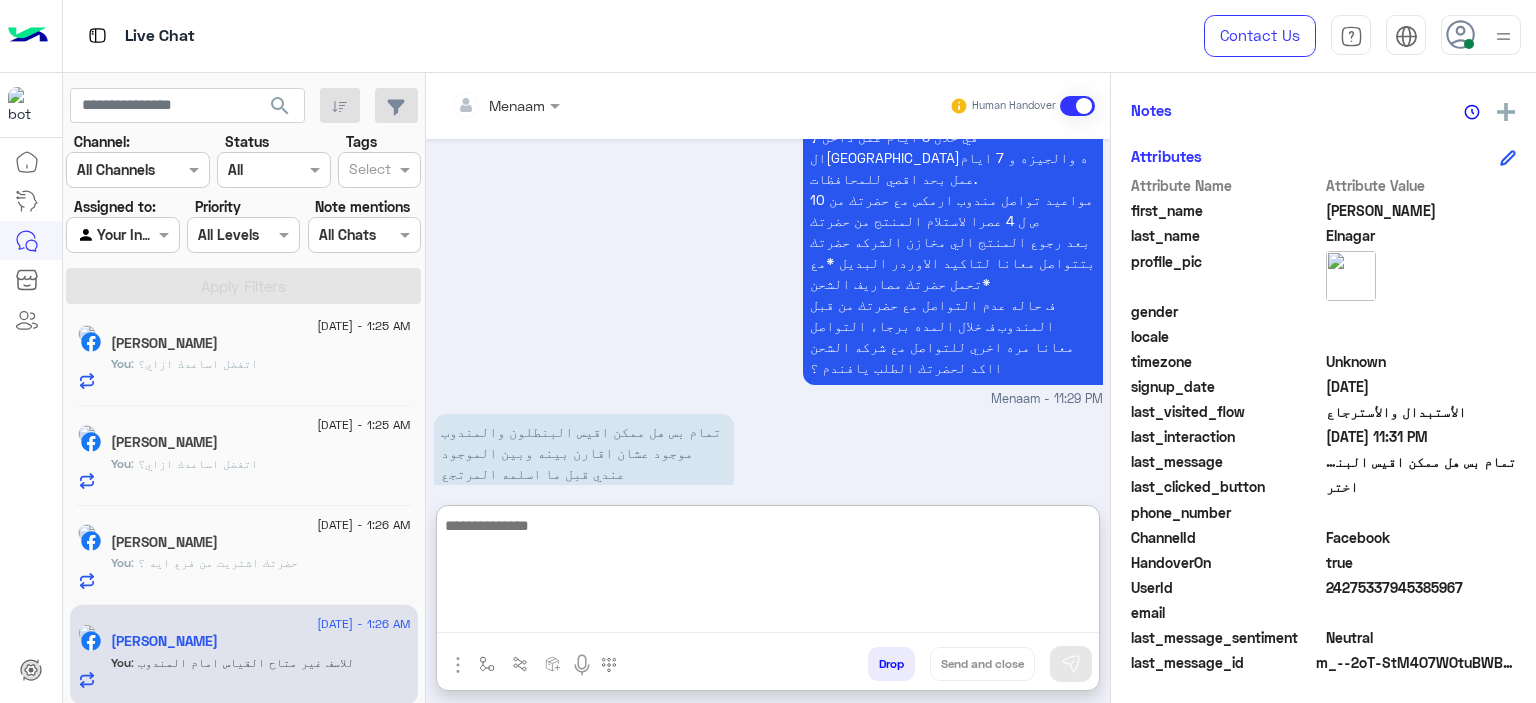 scroll, scrollTop: 2248, scrollLeft: 0, axis: vertical 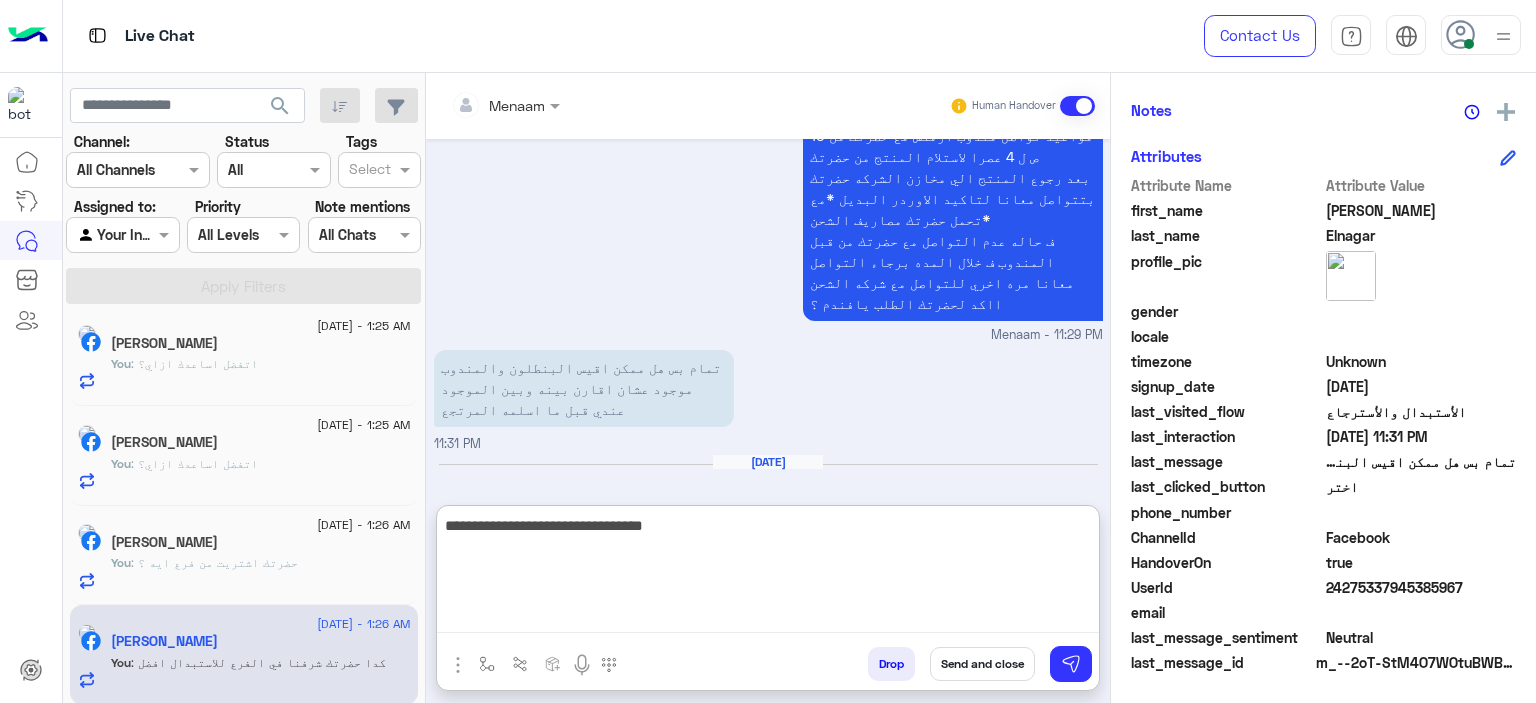 type on "**********" 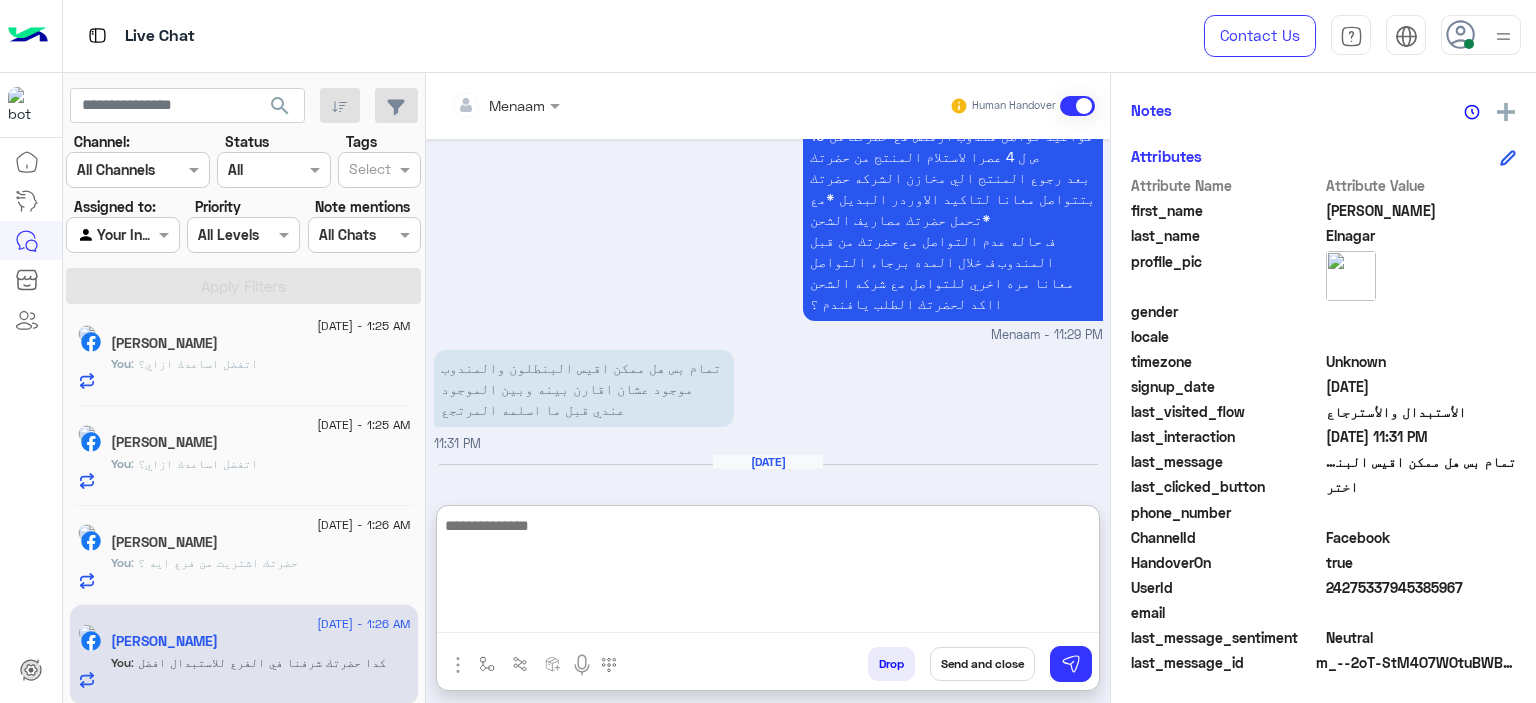 scroll, scrollTop: 2312, scrollLeft: 0, axis: vertical 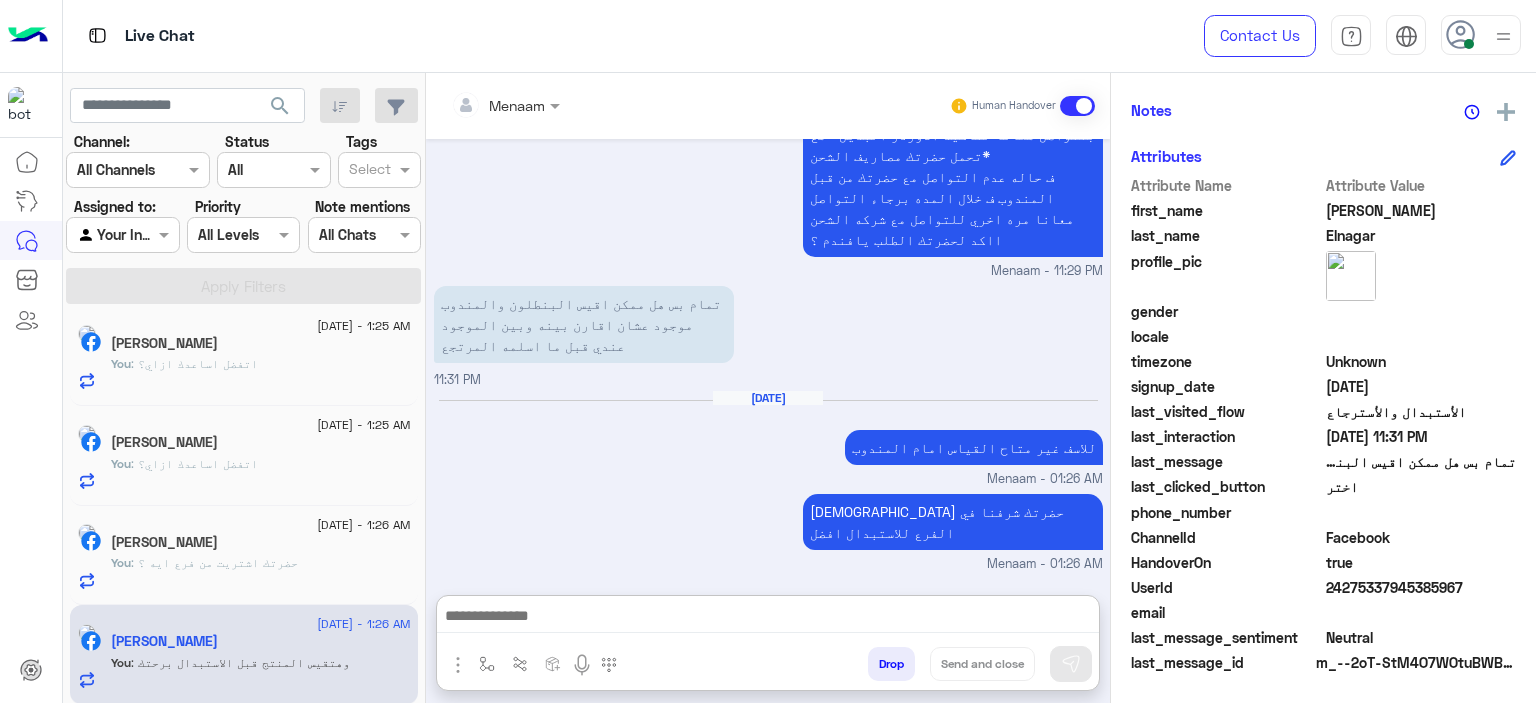 click on "You  : حضرتك اشتريت من فرع ايه ؟" 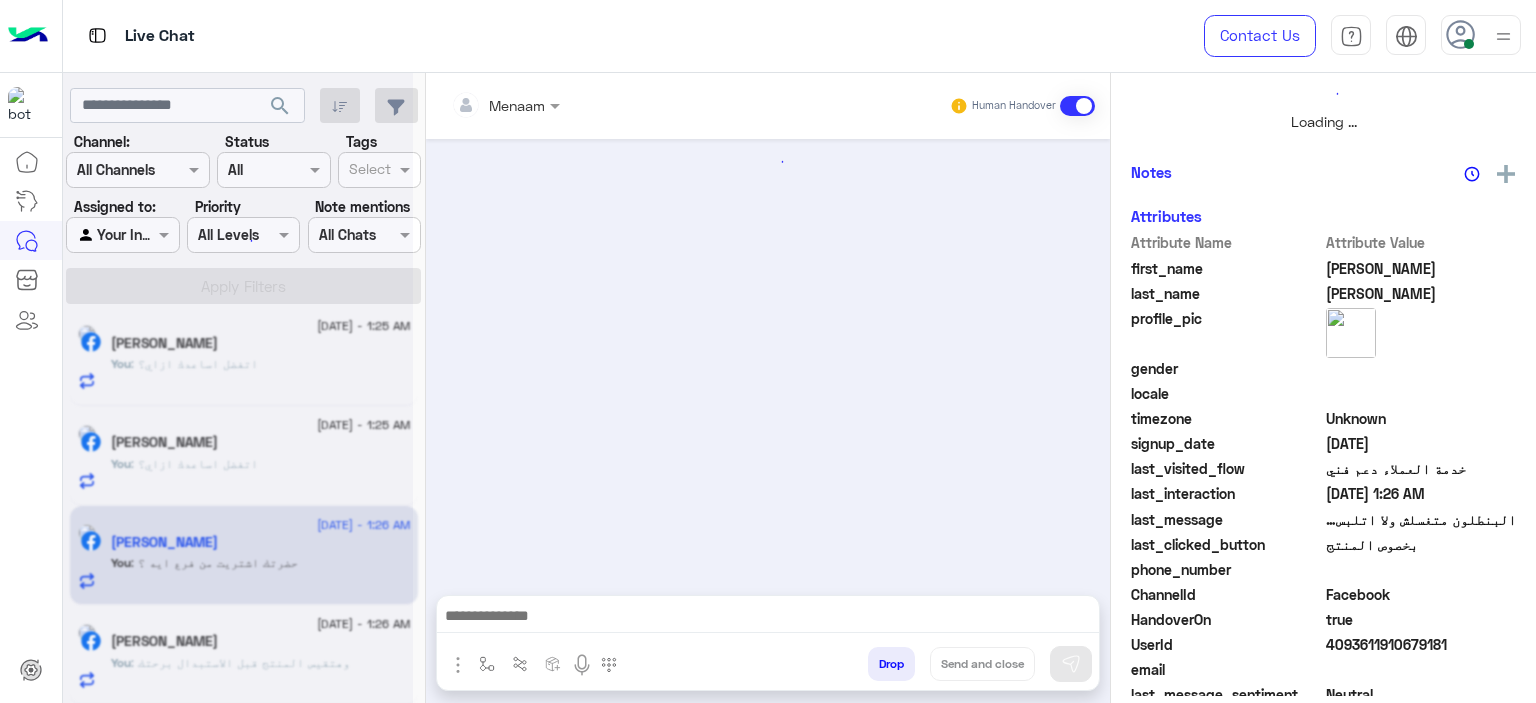 scroll, scrollTop: 0, scrollLeft: 0, axis: both 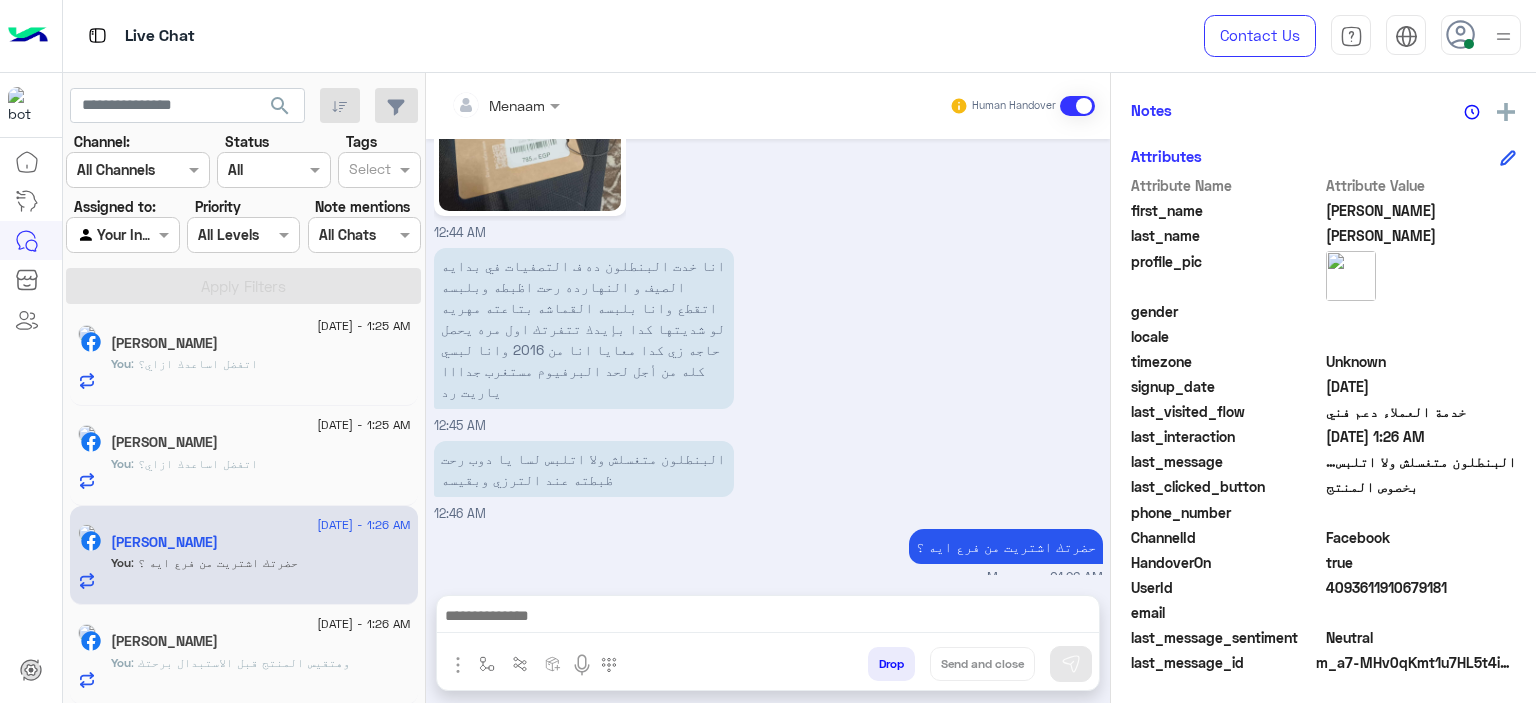 click on "Ali Alhadad" 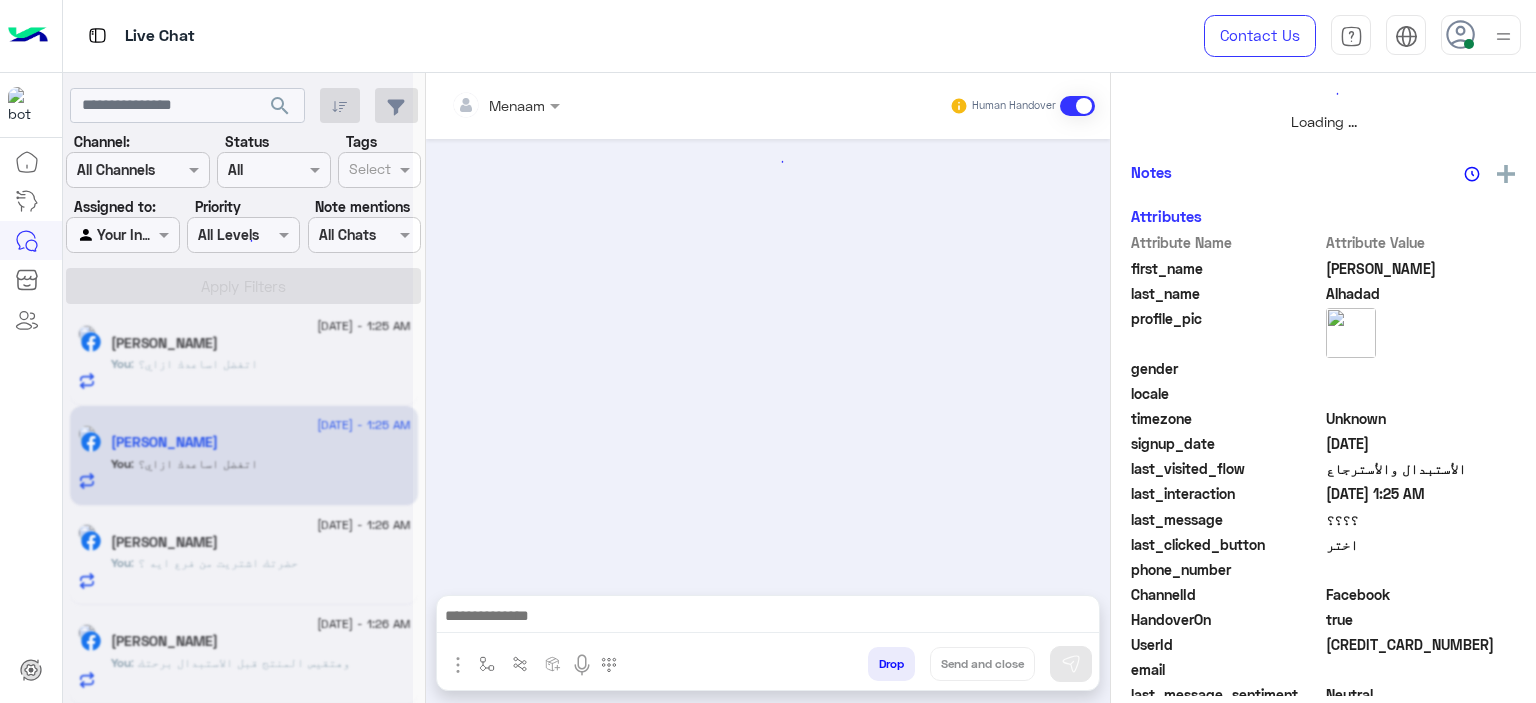 scroll, scrollTop: 514, scrollLeft: 0, axis: vertical 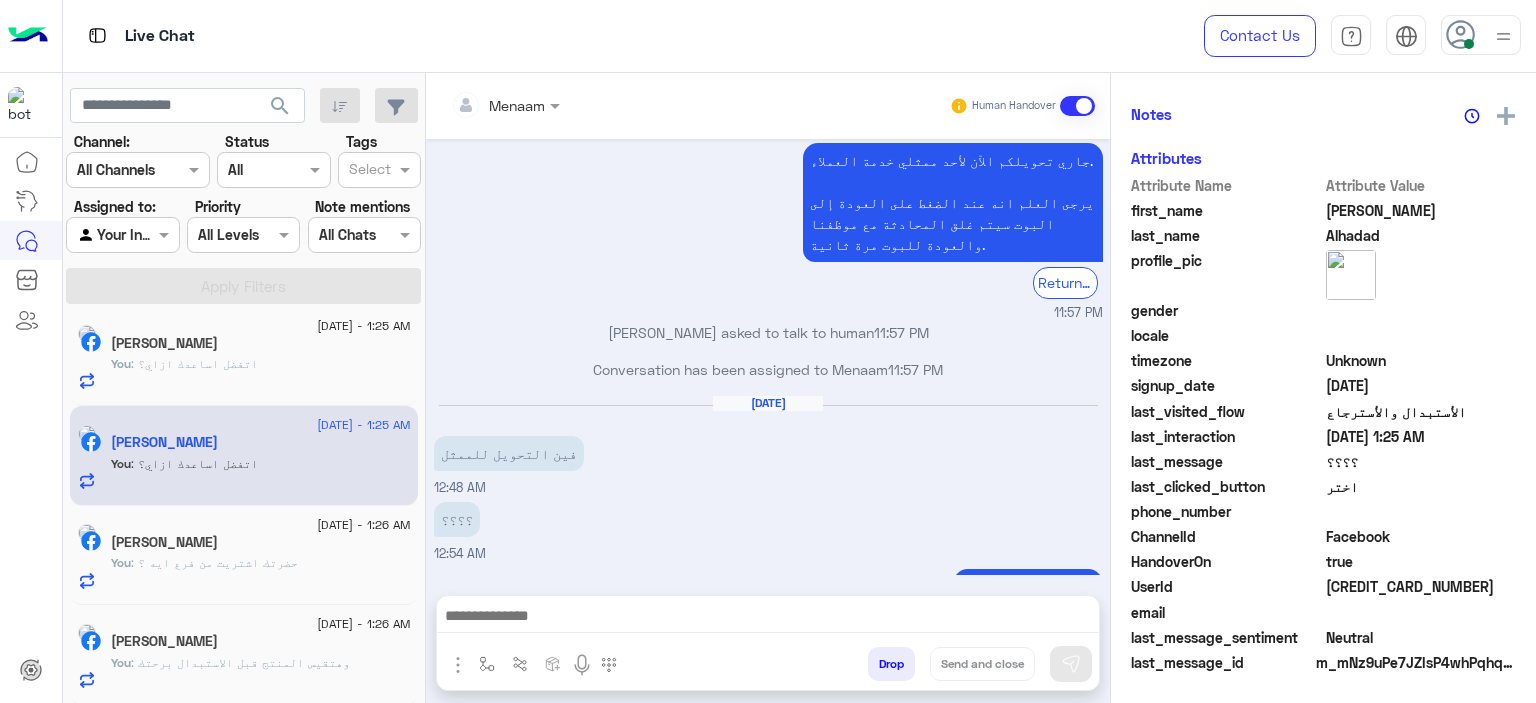 click on "You  : اتفضل اساعدك ازاي؟" 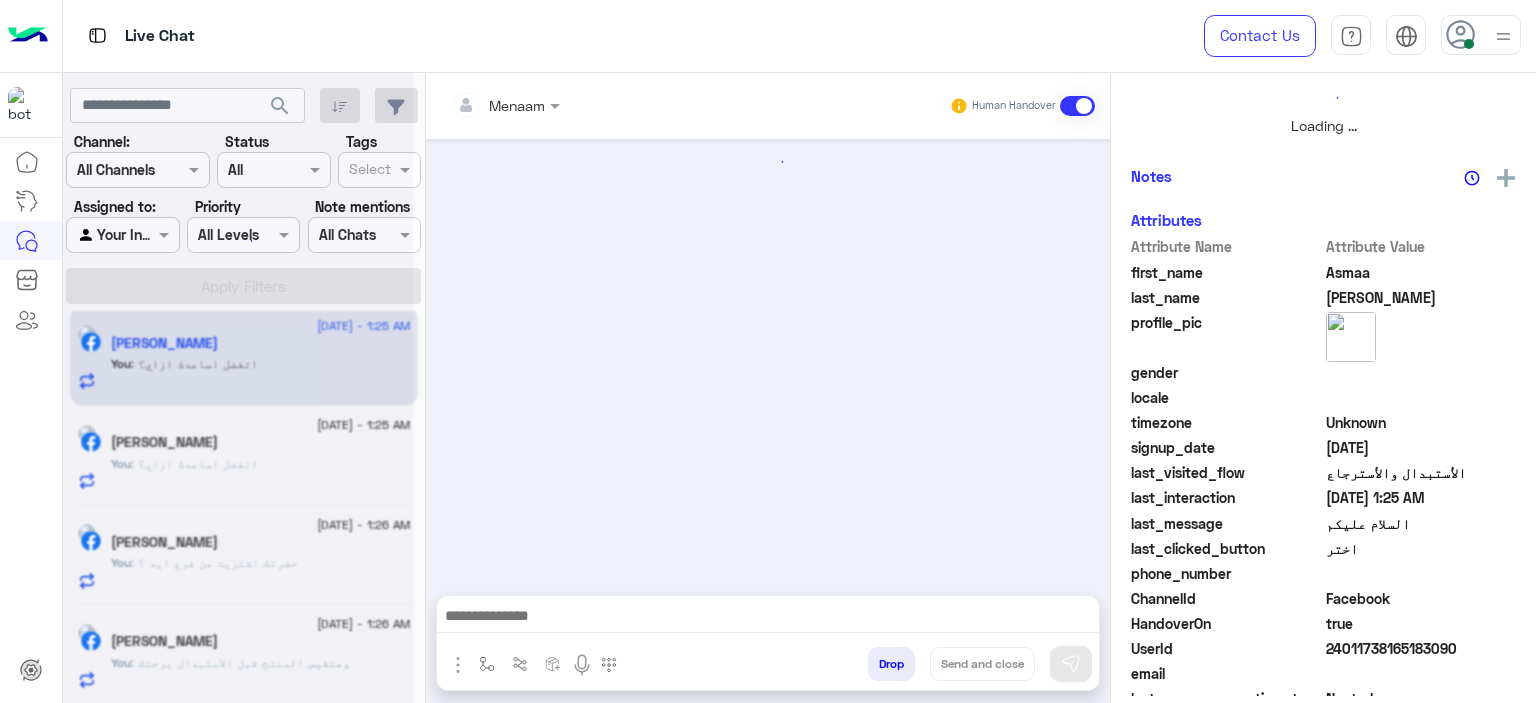scroll, scrollTop: 514, scrollLeft: 0, axis: vertical 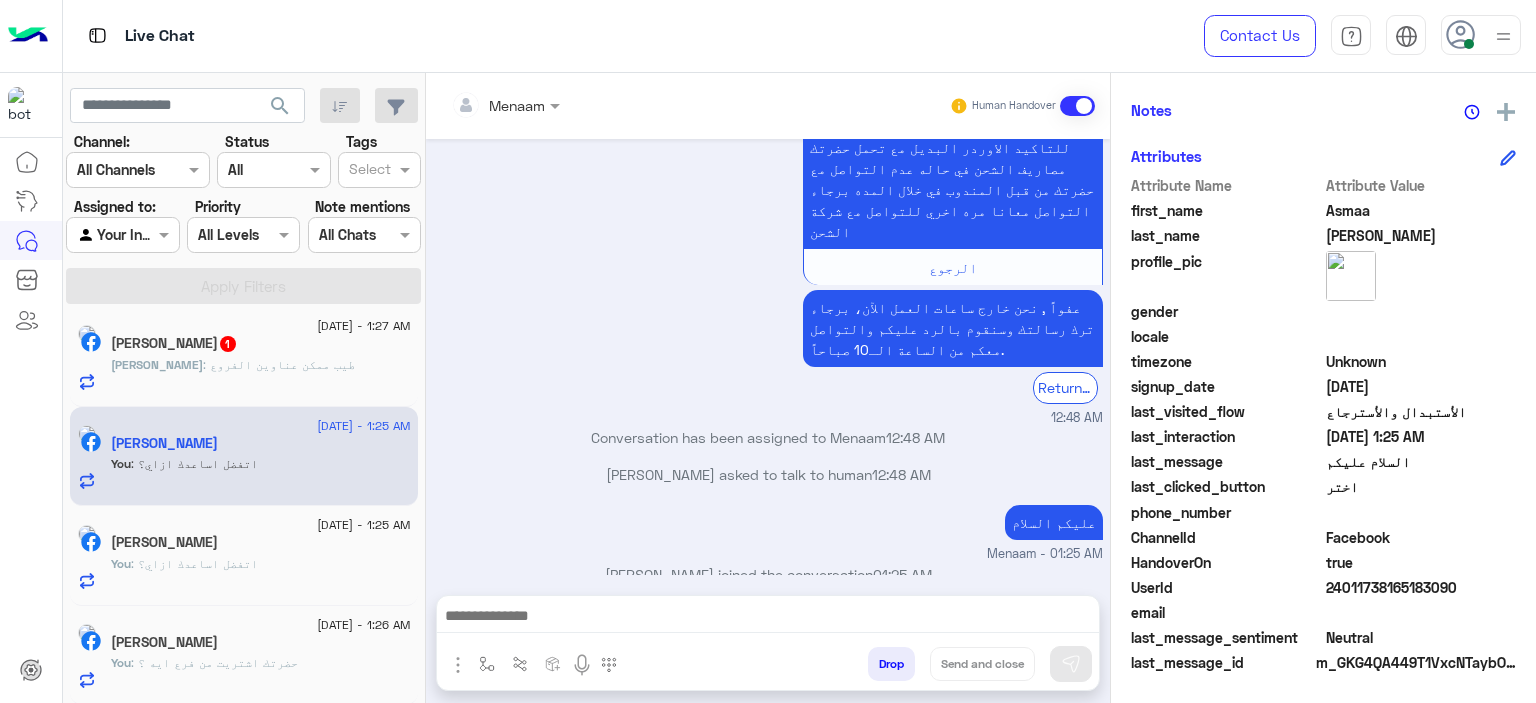 click on ": طيب ممكن عناوين الفروع" 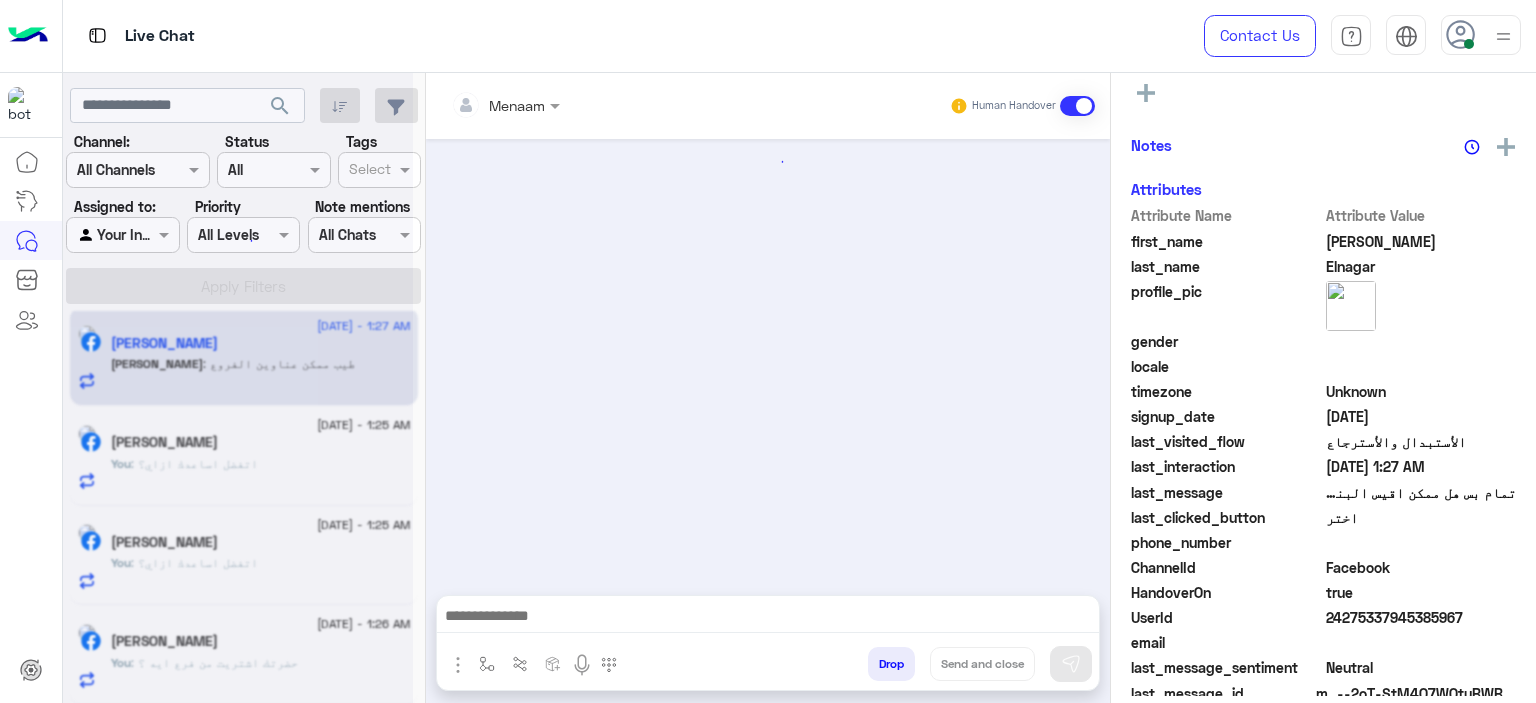 scroll, scrollTop: 452, scrollLeft: 0, axis: vertical 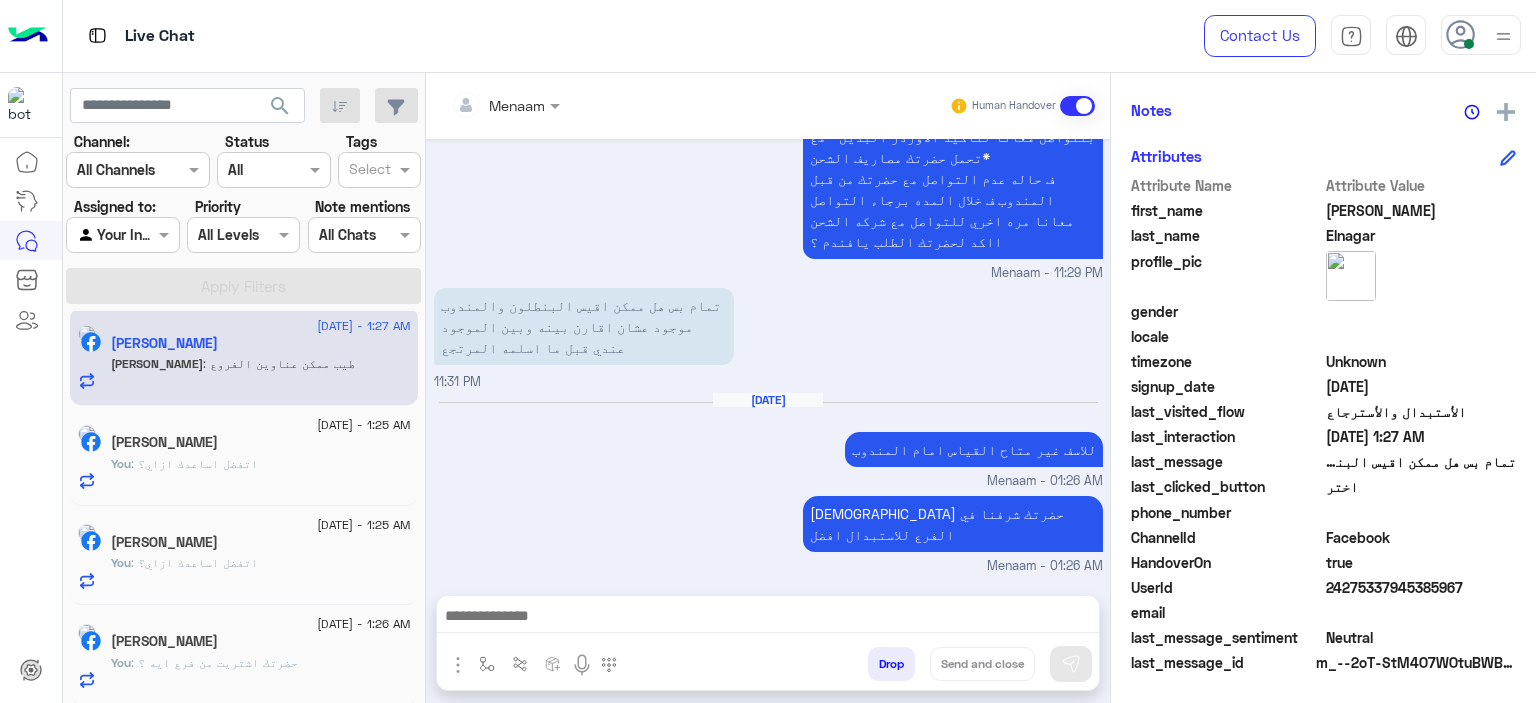 click at bounding box center (458, 665) 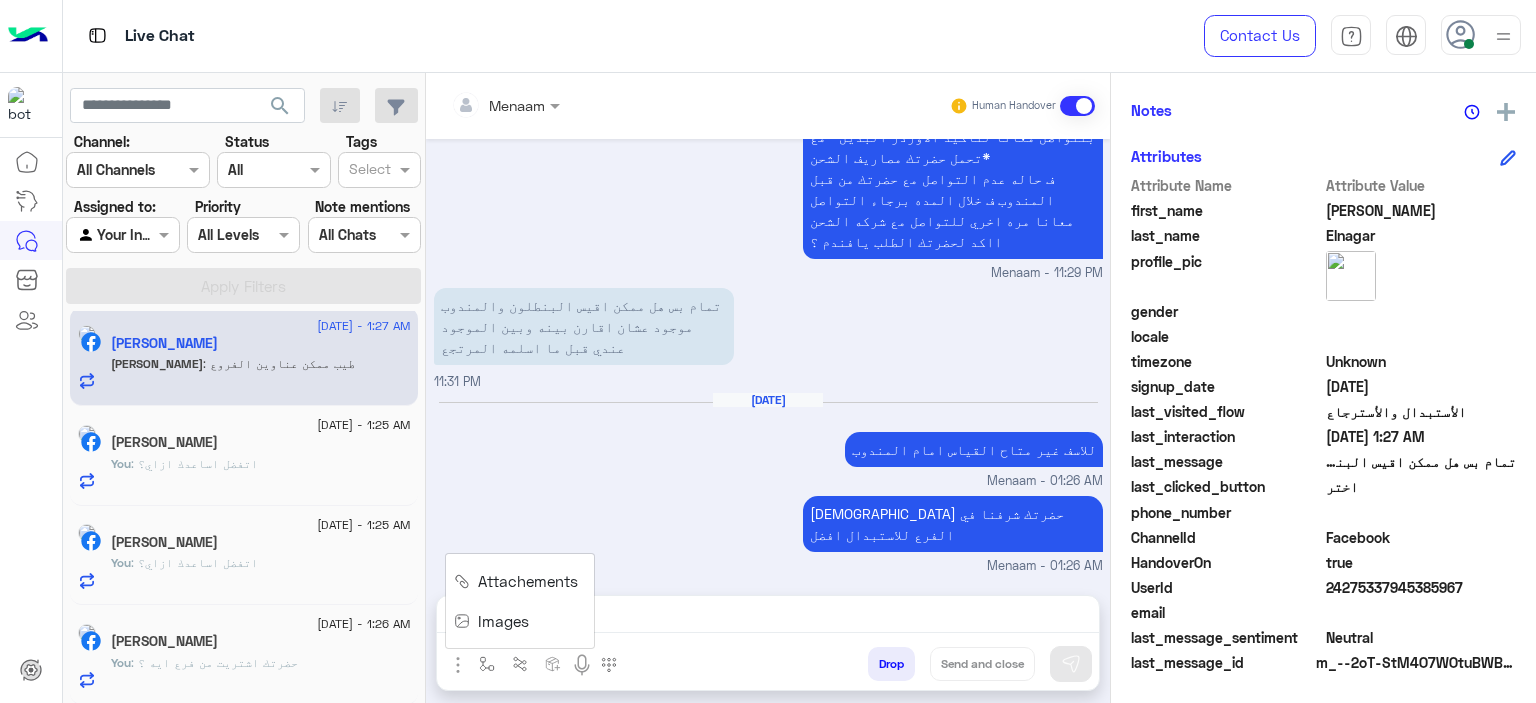 click on "Attachements" at bounding box center (528, 581) 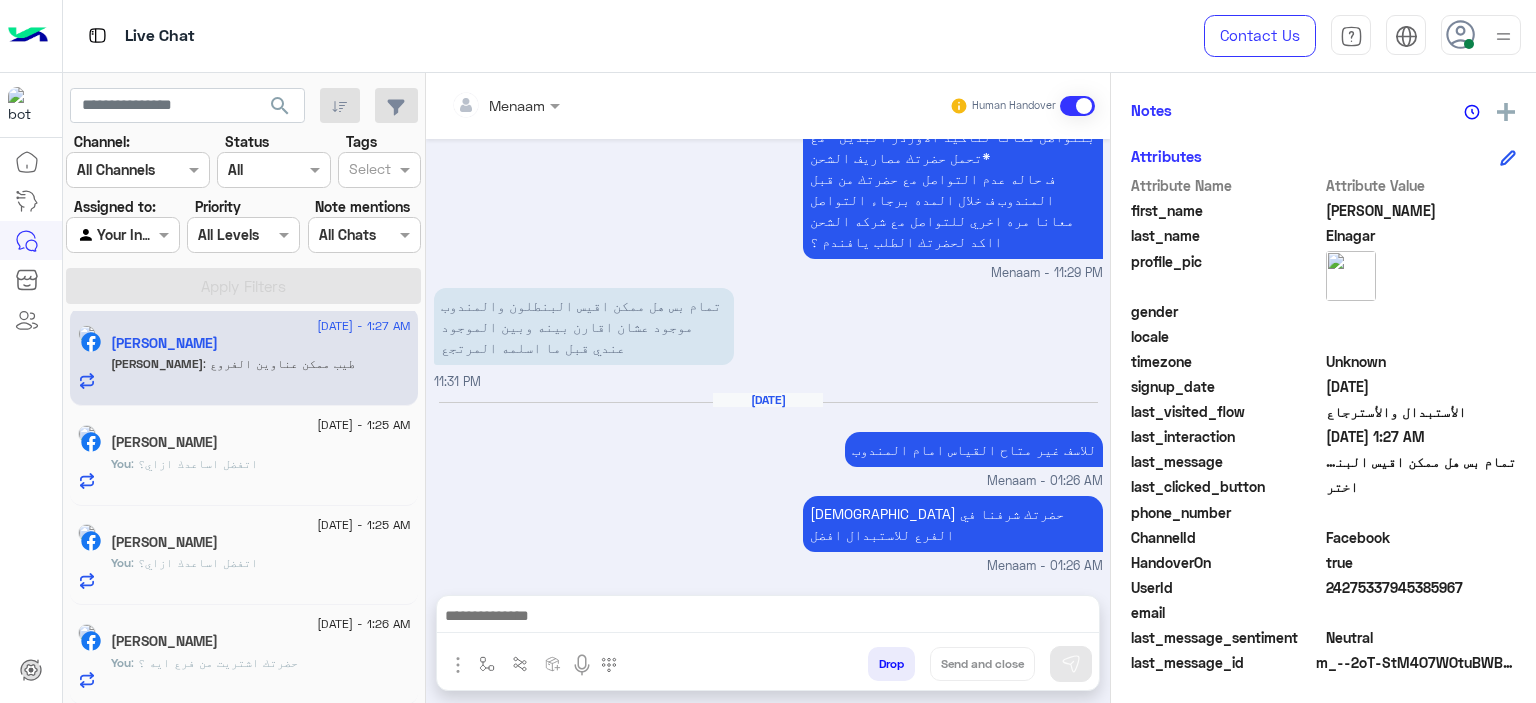 click at bounding box center (458, 665) 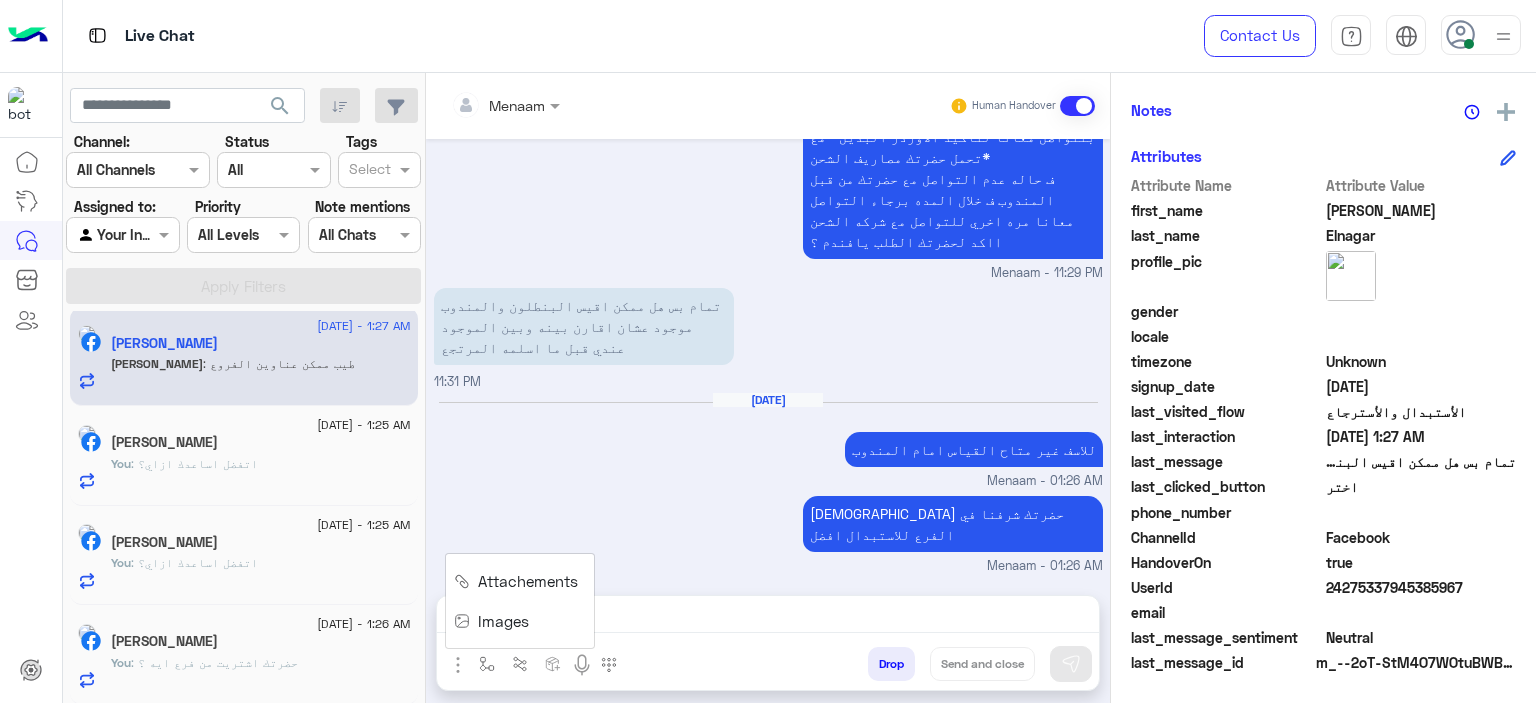 click on "Images" at bounding box center [503, 621] 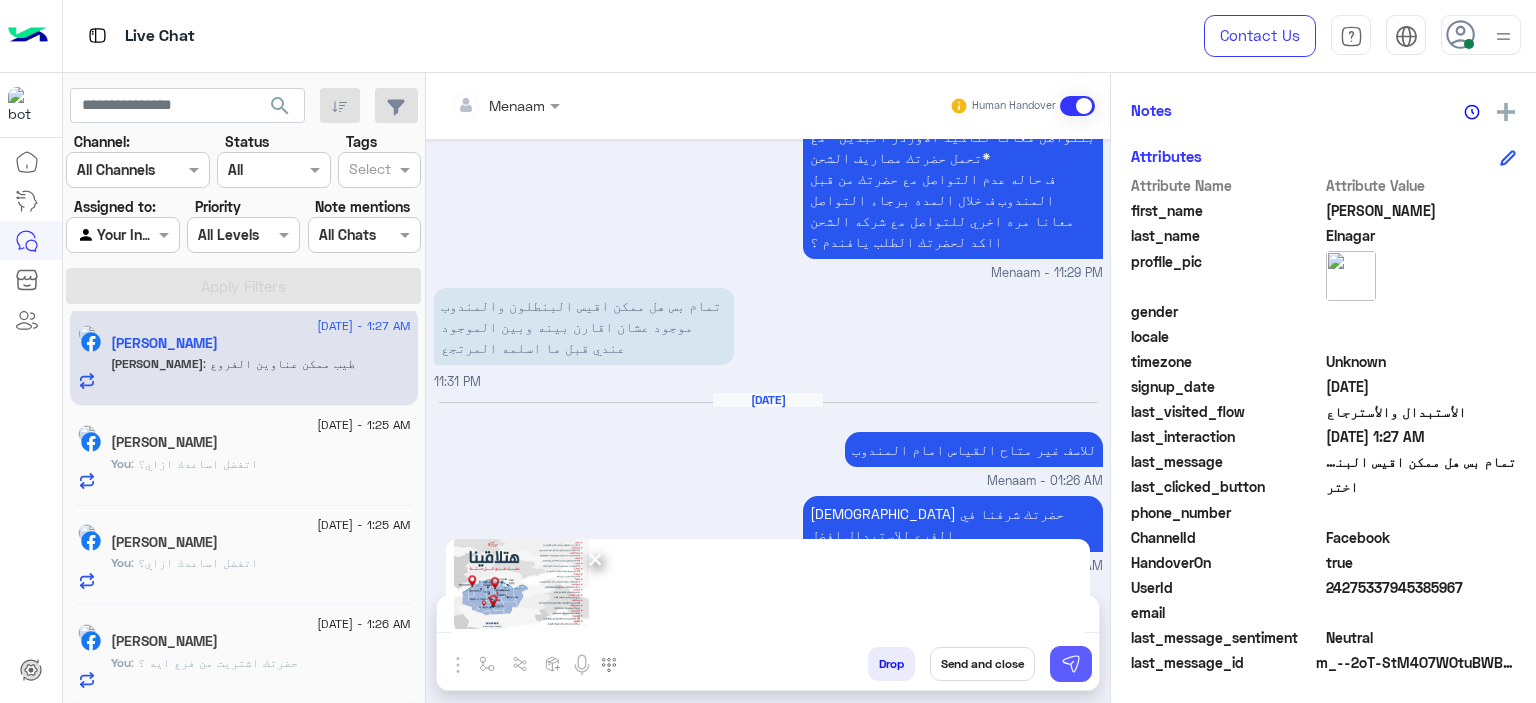 click at bounding box center [1071, 664] 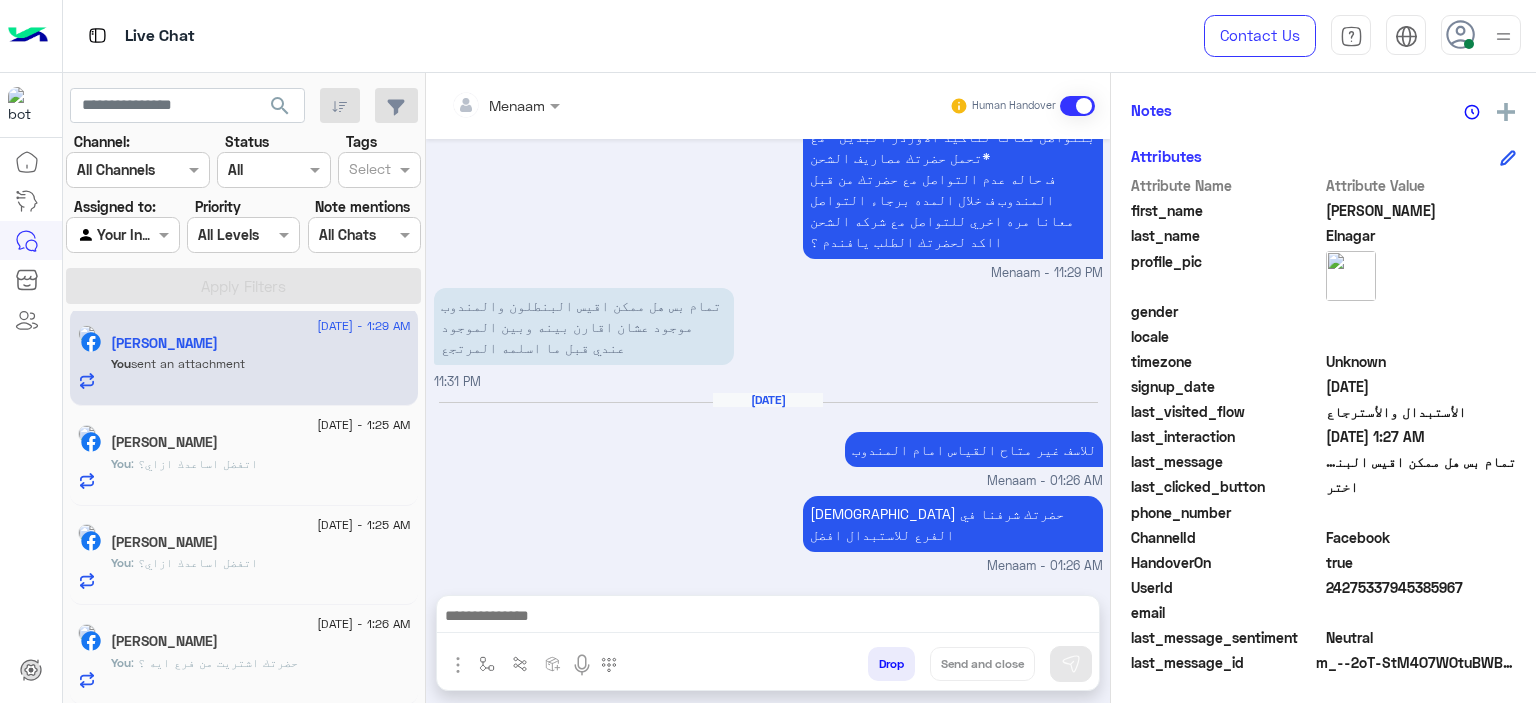 scroll, scrollTop: 2000, scrollLeft: 0, axis: vertical 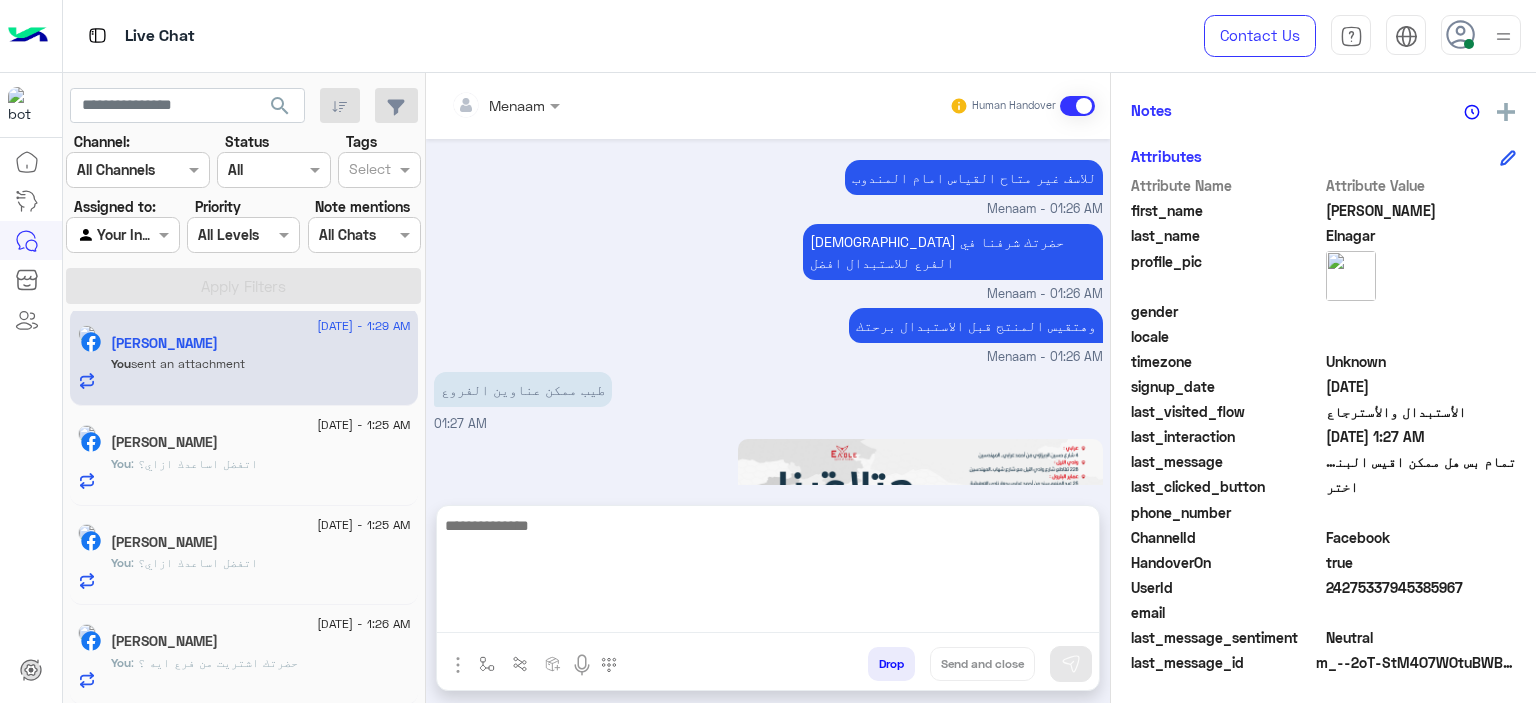 click at bounding box center (768, 573) 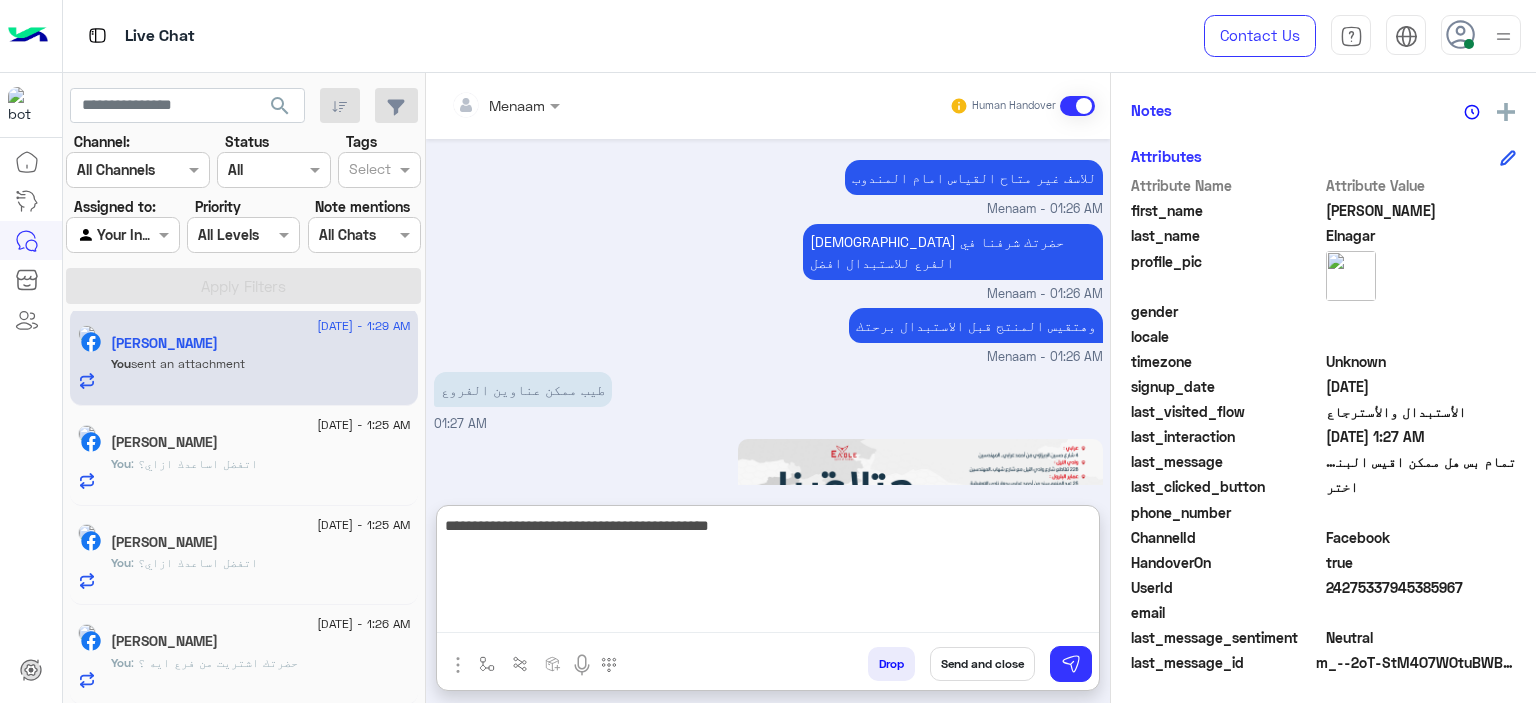 type on "**********" 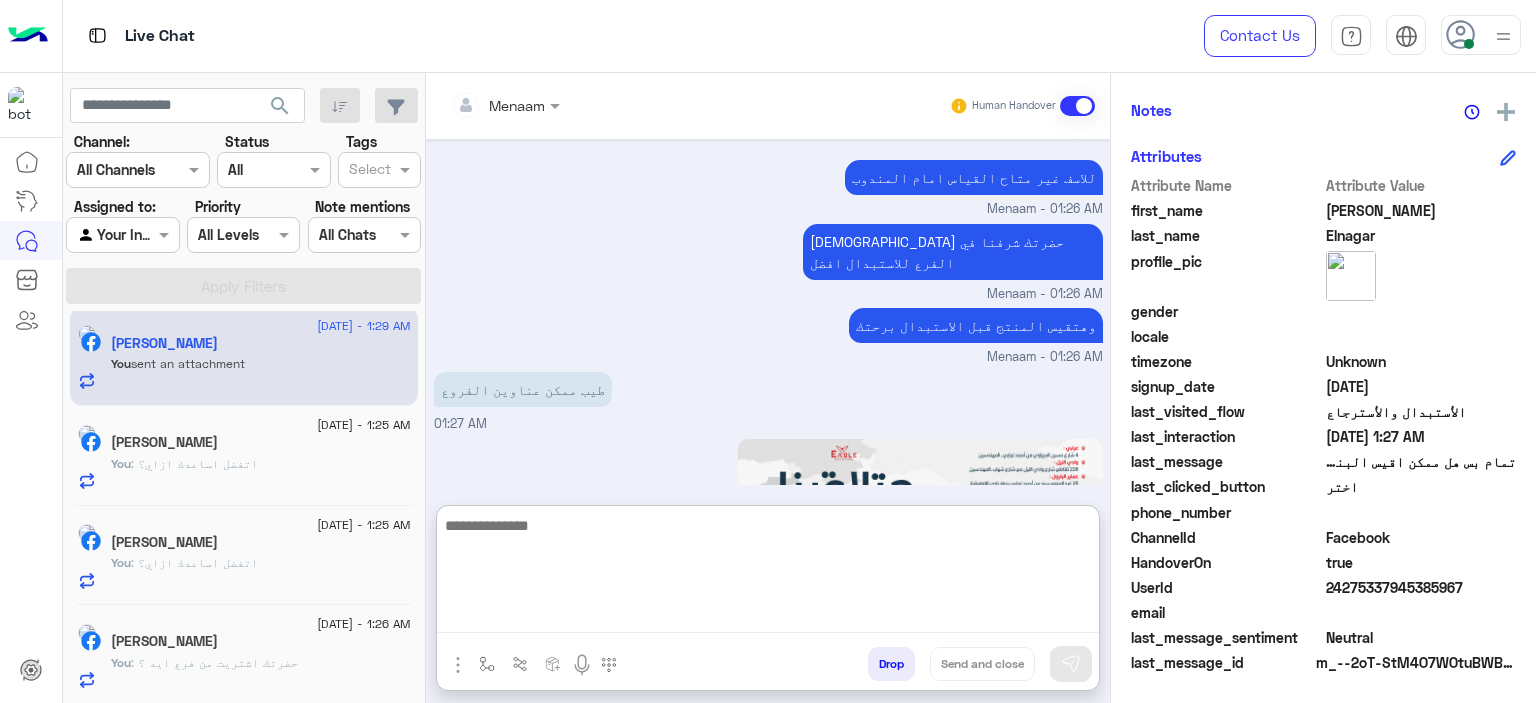 scroll, scrollTop: 2155, scrollLeft: 0, axis: vertical 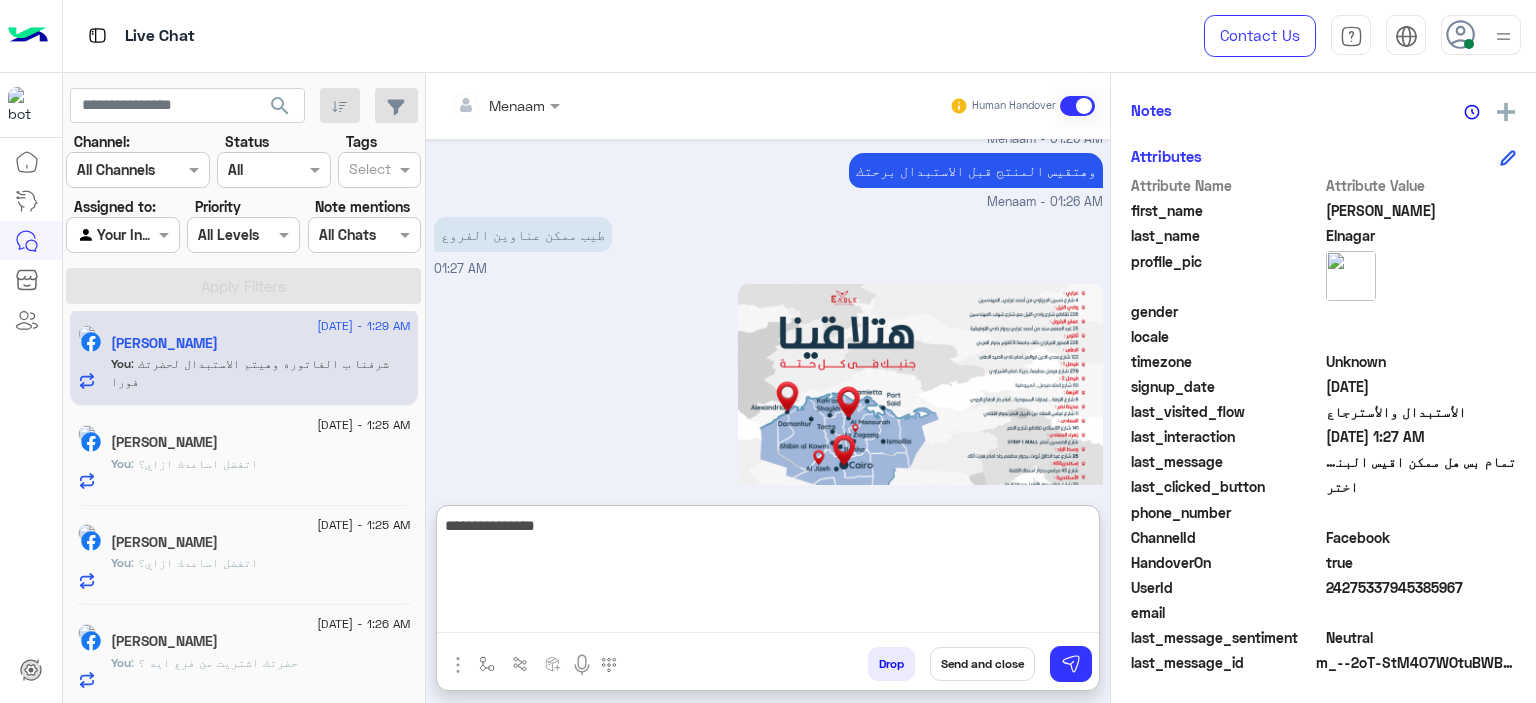 type on "**********" 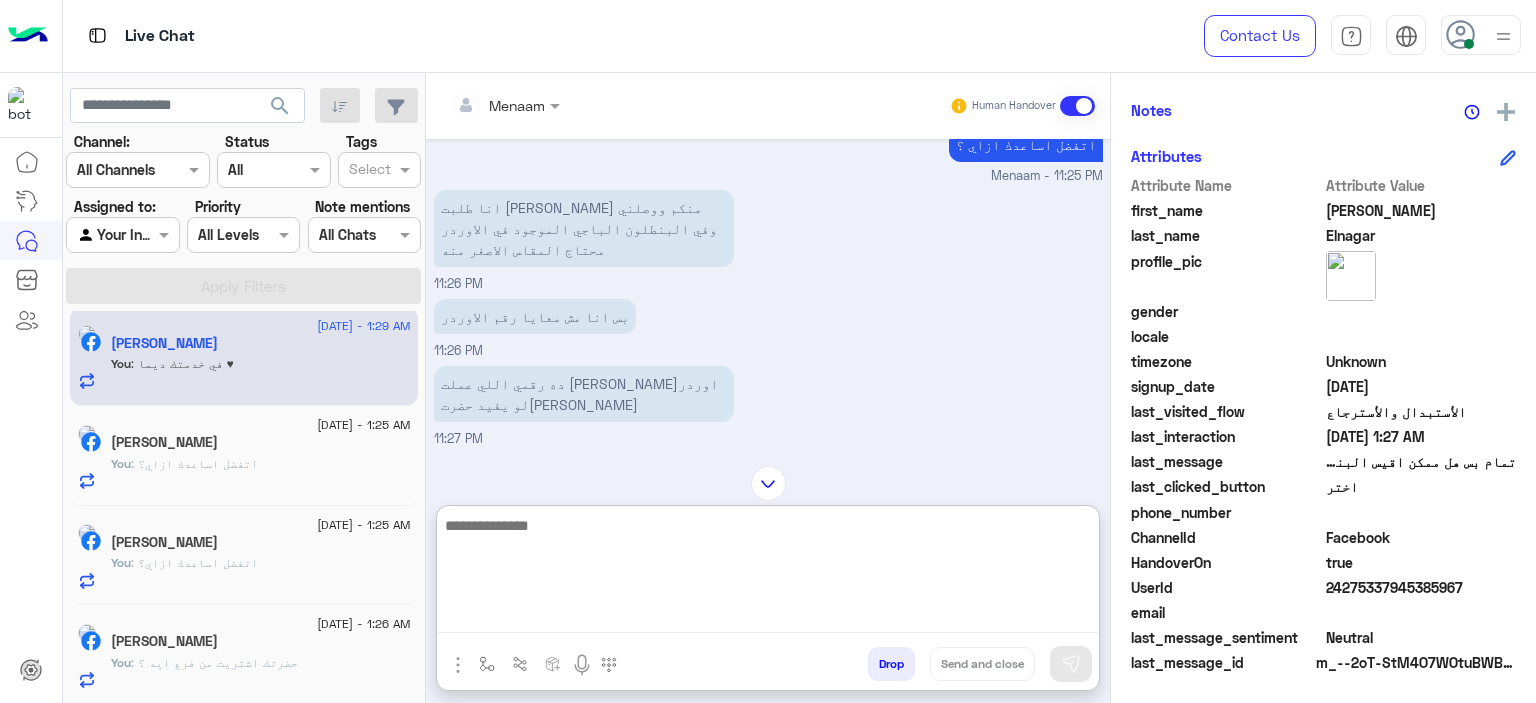 scroll, scrollTop: 1018, scrollLeft: 0, axis: vertical 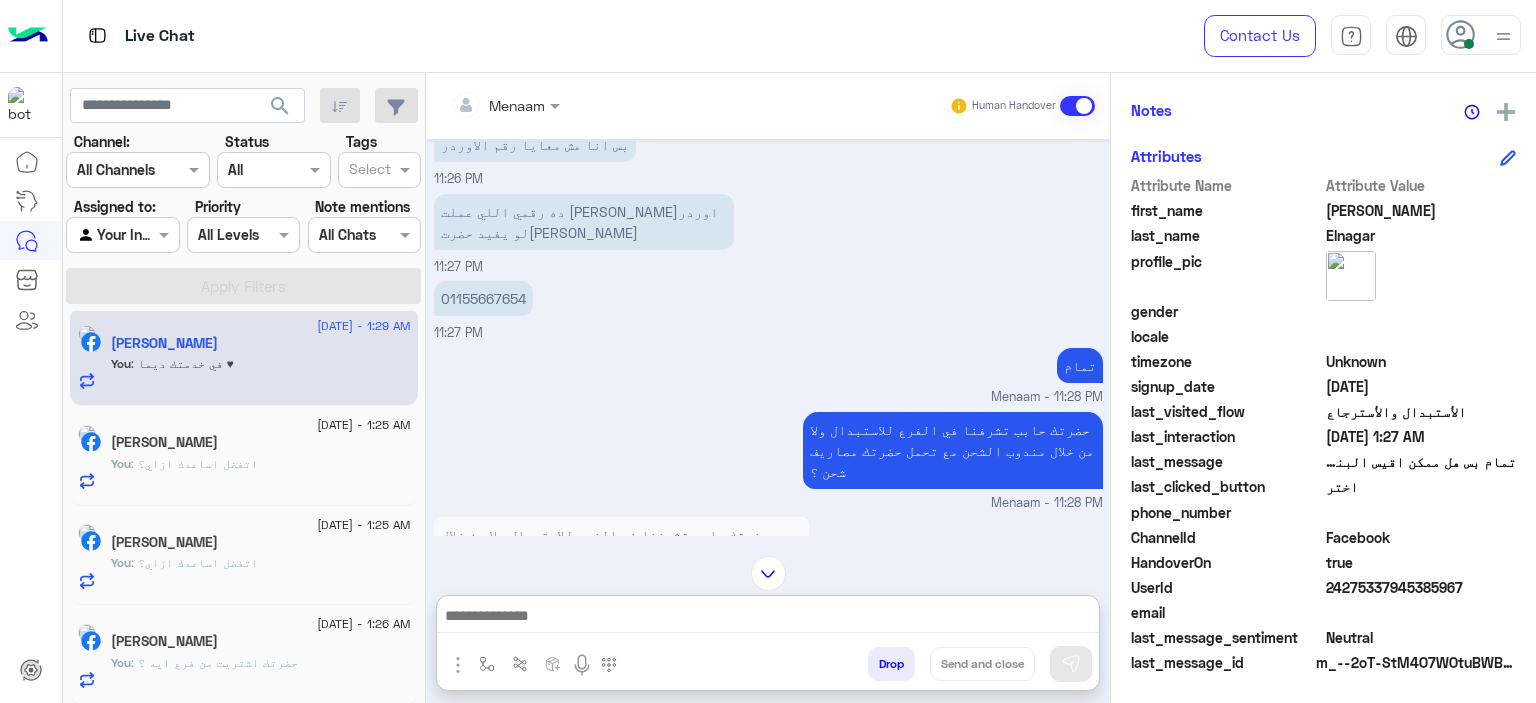 click on "01155667654" at bounding box center (483, 298) 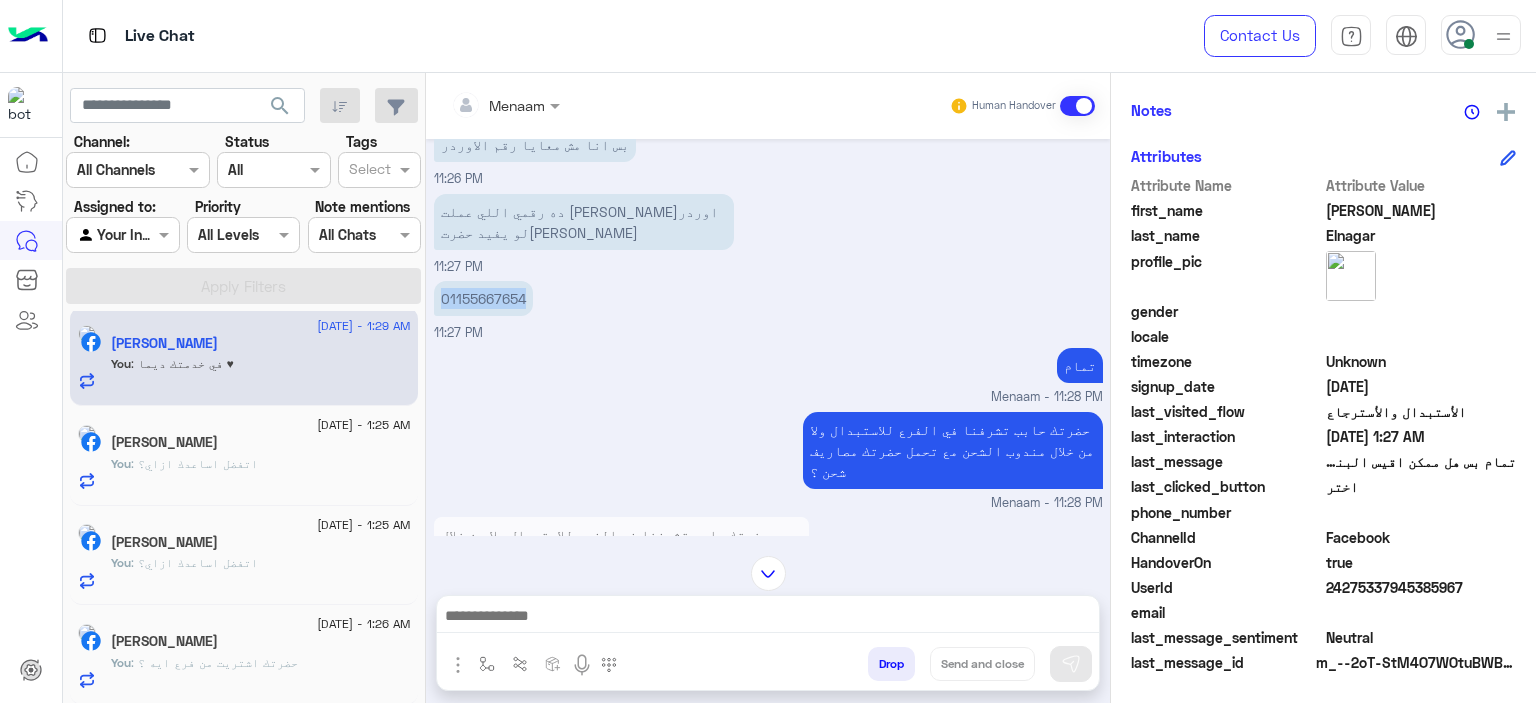 click on "01155667654" at bounding box center (483, 298) 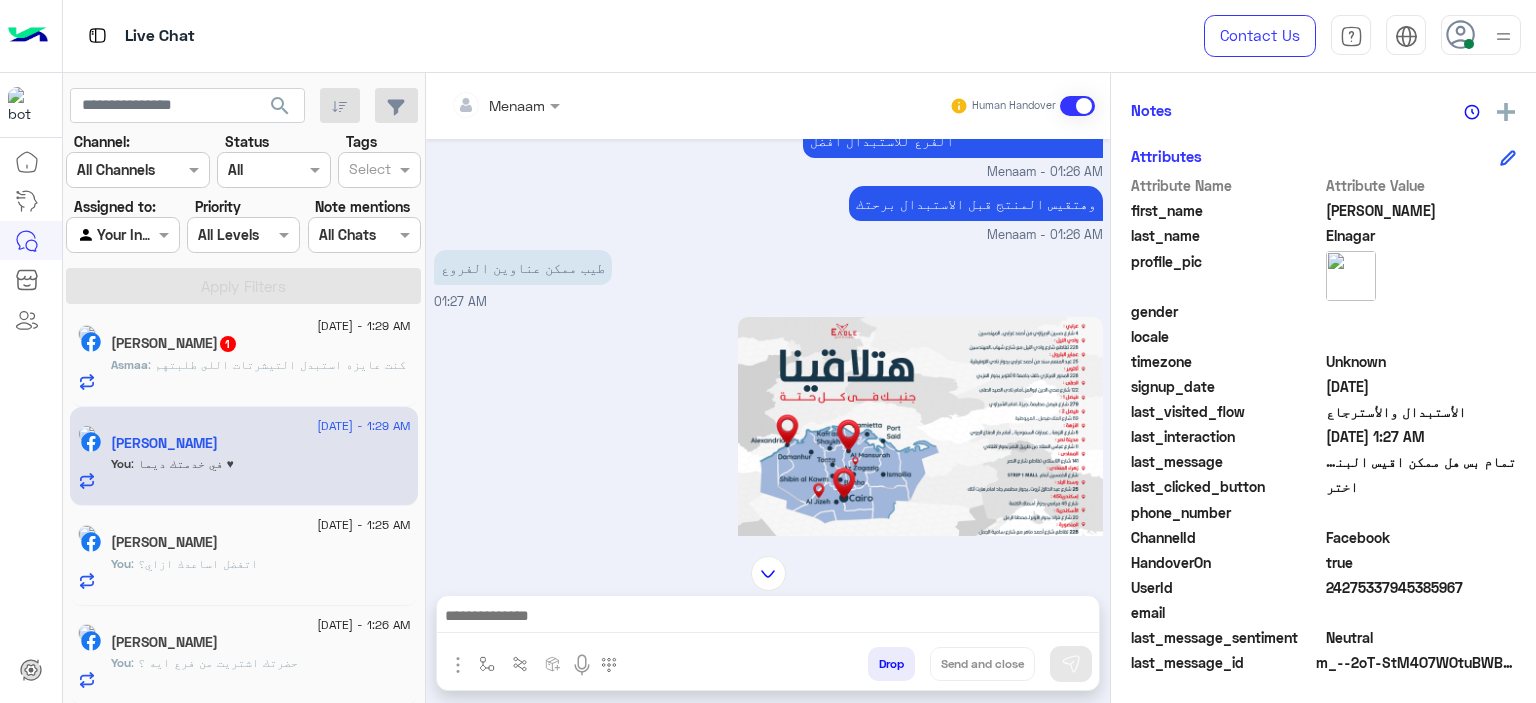 scroll, scrollTop: 2128, scrollLeft: 0, axis: vertical 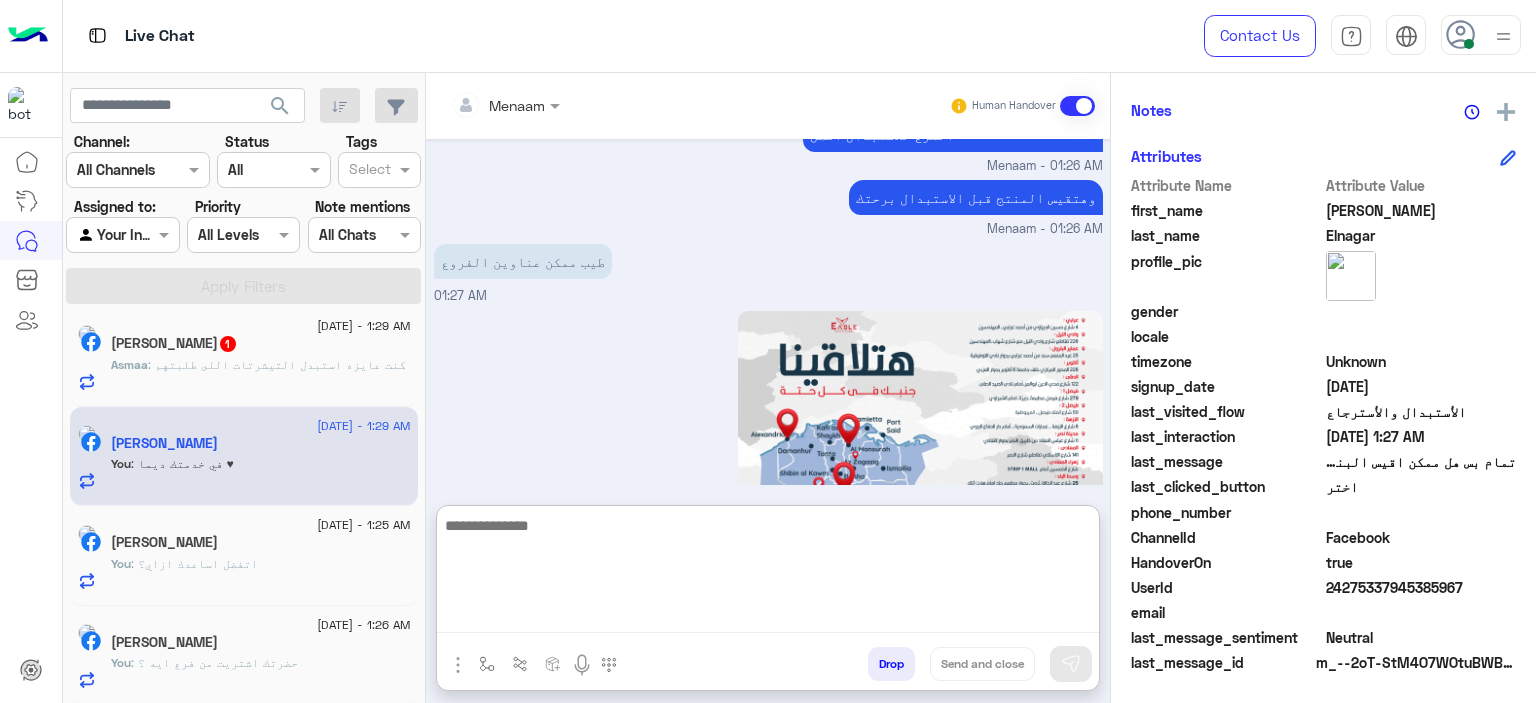 click at bounding box center [768, 573] 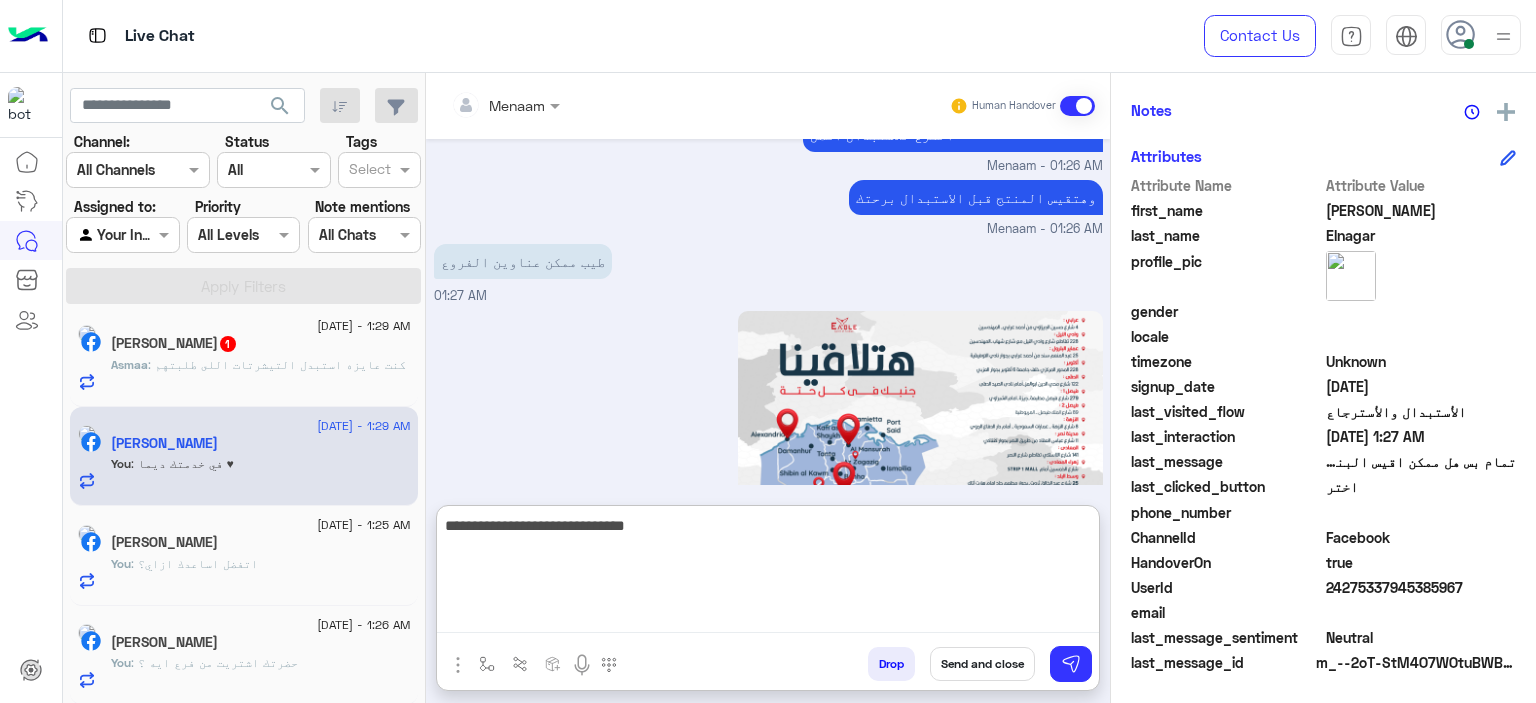 type on "**********" 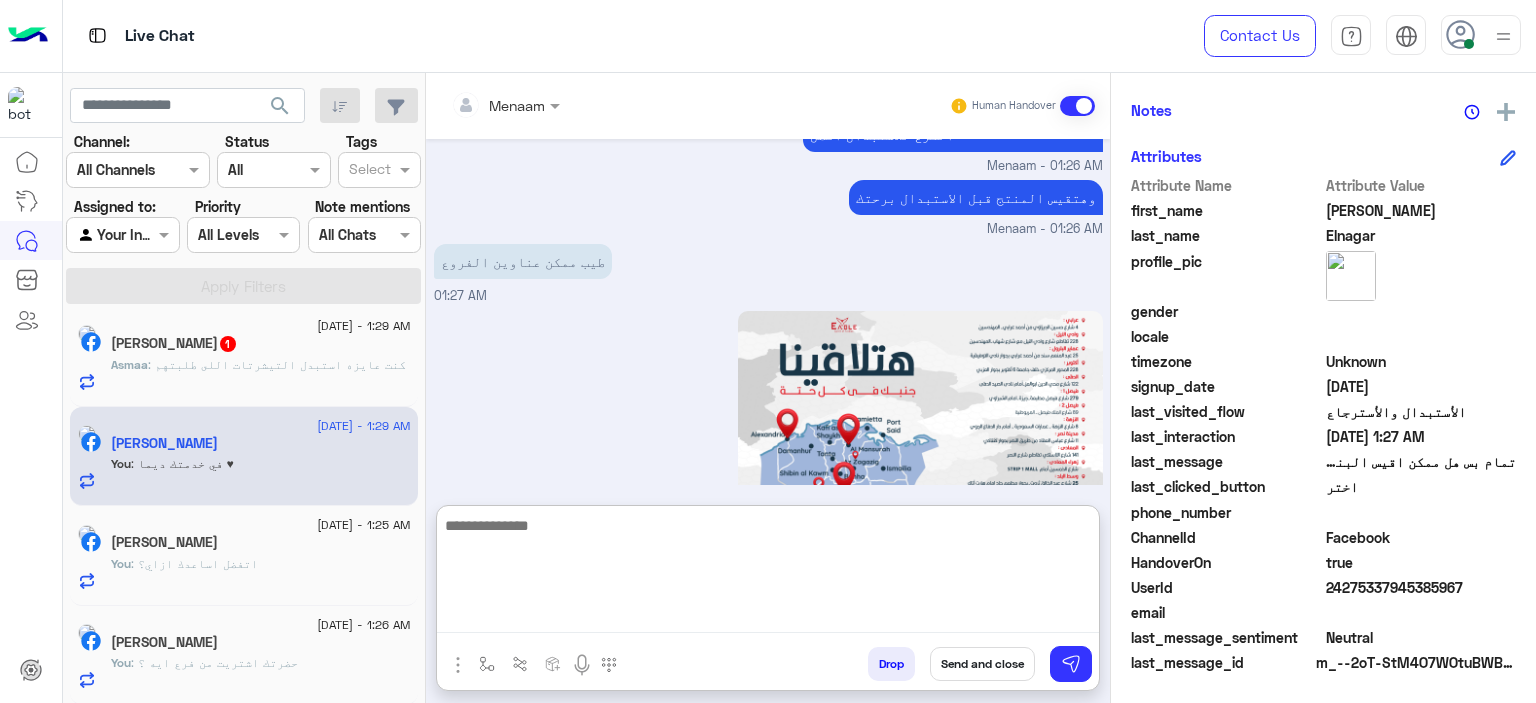 scroll, scrollTop: 2282, scrollLeft: 0, axis: vertical 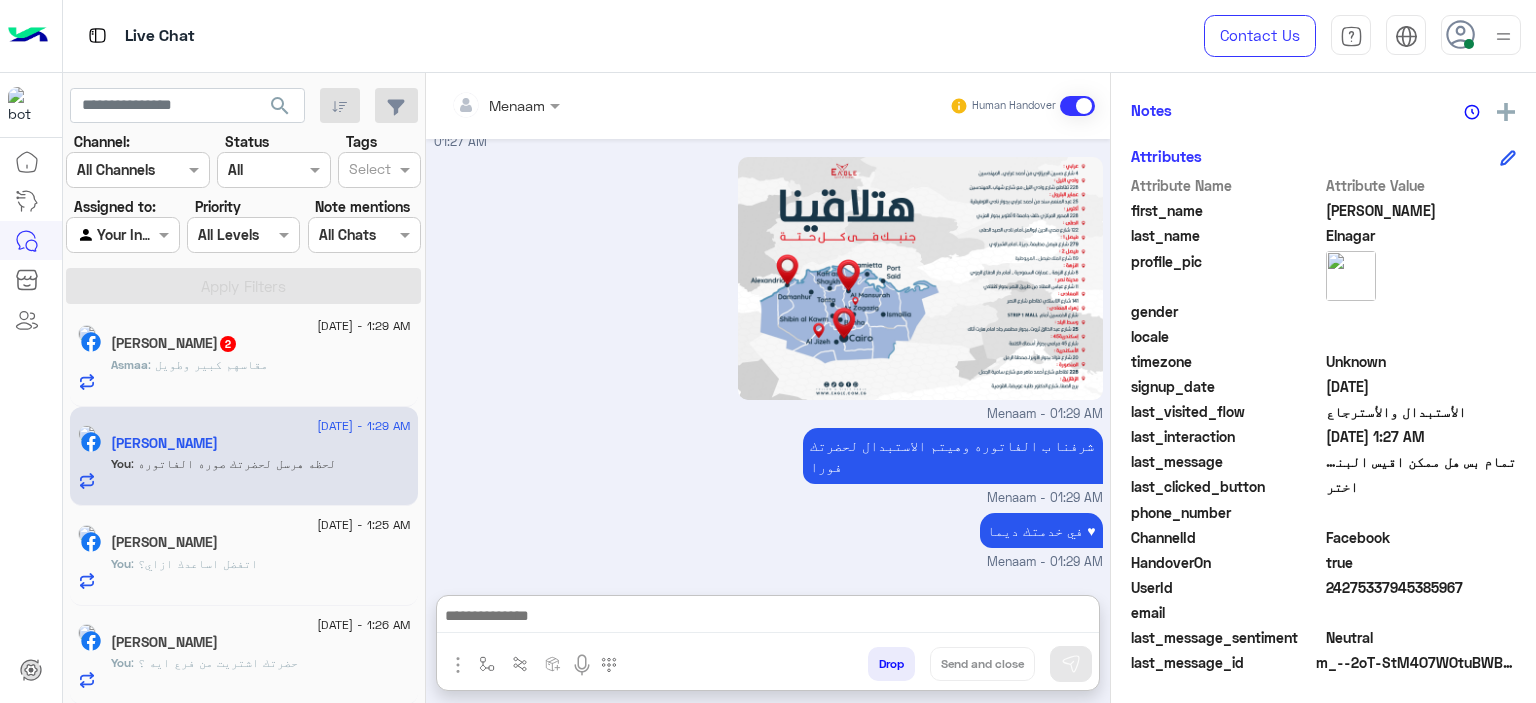click at bounding box center [458, 665] 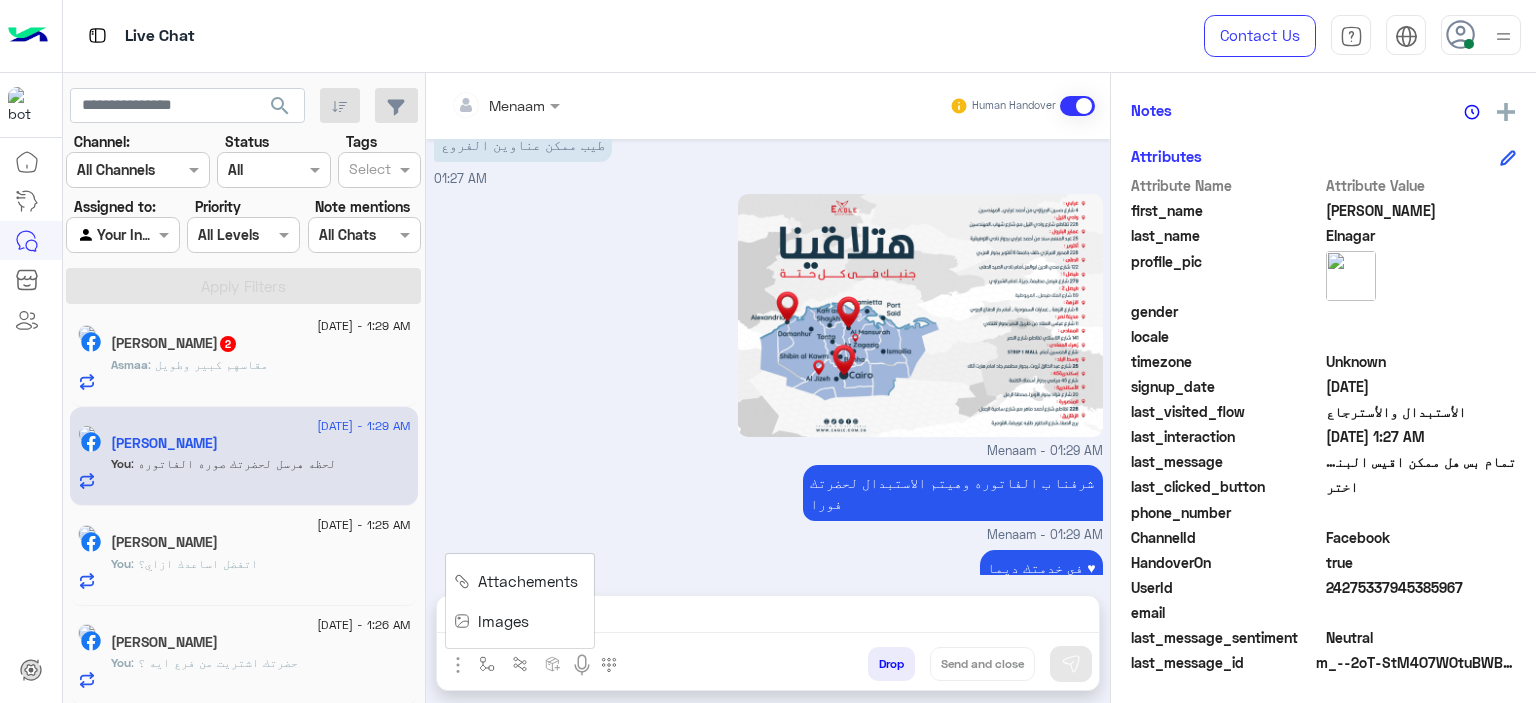 scroll, scrollTop: 2192, scrollLeft: 0, axis: vertical 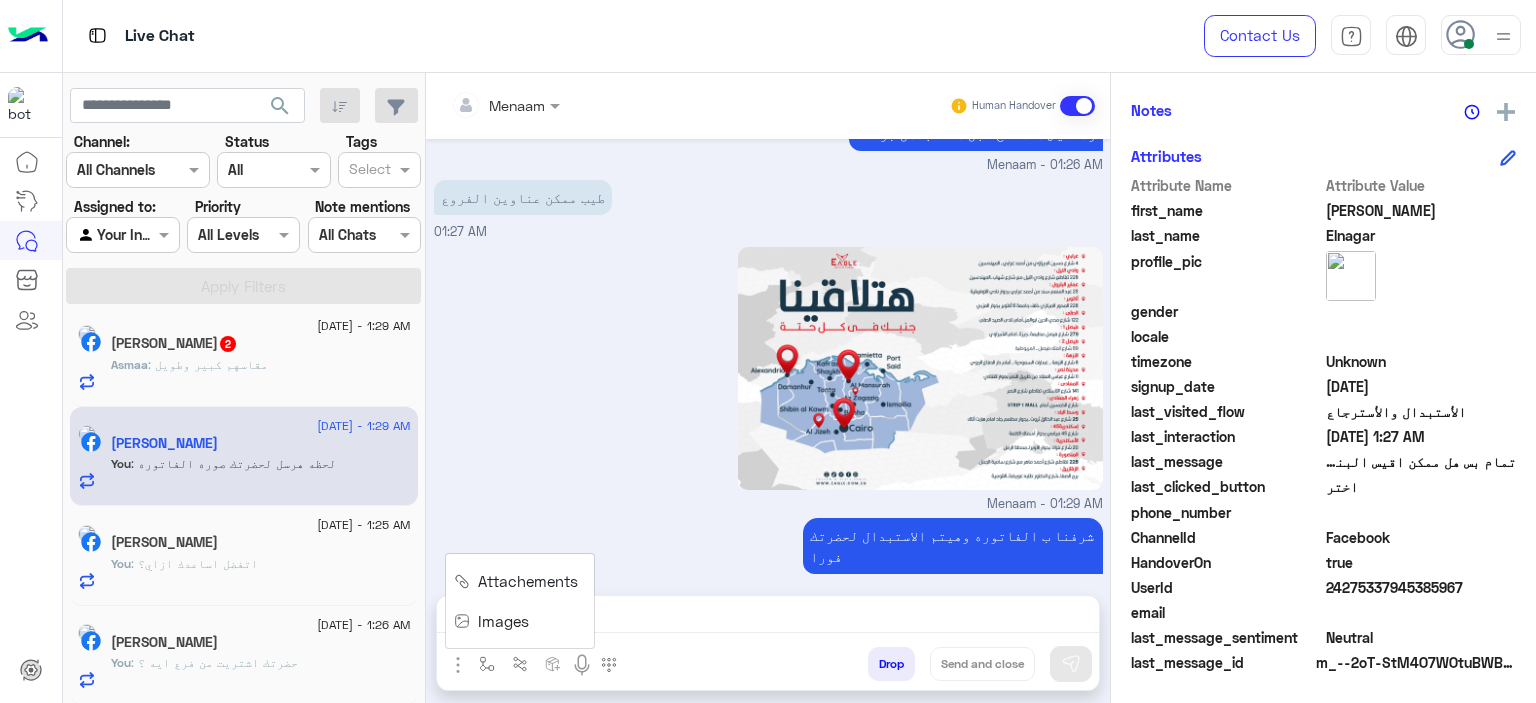 click on "Images" at bounding box center (503, 621) 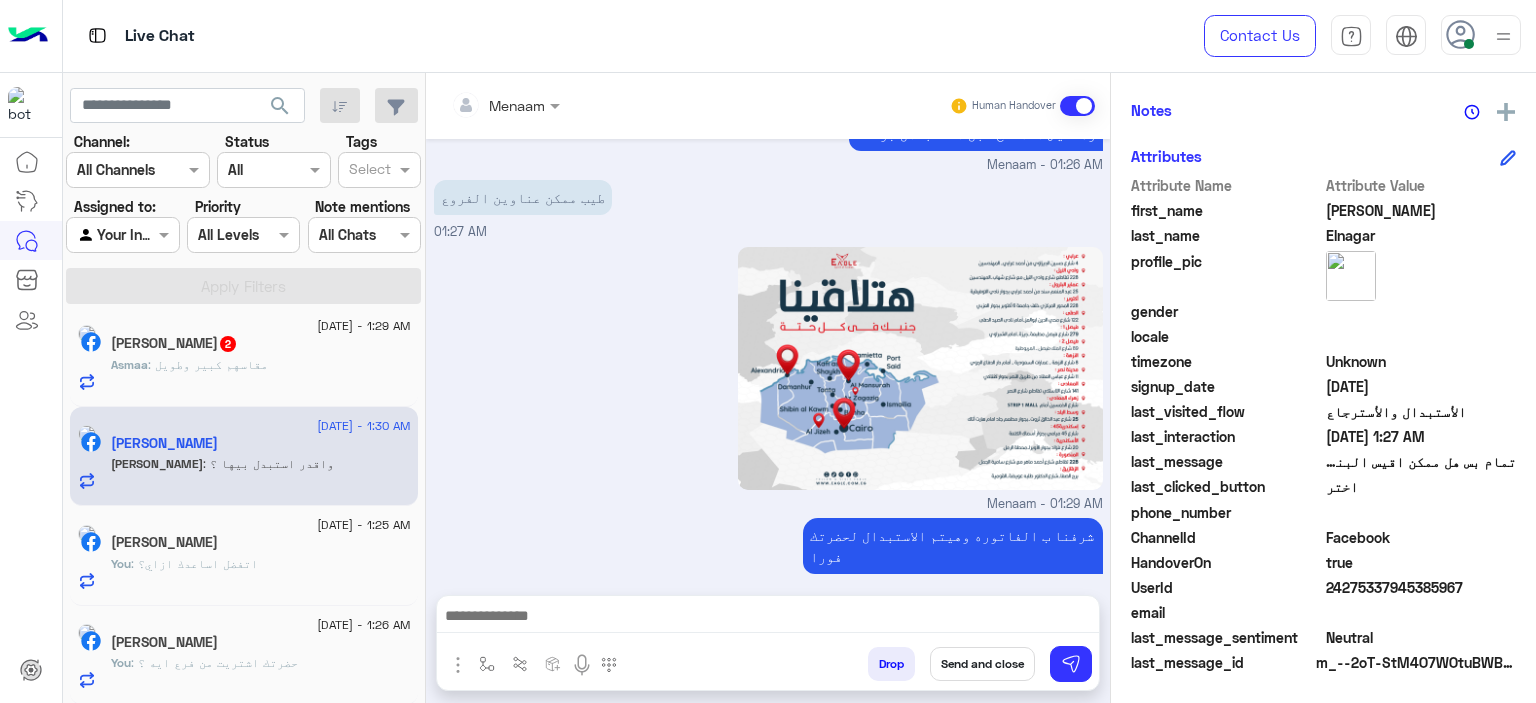 scroll, scrollTop: 2293, scrollLeft: 0, axis: vertical 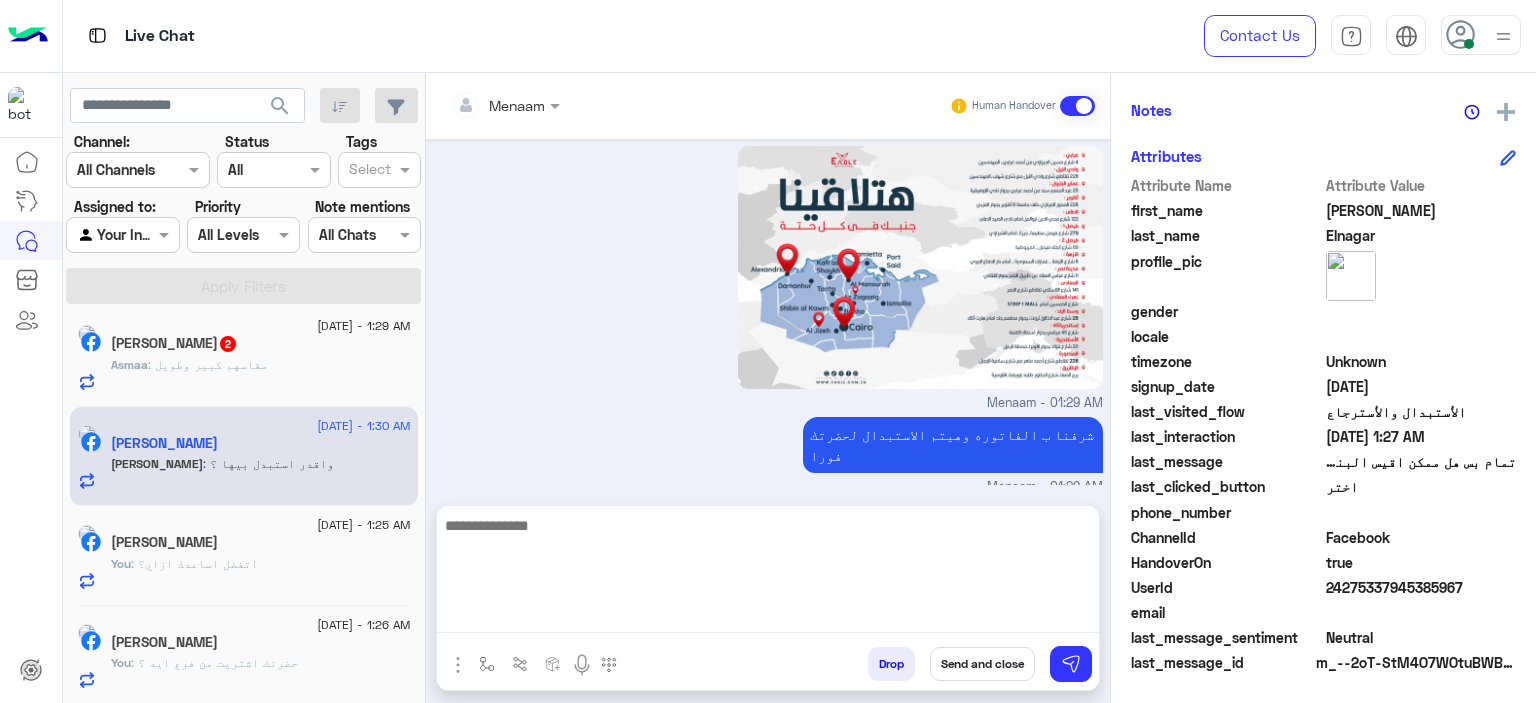 click at bounding box center (768, 573) 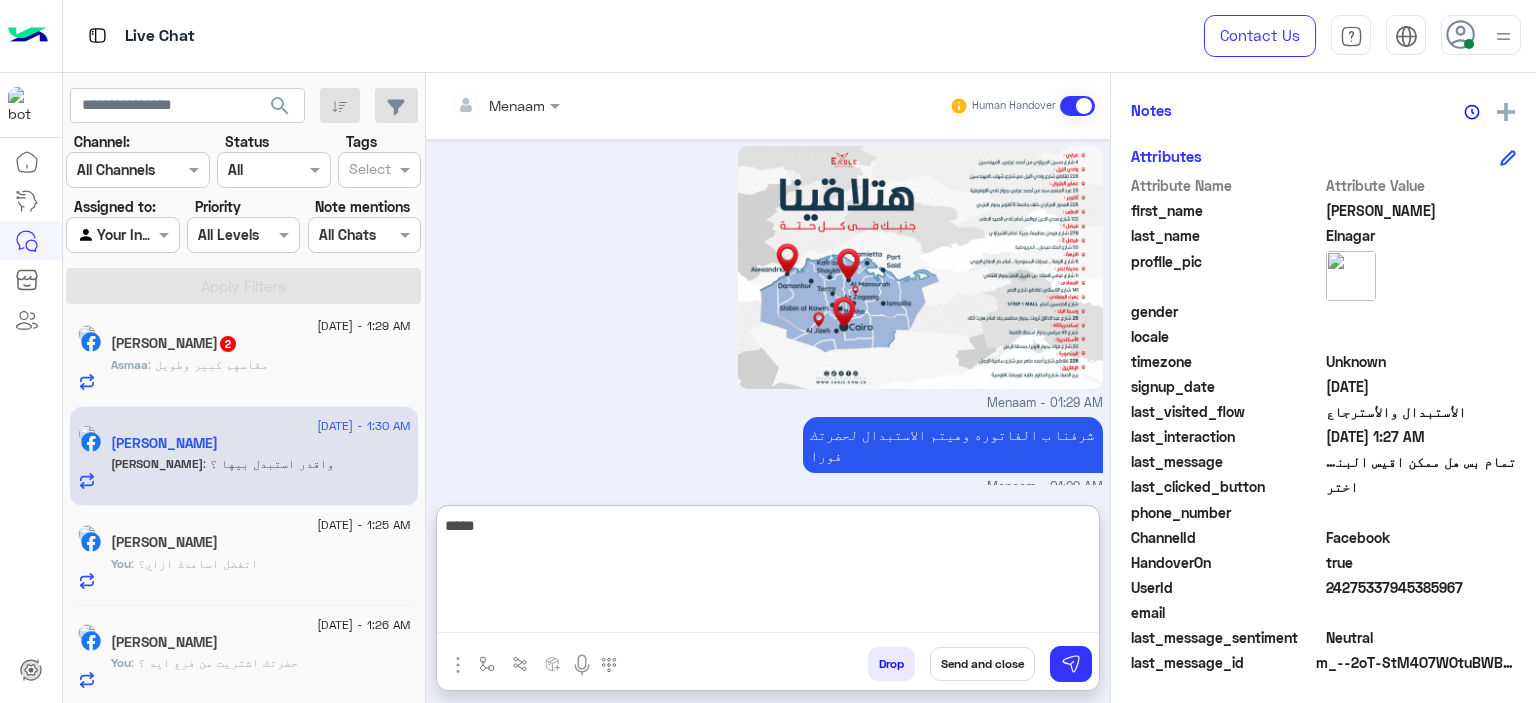 type on "*****" 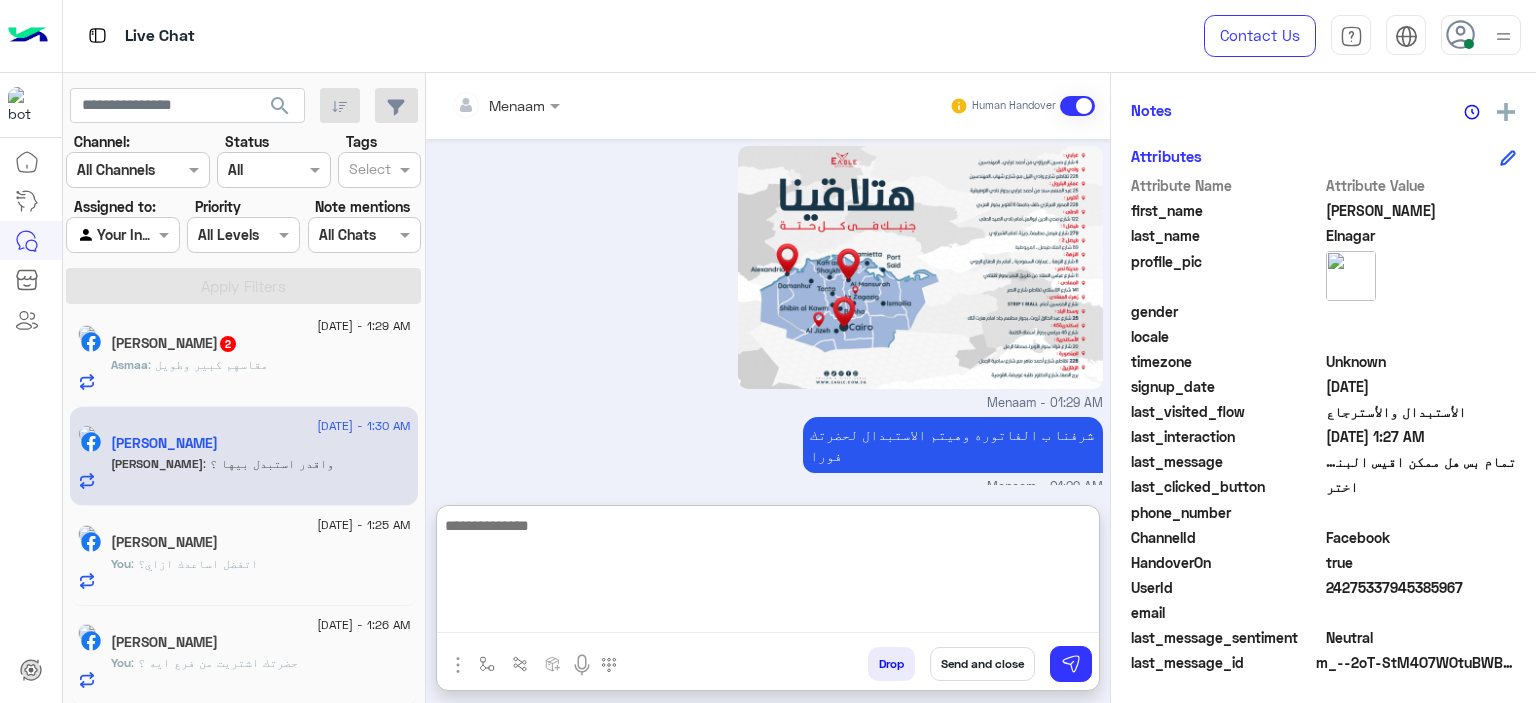 scroll, scrollTop: 2447, scrollLeft: 0, axis: vertical 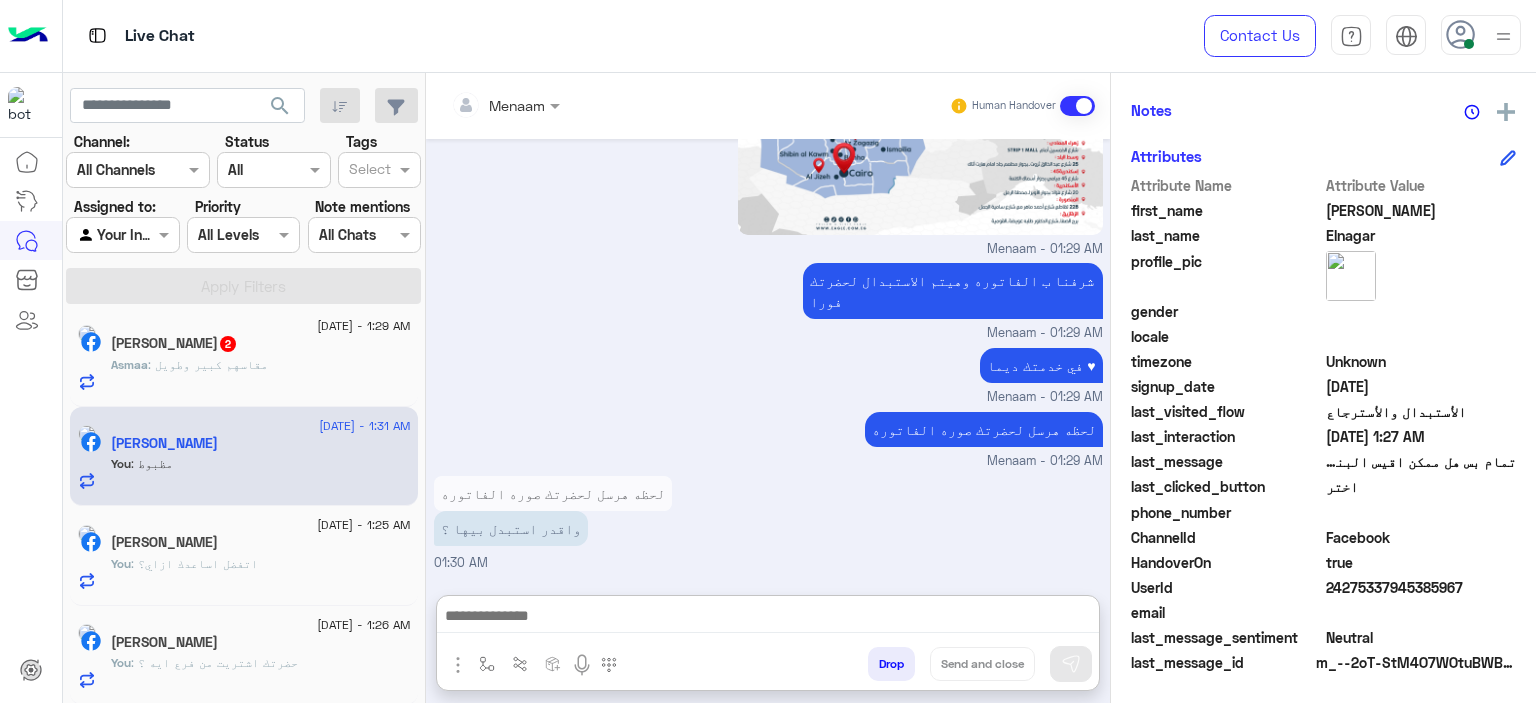 click on "Asmaa : مقاسهم كبير وطويل" 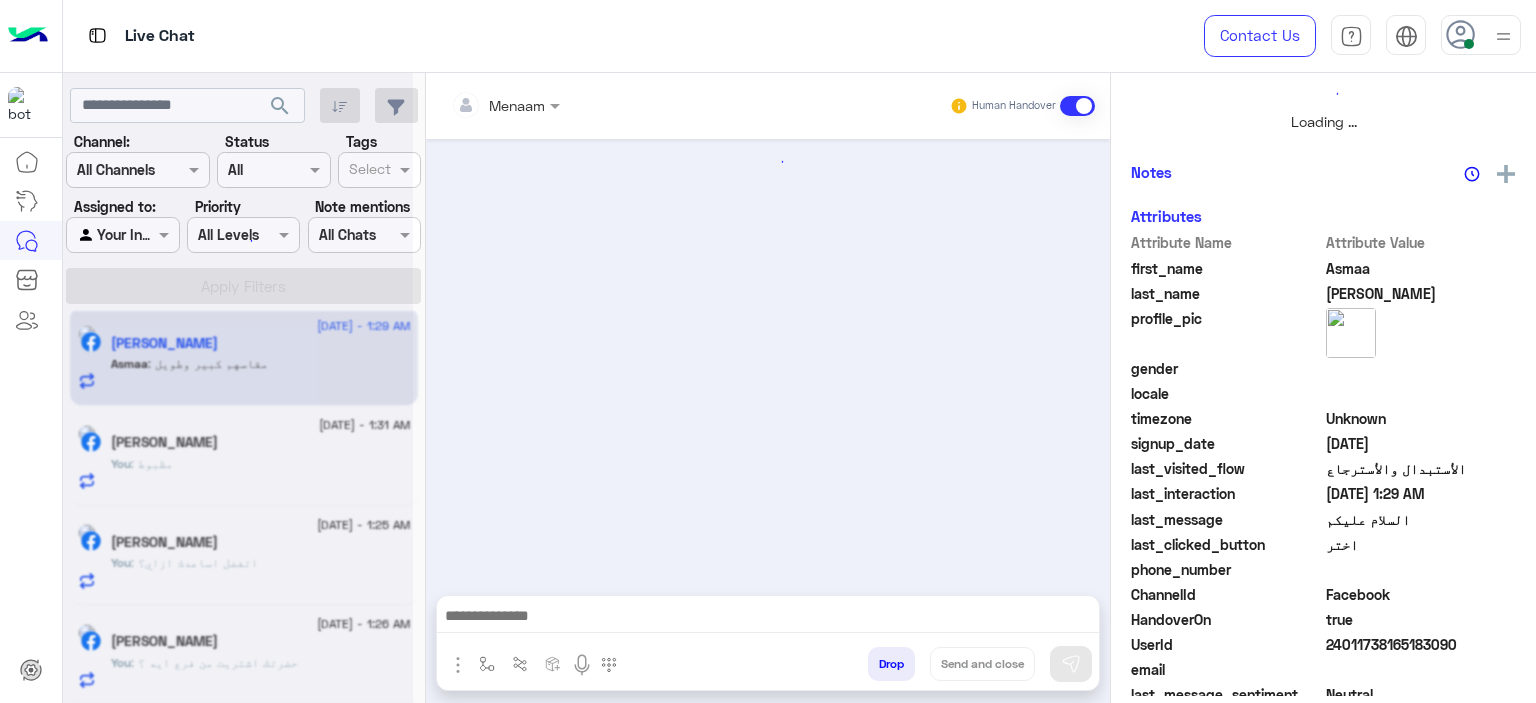 scroll, scrollTop: 0, scrollLeft: 0, axis: both 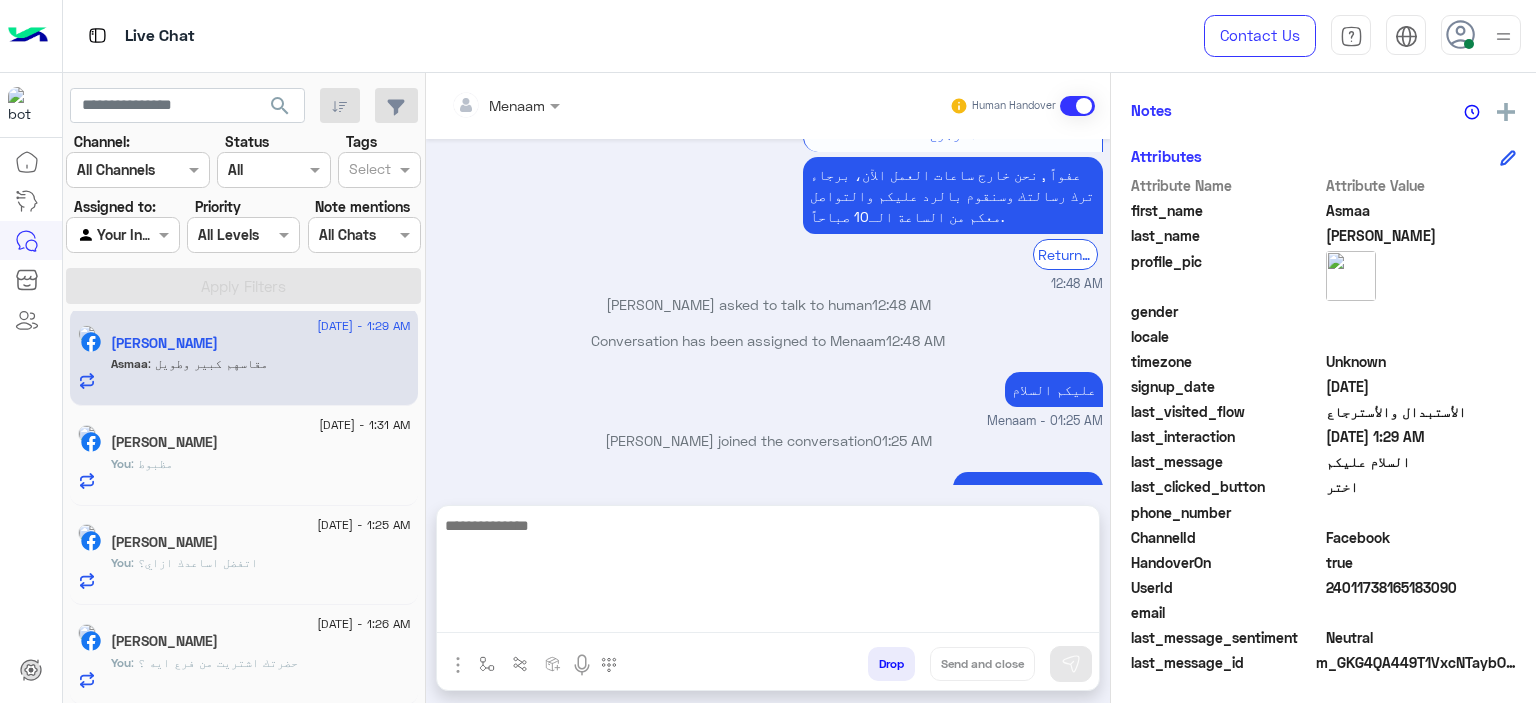click at bounding box center (768, 573) 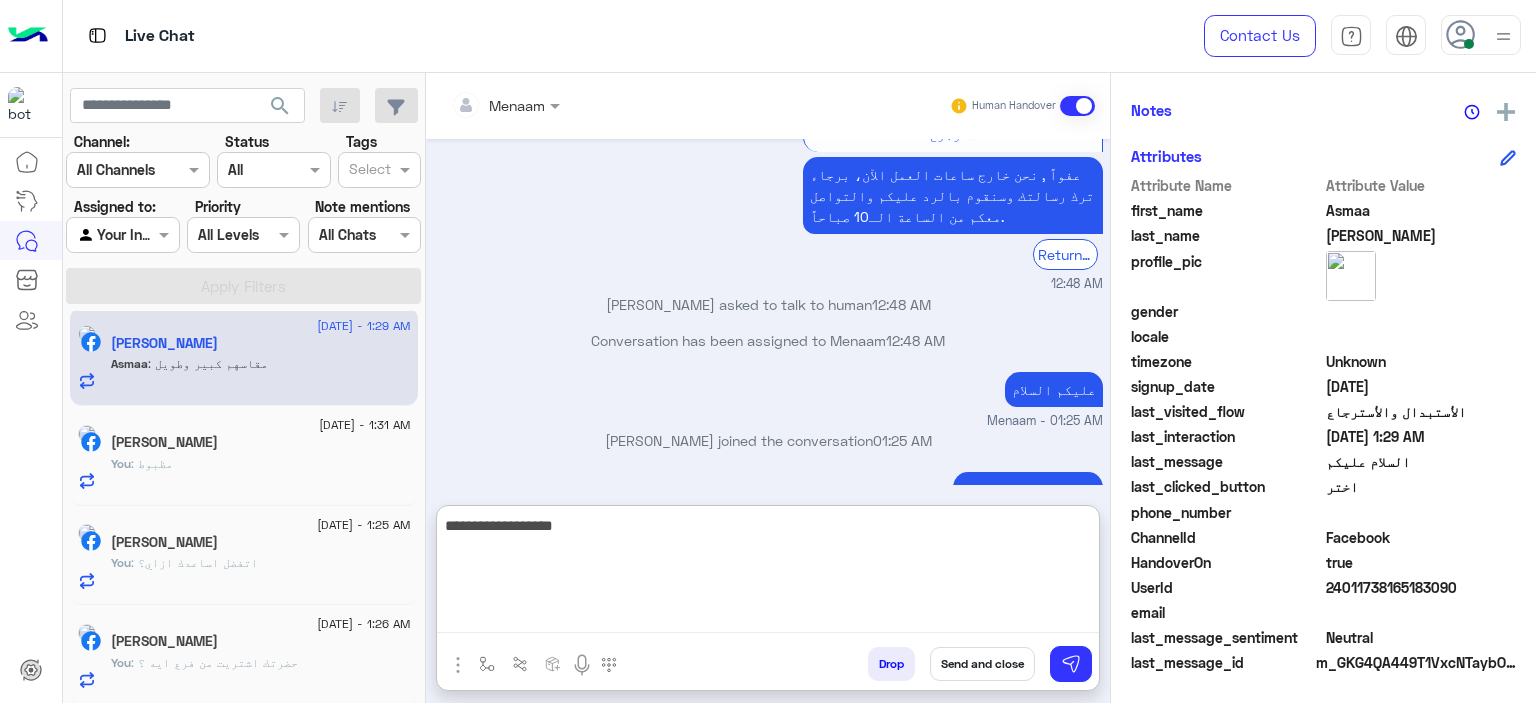 type on "**********" 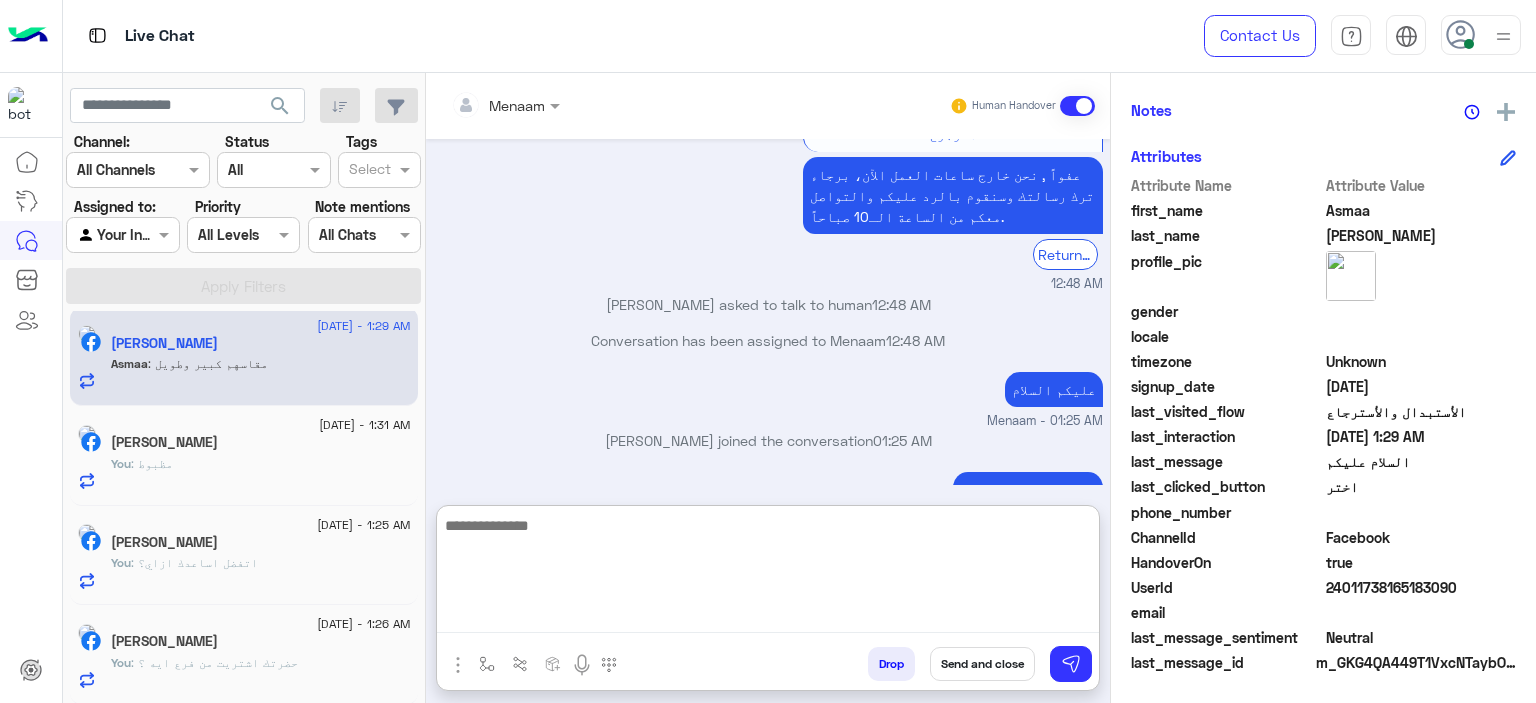 scroll, scrollTop: 1956, scrollLeft: 0, axis: vertical 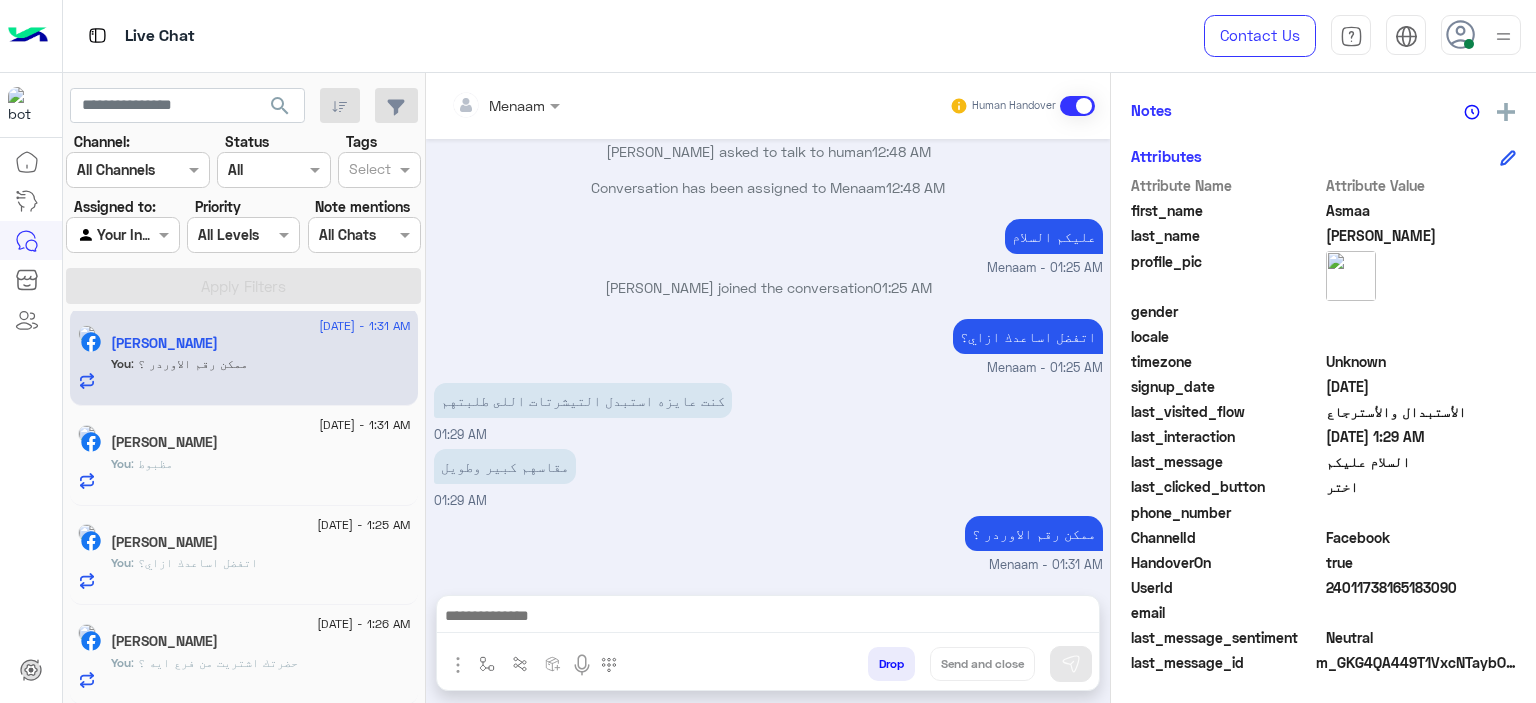 click on "[PERSON_NAME]" 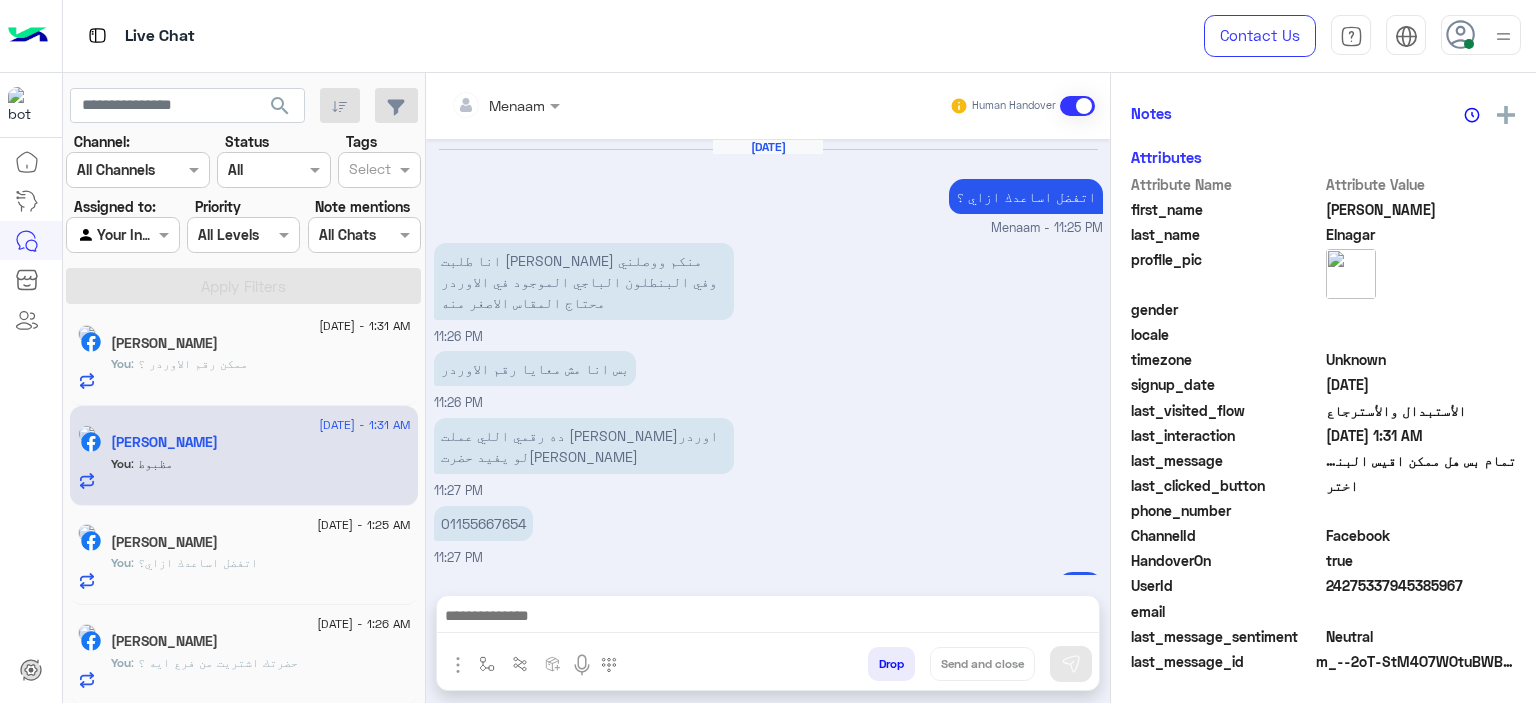 scroll, scrollTop: 452, scrollLeft: 0, axis: vertical 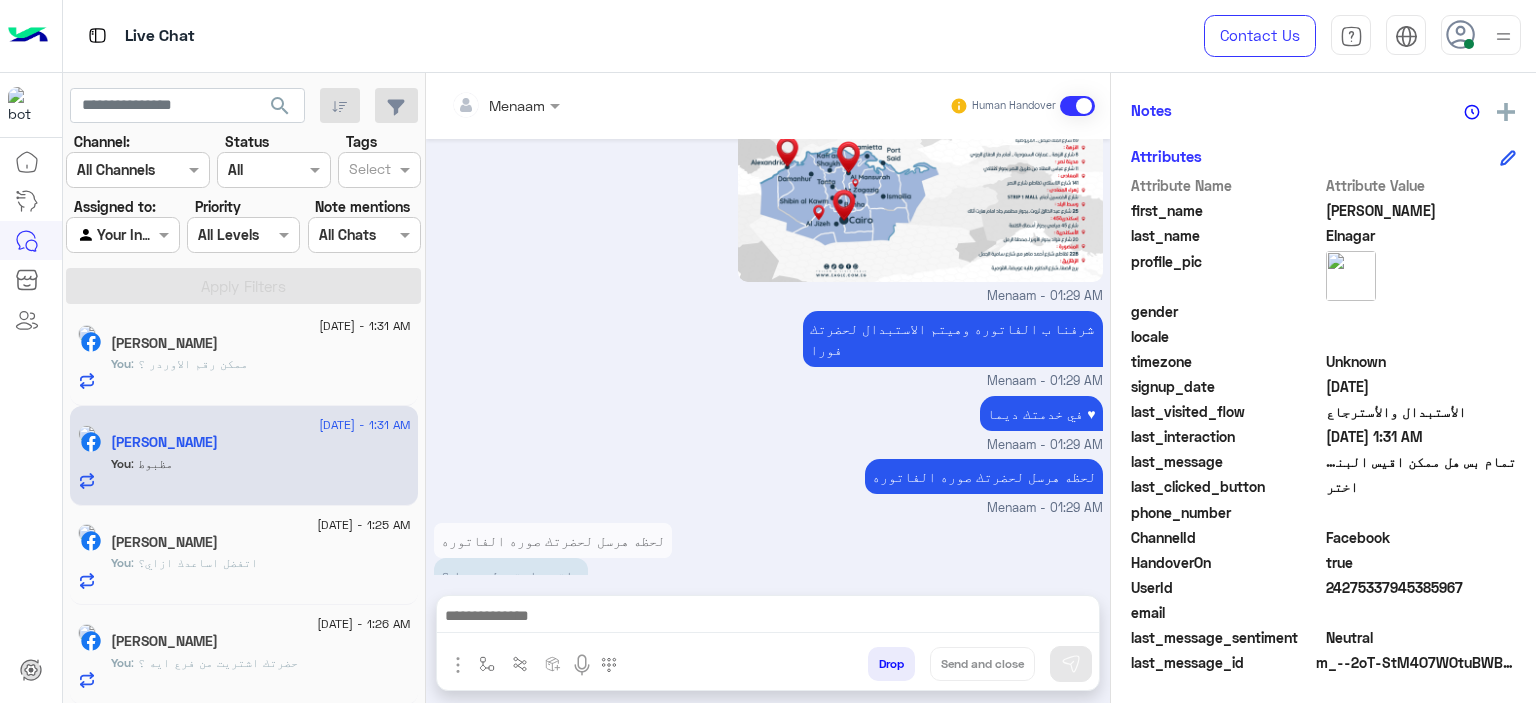 click on ": اتفضل اساعدك ازاي؟" 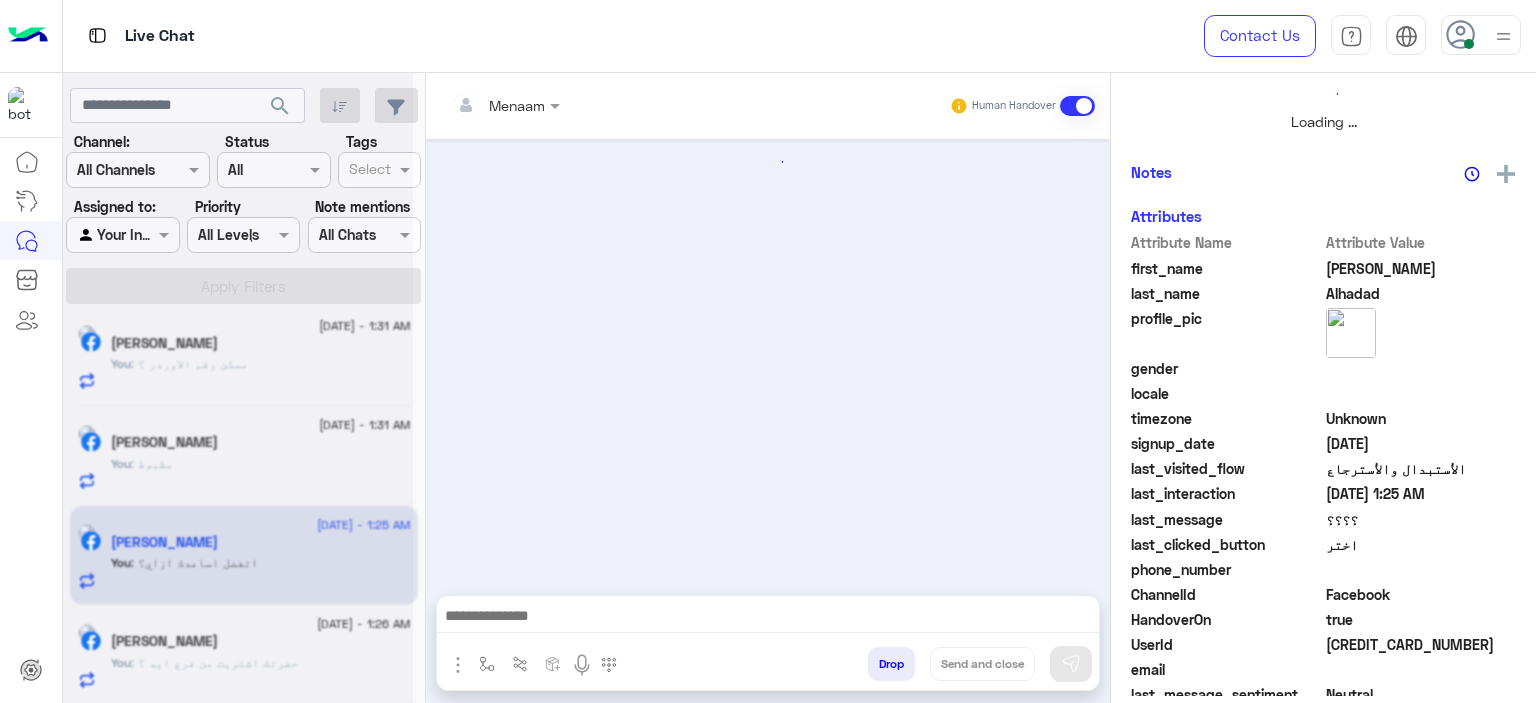 scroll, scrollTop: 514, scrollLeft: 0, axis: vertical 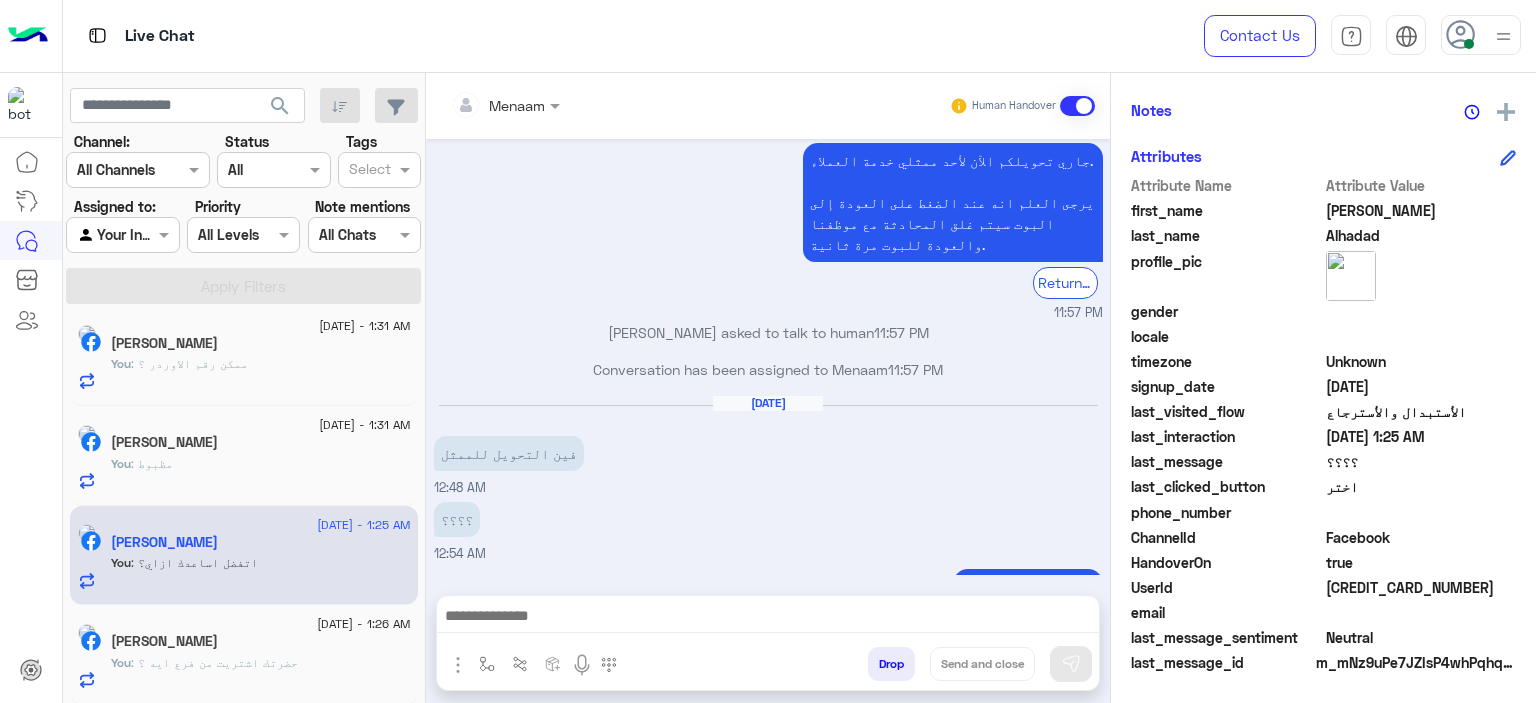 click on "Ahmed Abd Elsatar" 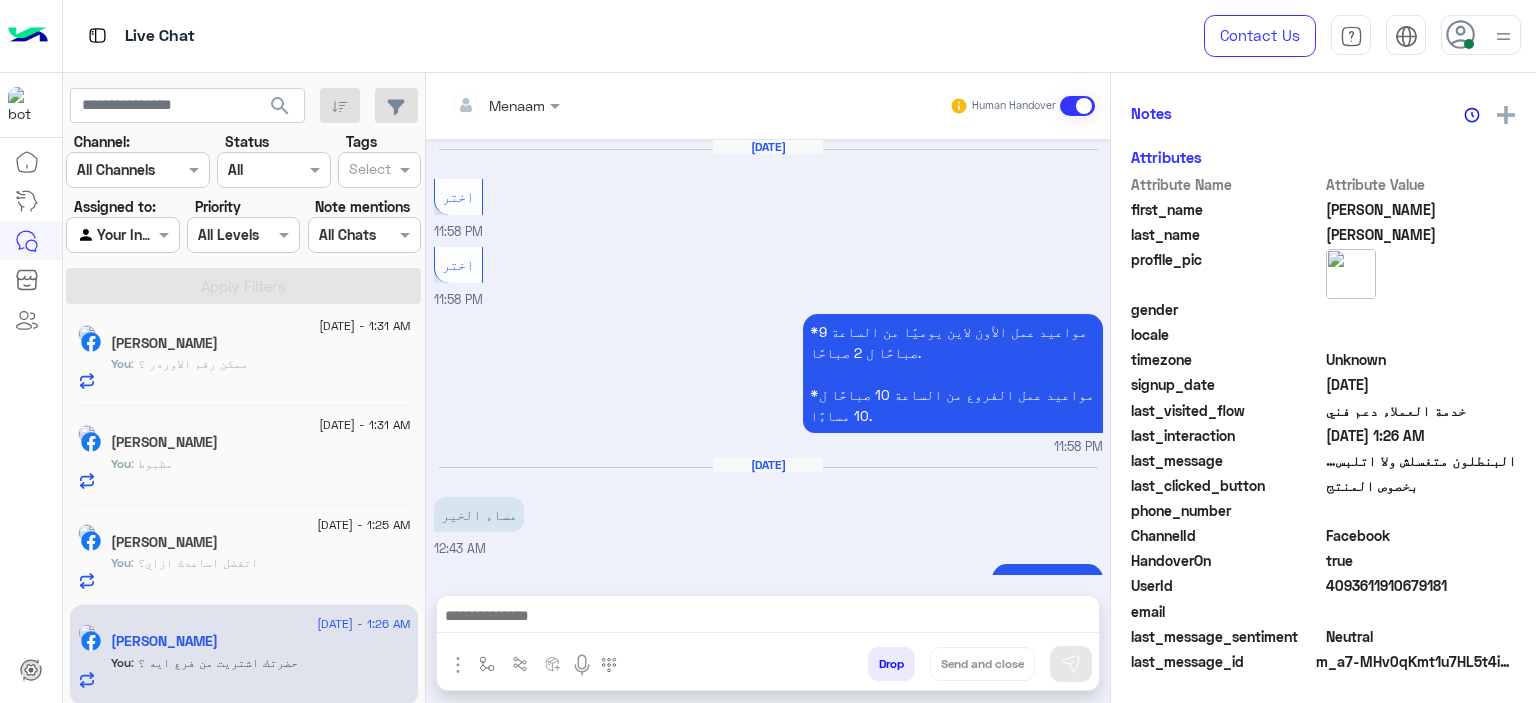 scroll, scrollTop: 452, scrollLeft: 0, axis: vertical 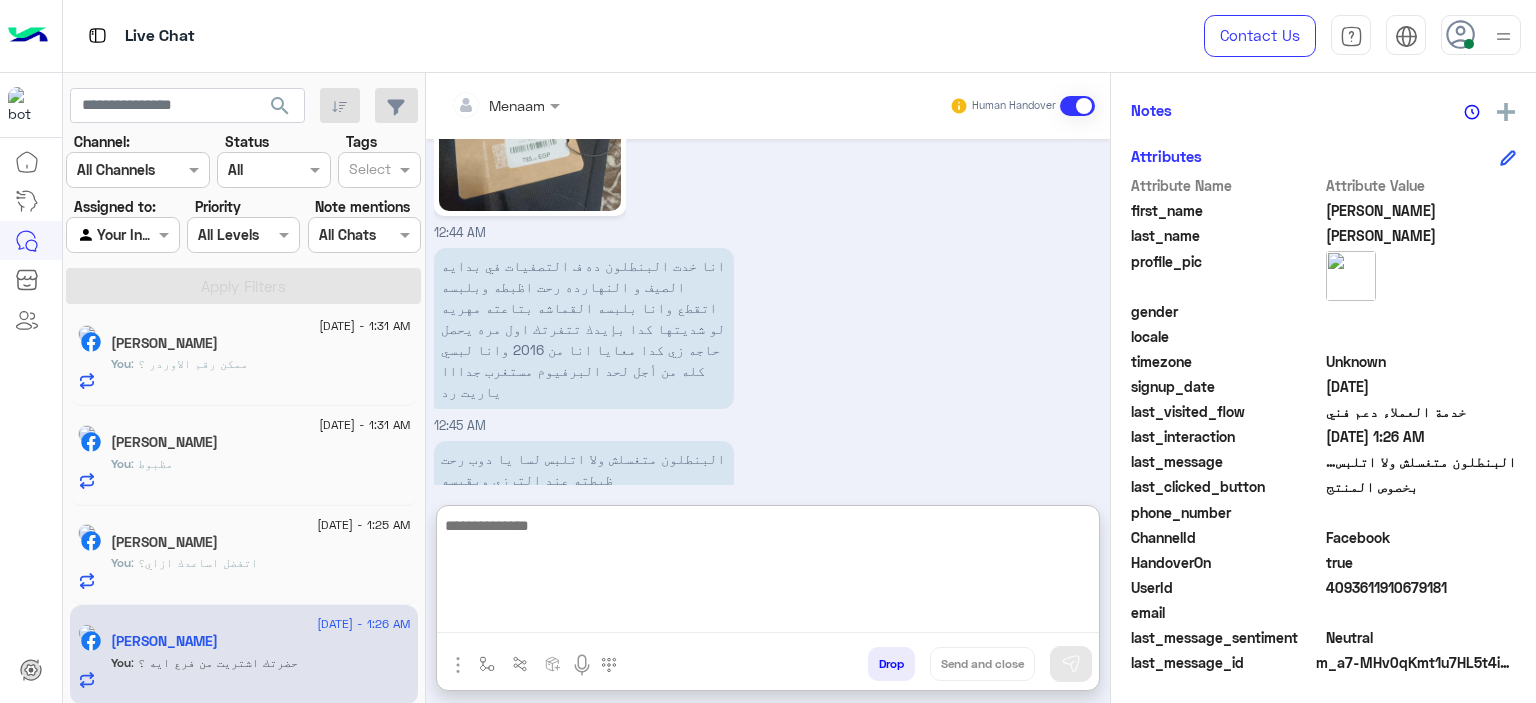 click at bounding box center [768, 573] 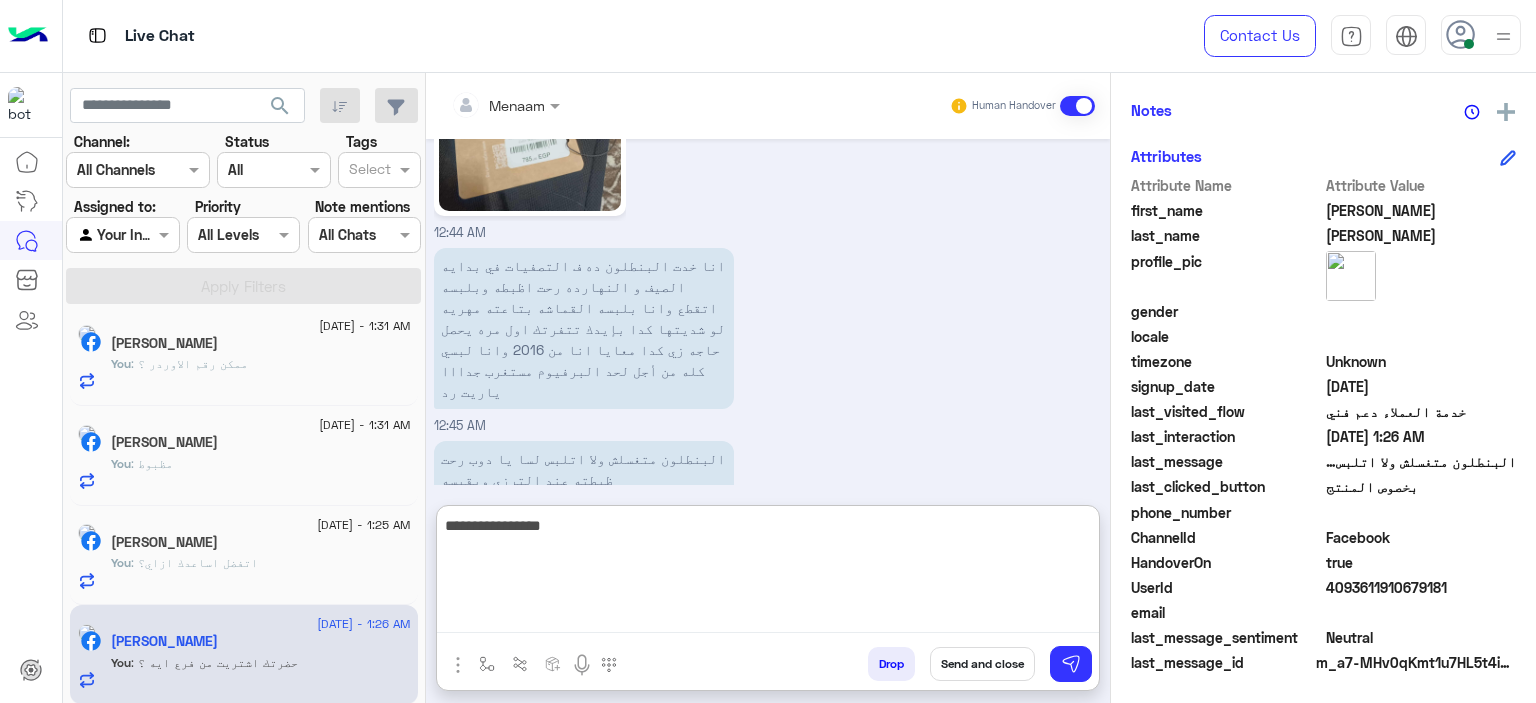 type on "**********" 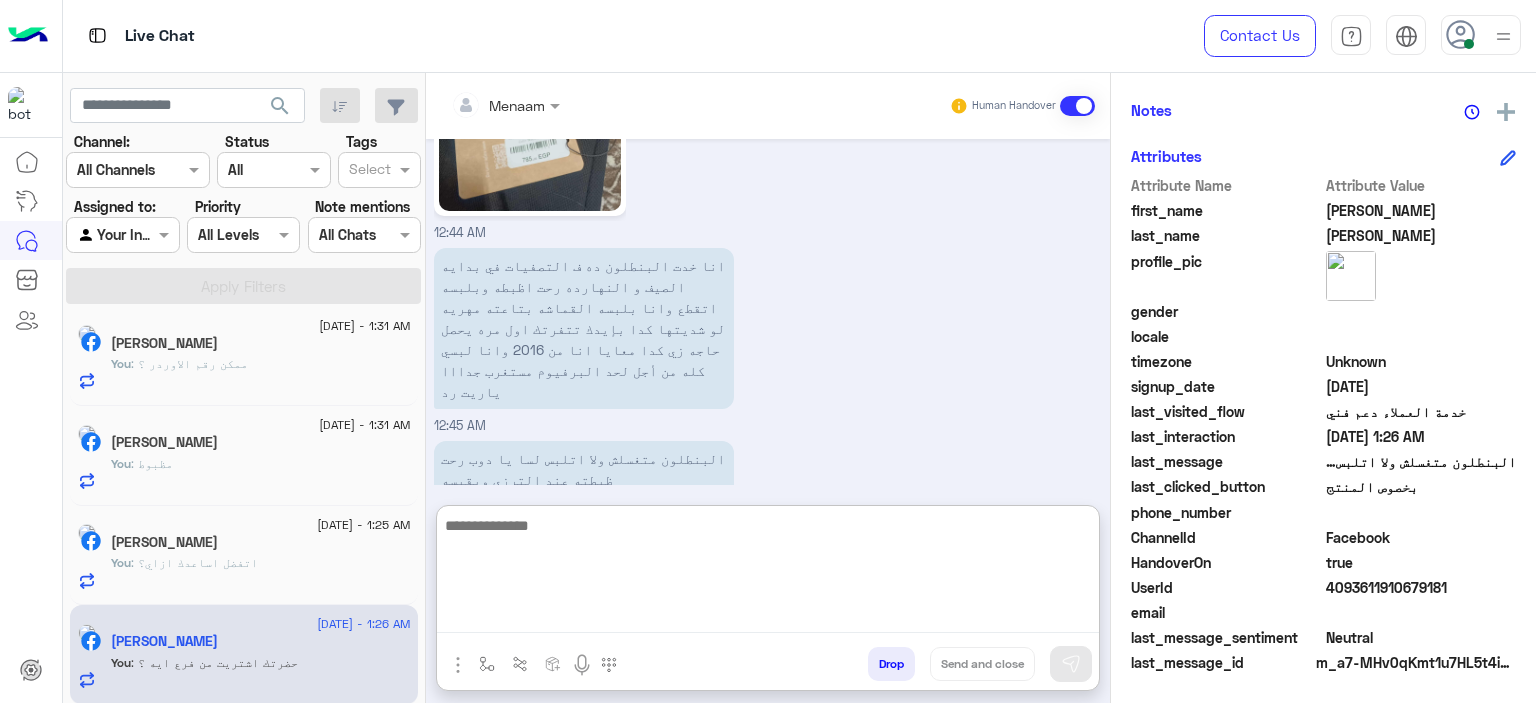 scroll, scrollTop: 2152, scrollLeft: 0, axis: vertical 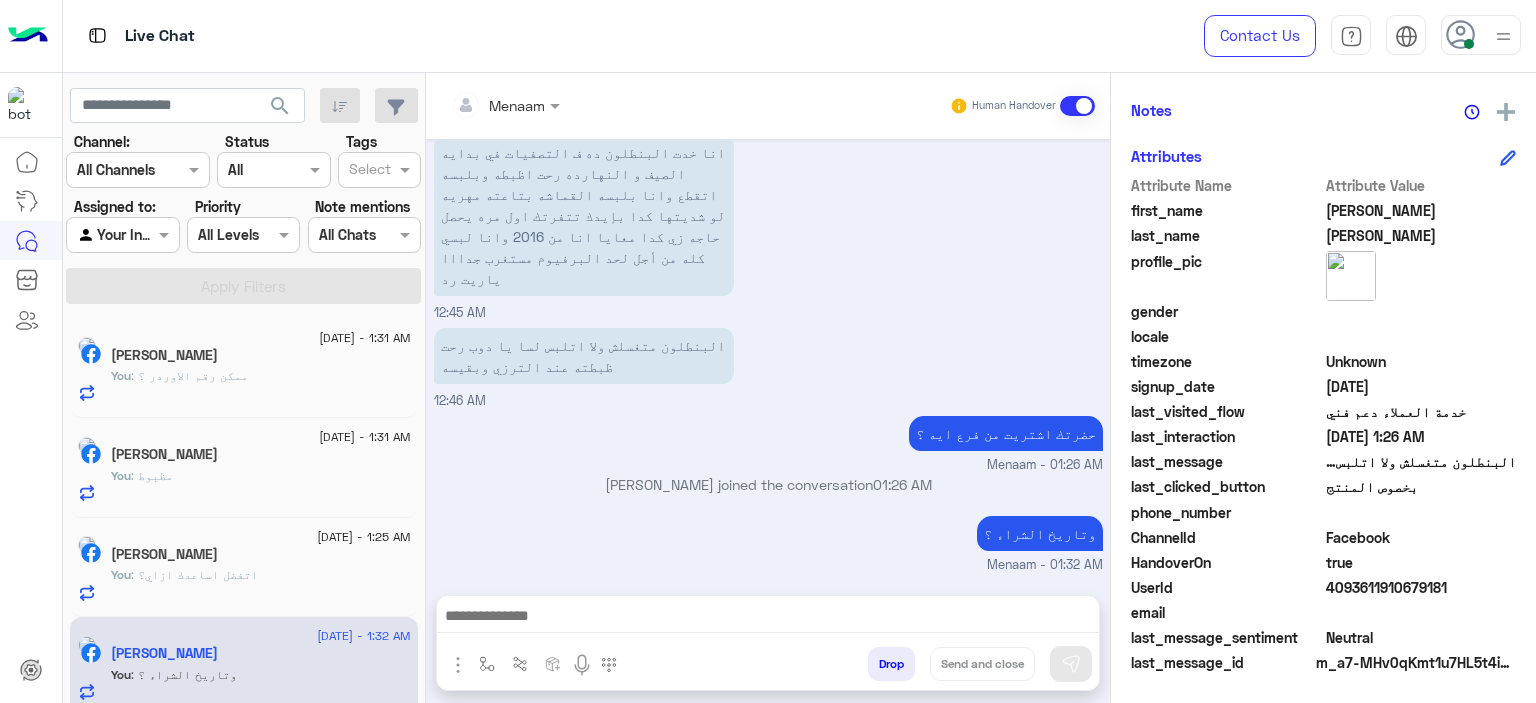 click on "You  : مظبوط" 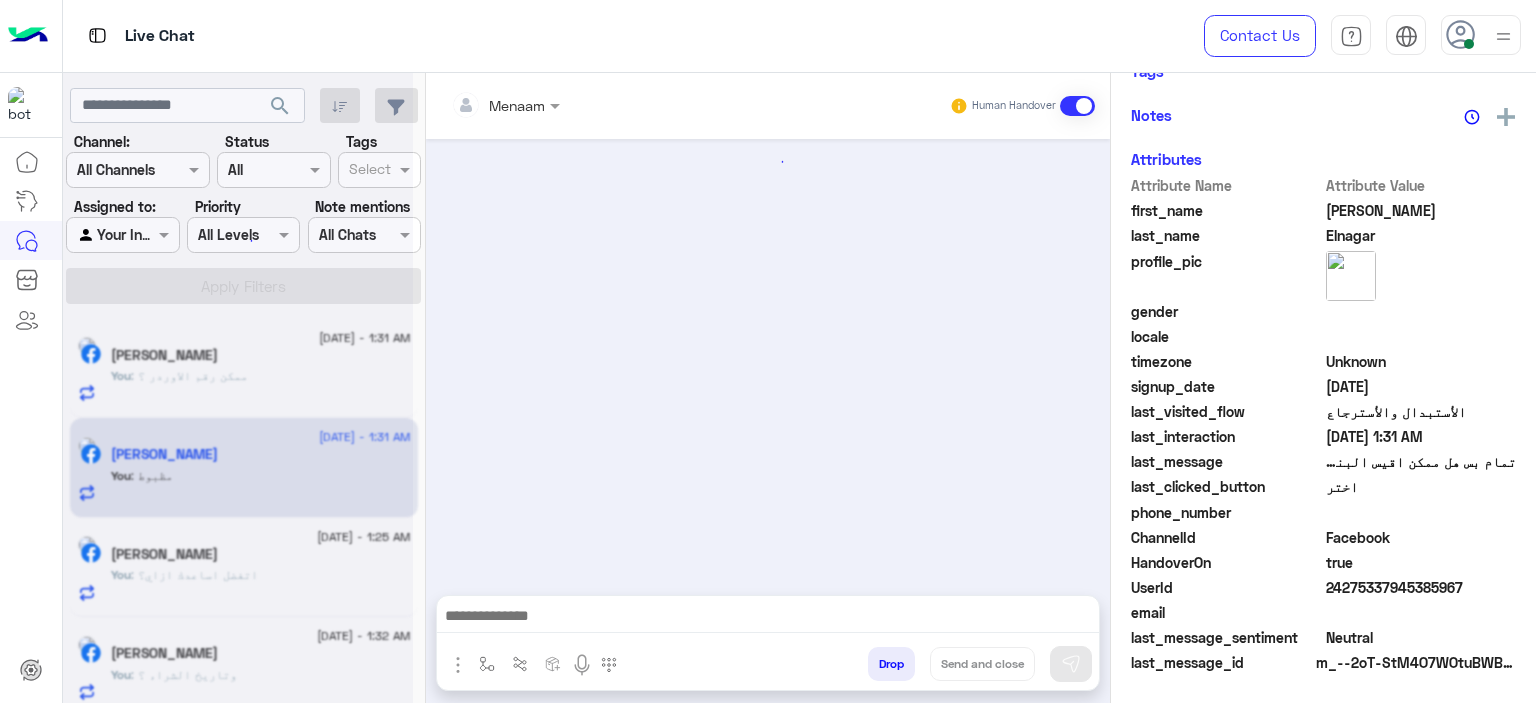 scroll, scrollTop: 452, scrollLeft: 0, axis: vertical 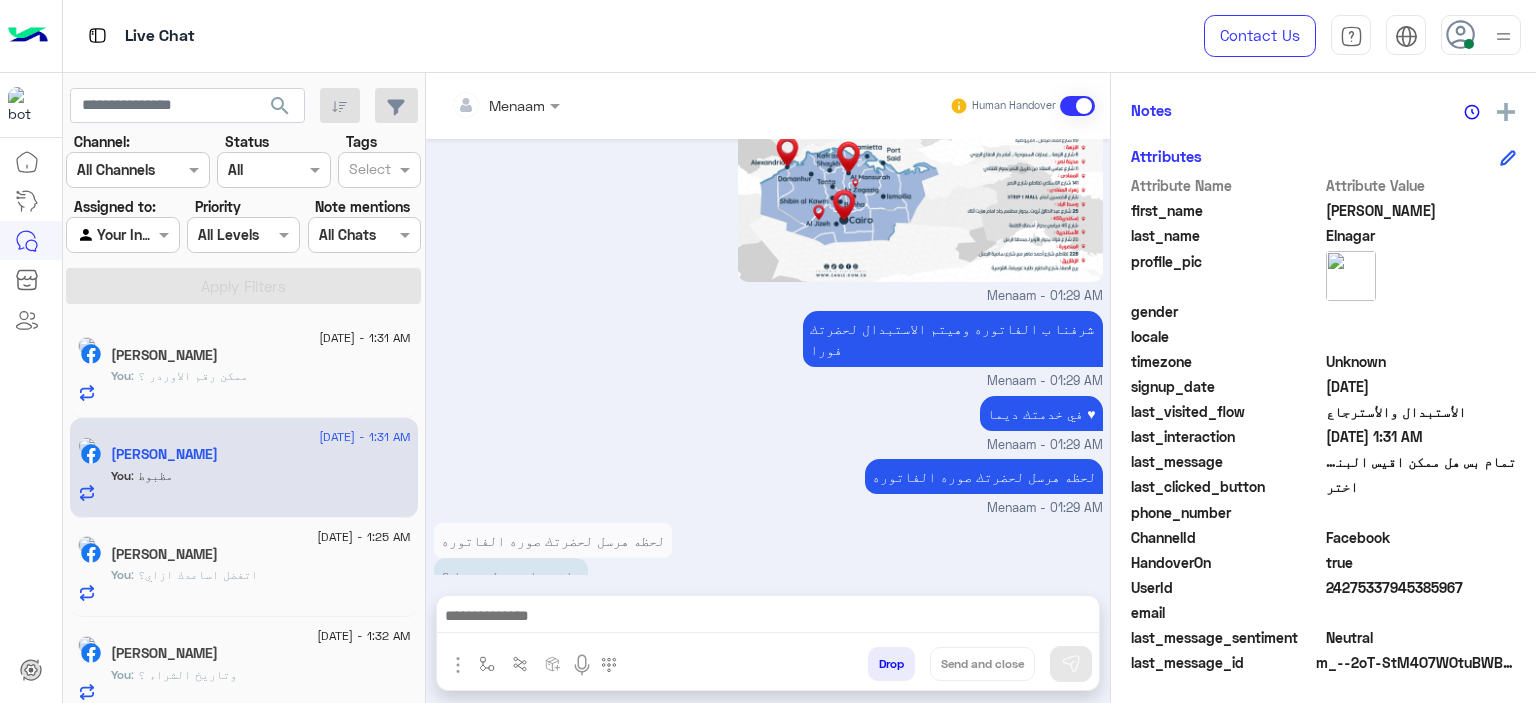 click on "Drop" at bounding box center [891, 664] 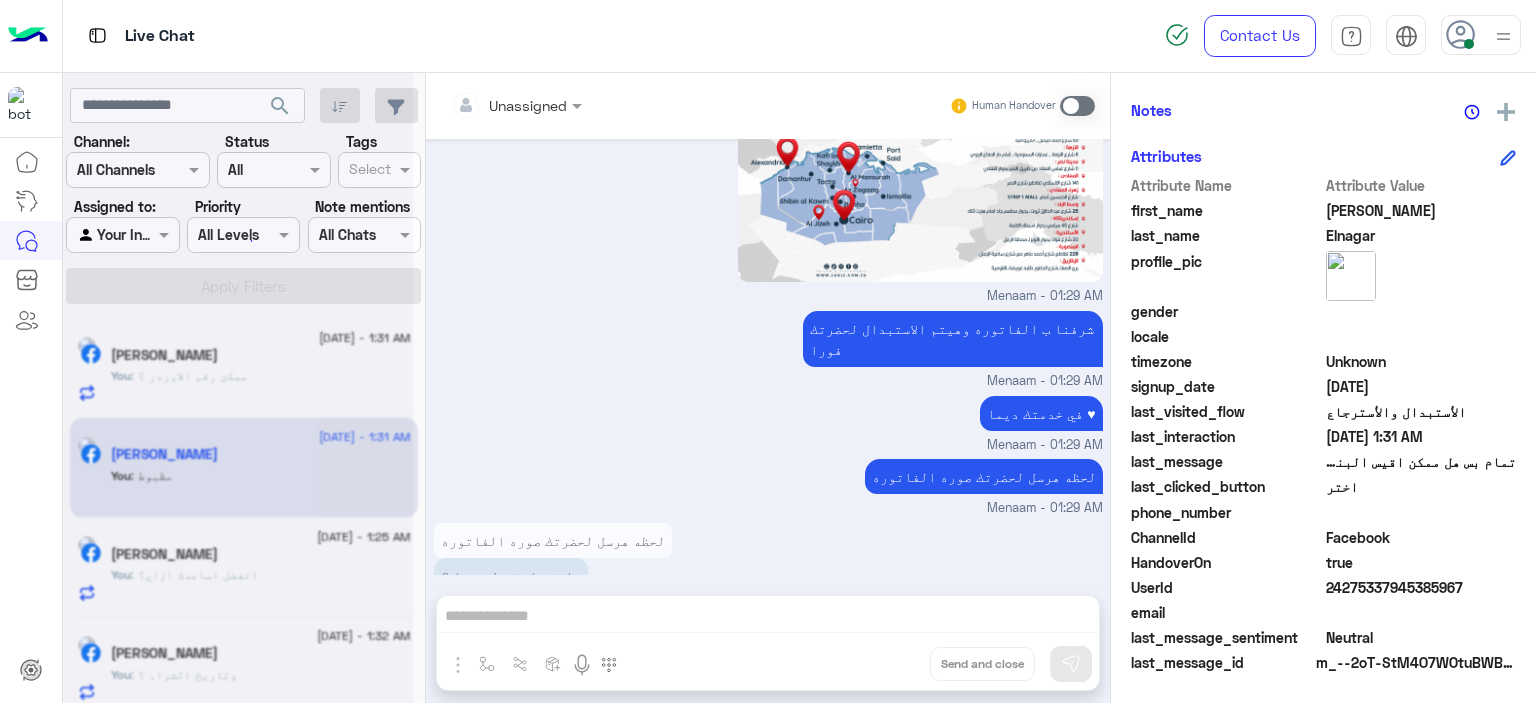 scroll, scrollTop: 1642, scrollLeft: 0, axis: vertical 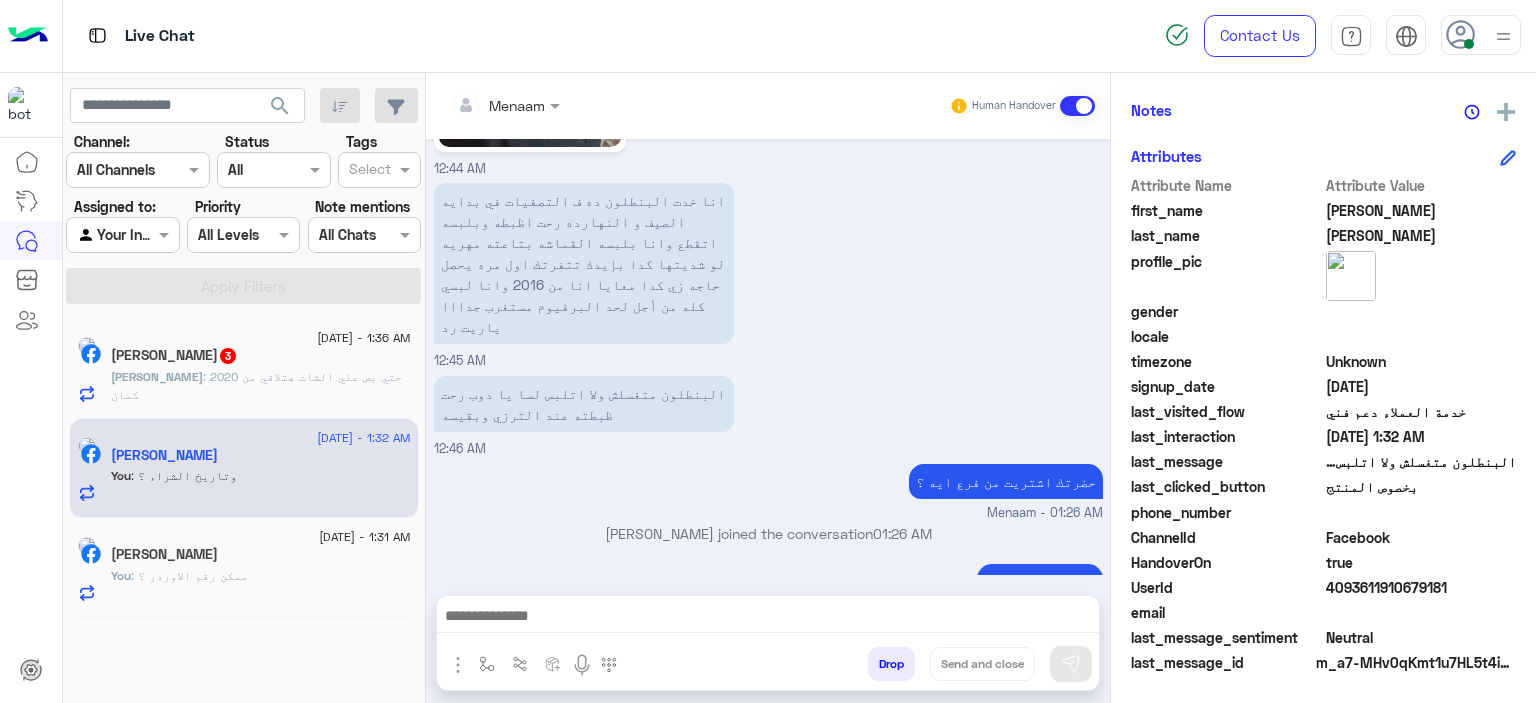 click on ": حتي بص علي الشات هتلاقي من 2020 كمان" 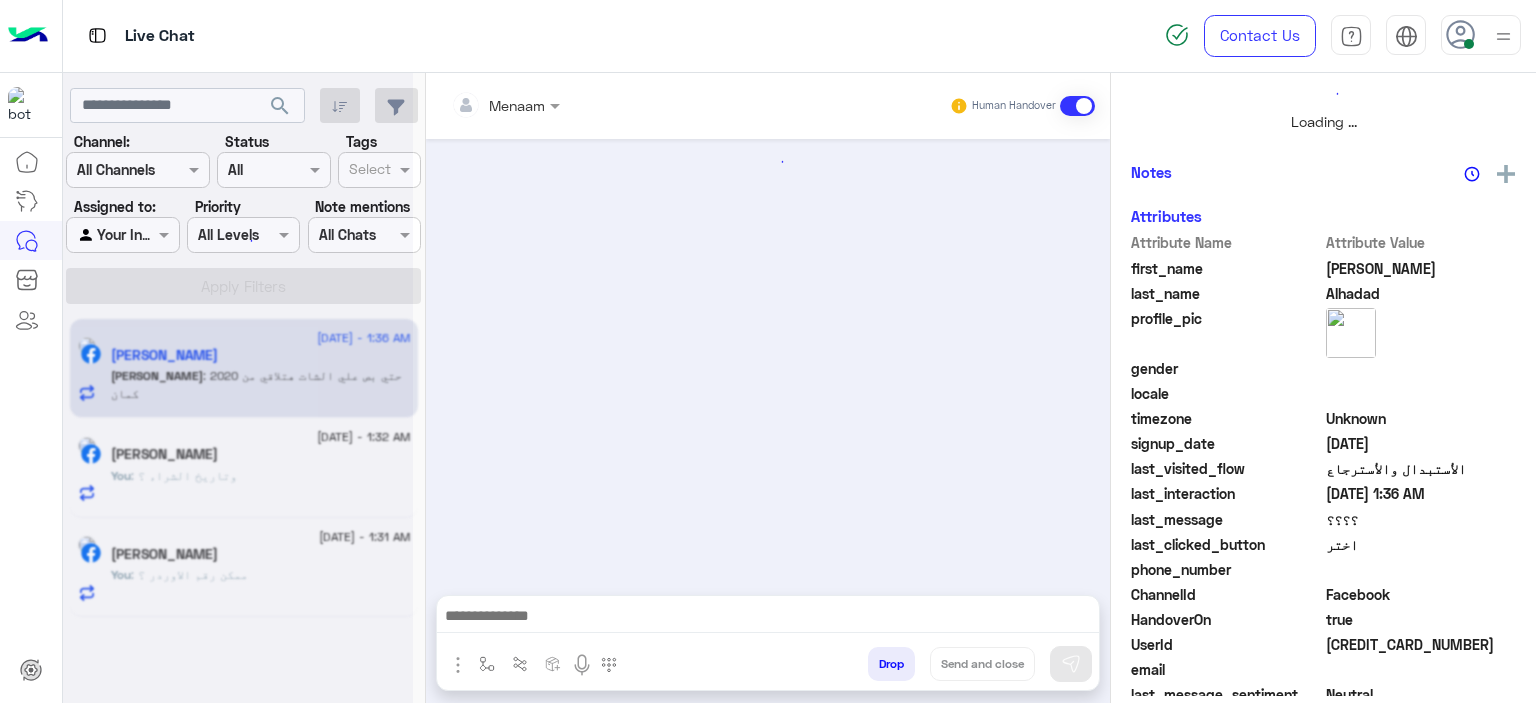 scroll, scrollTop: 514, scrollLeft: 0, axis: vertical 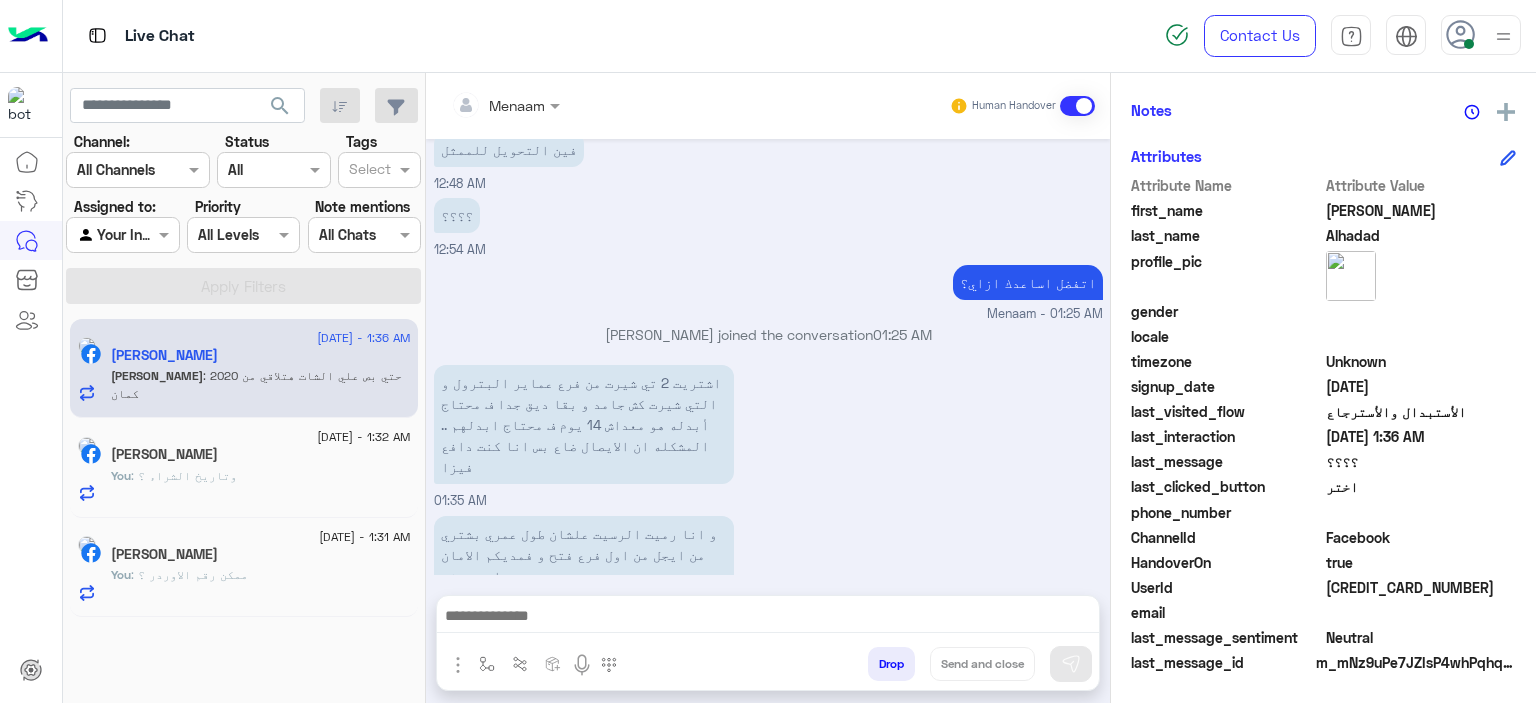 click at bounding box center (768, 621) 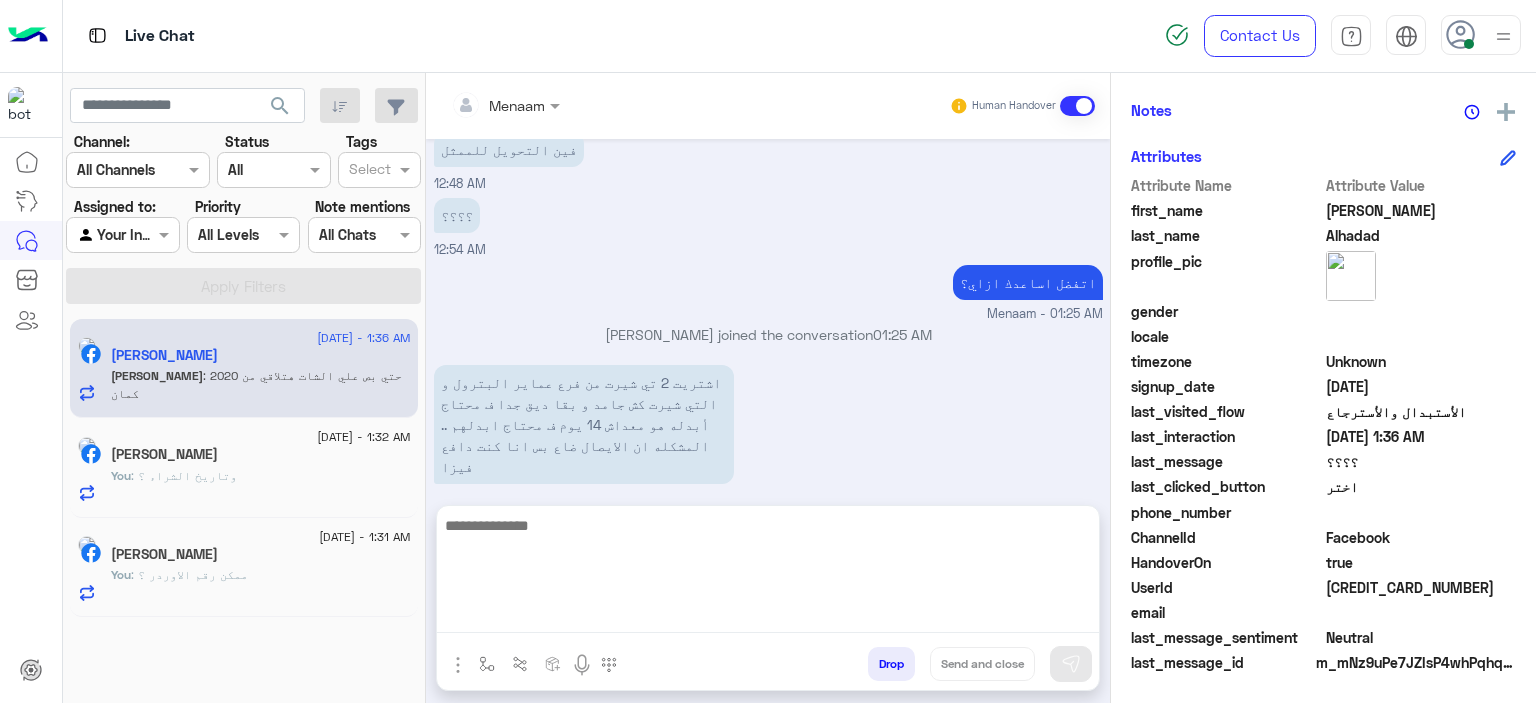 click at bounding box center (768, 573) 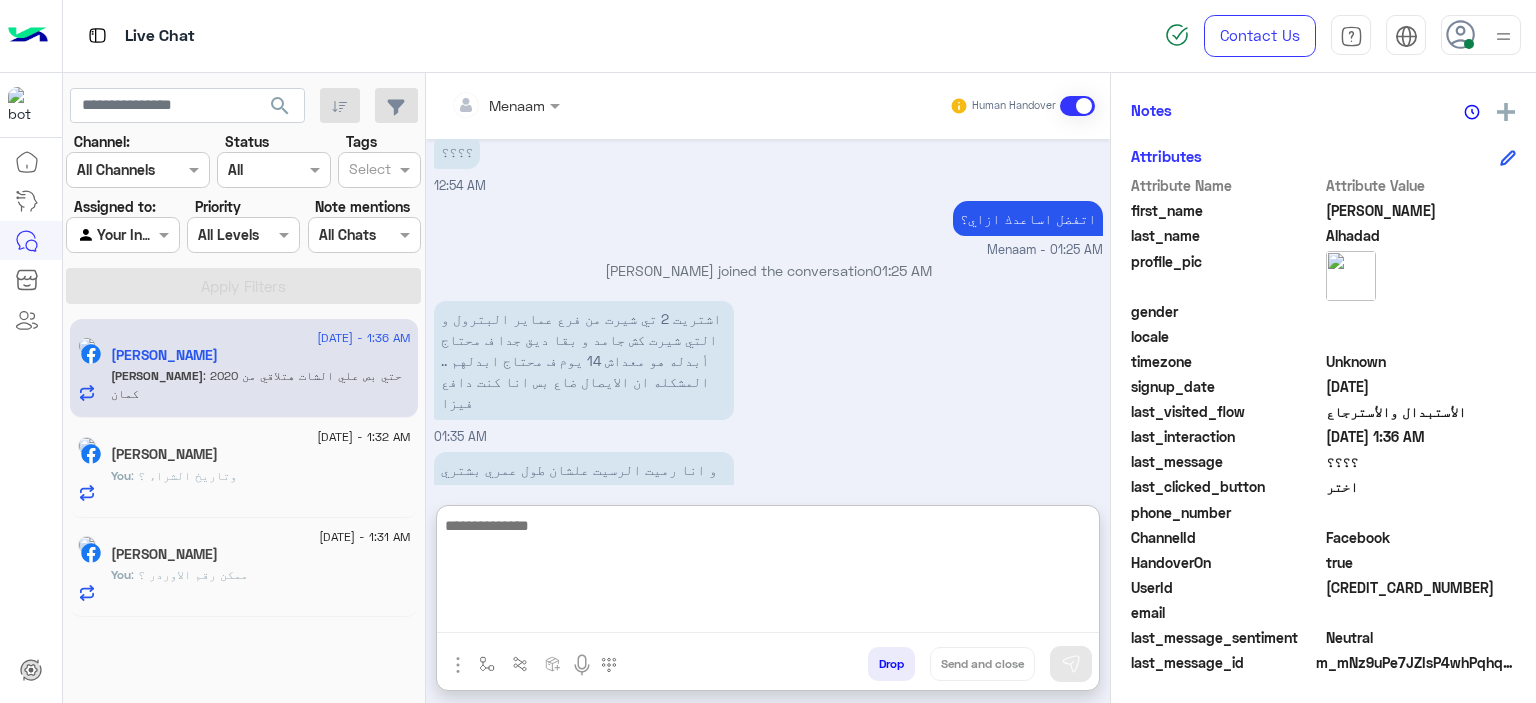 scroll, scrollTop: 1716, scrollLeft: 0, axis: vertical 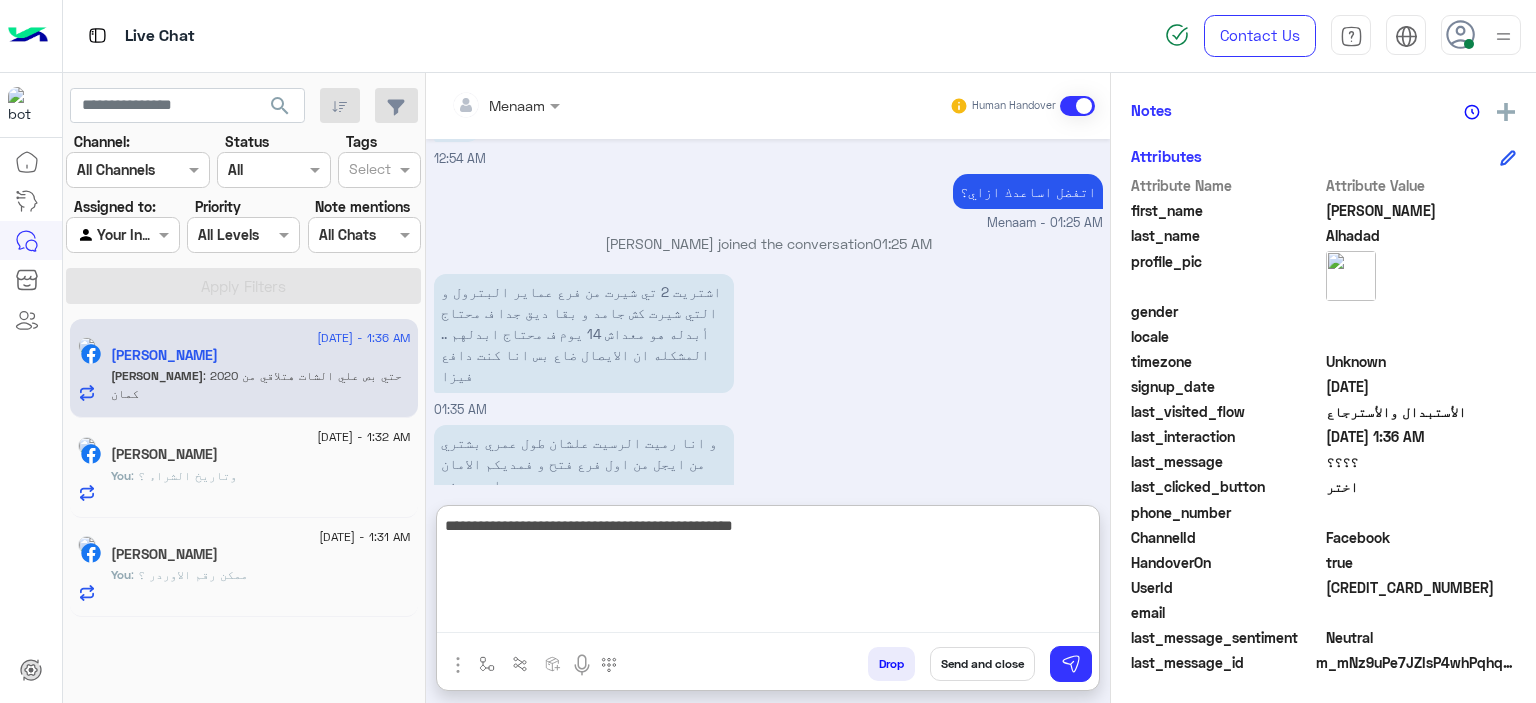 type on "**********" 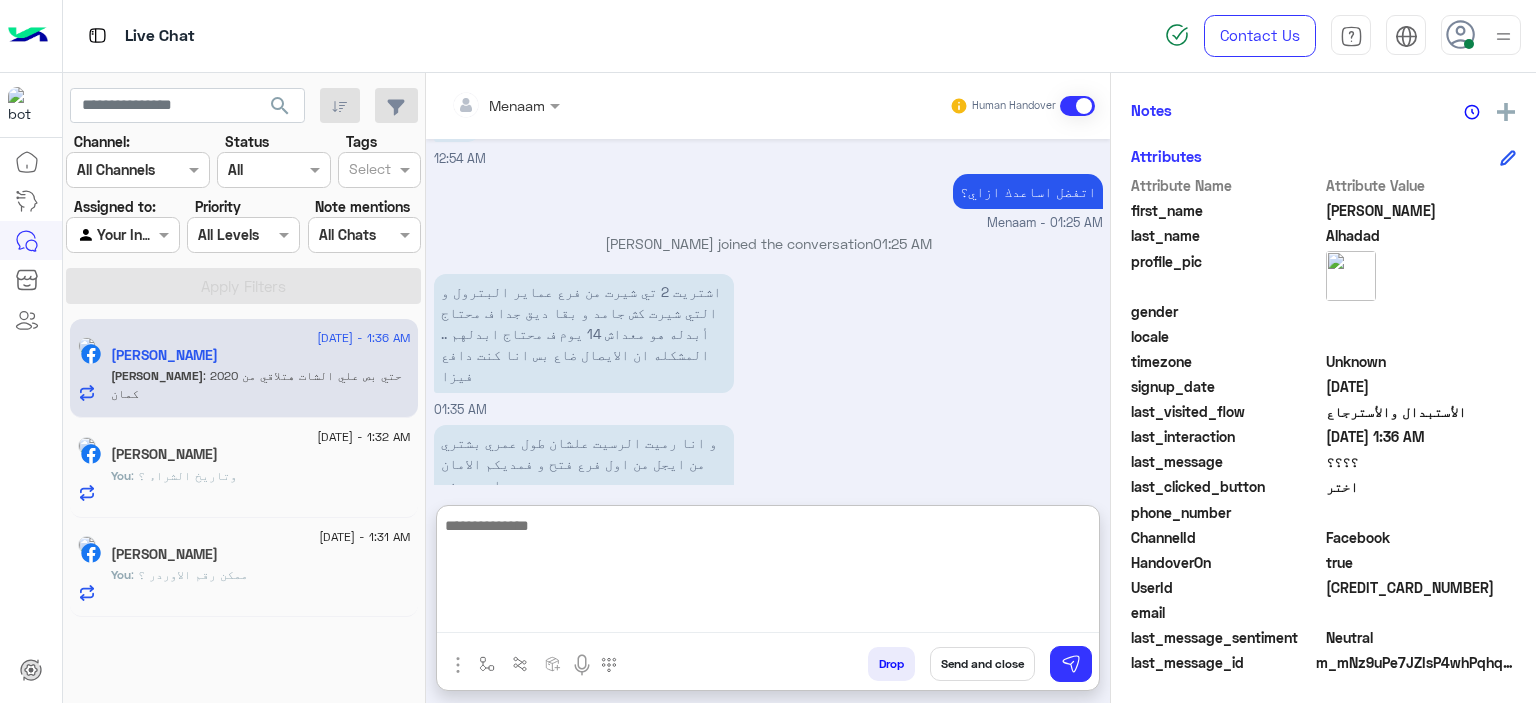 scroll, scrollTop: 1800, scrollLeft: 0, axis: vertical 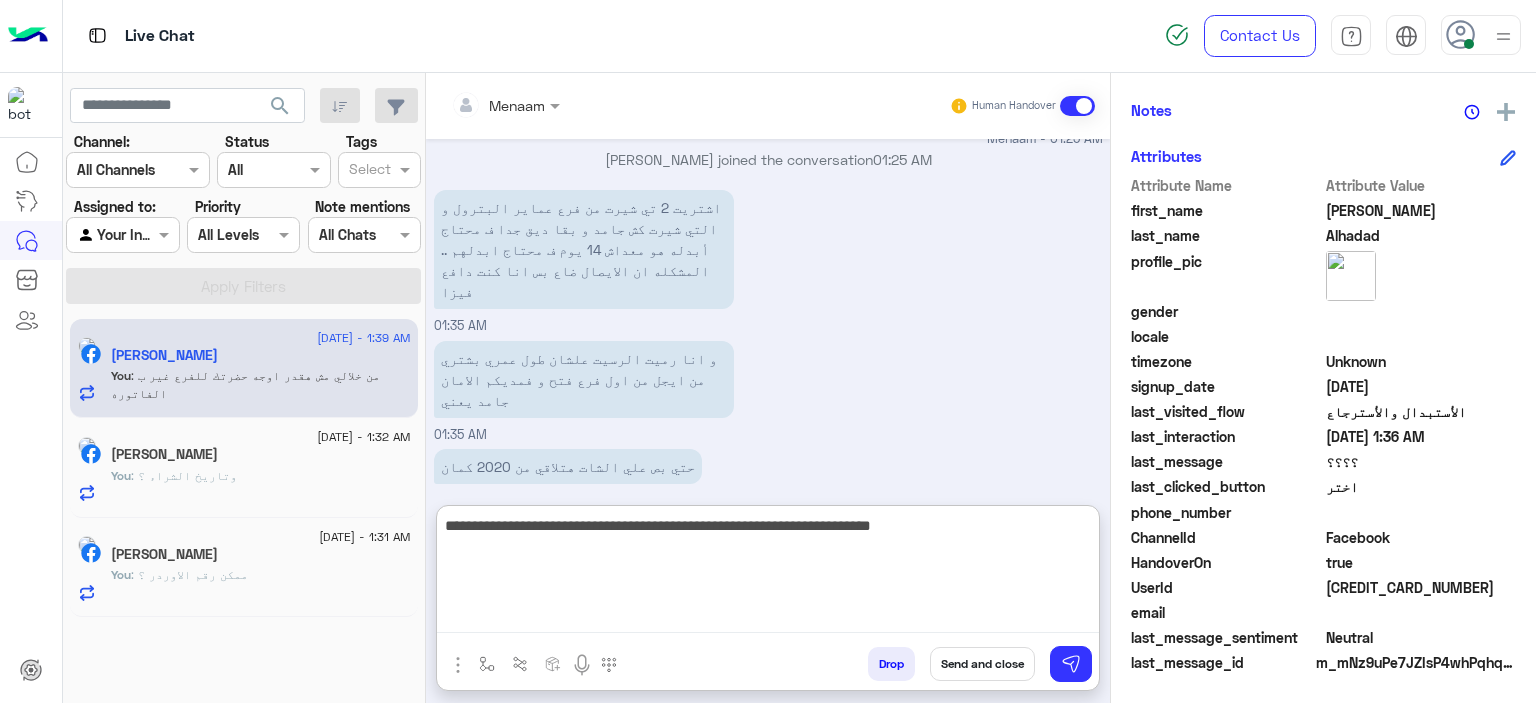 type on "**********" 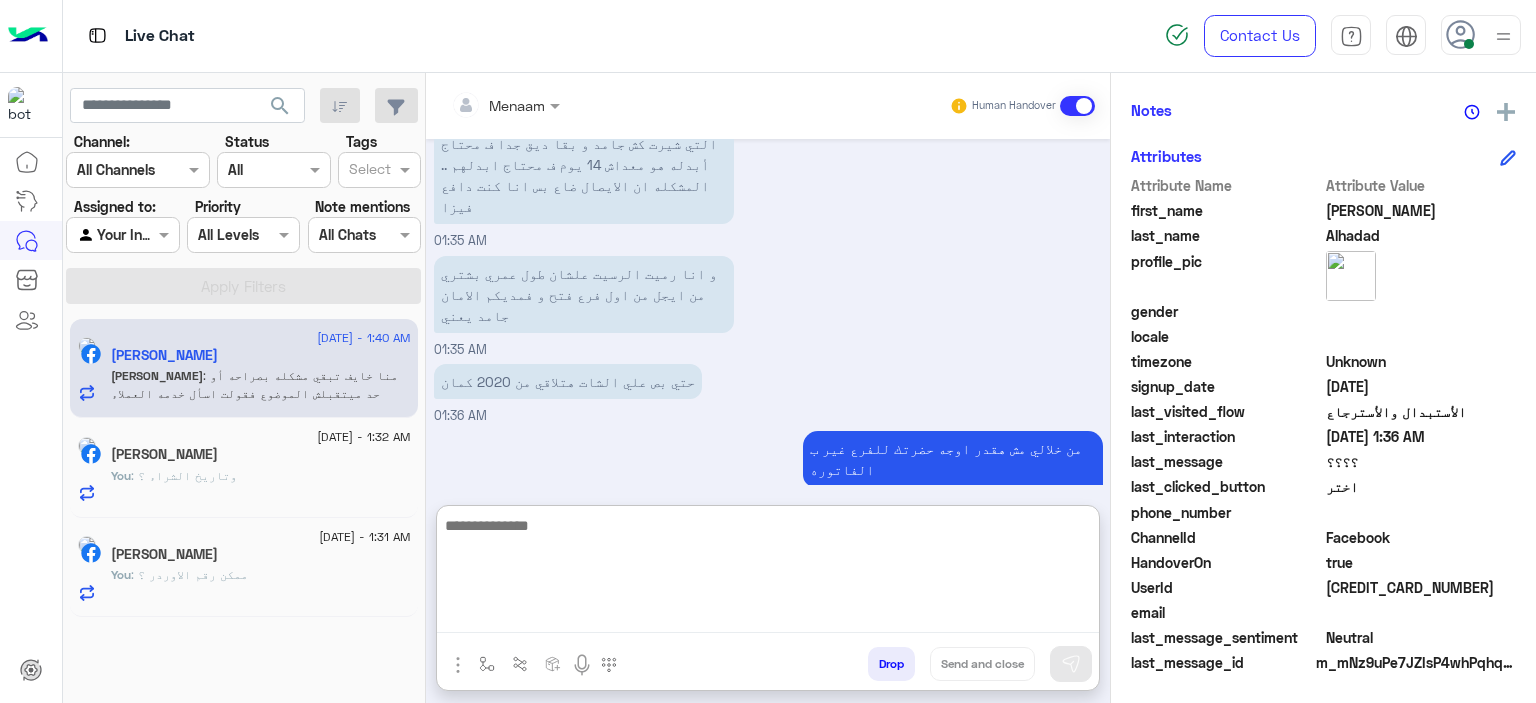 scroll, scrollTop: 1994, scrollLeft: 0, axis: vertical 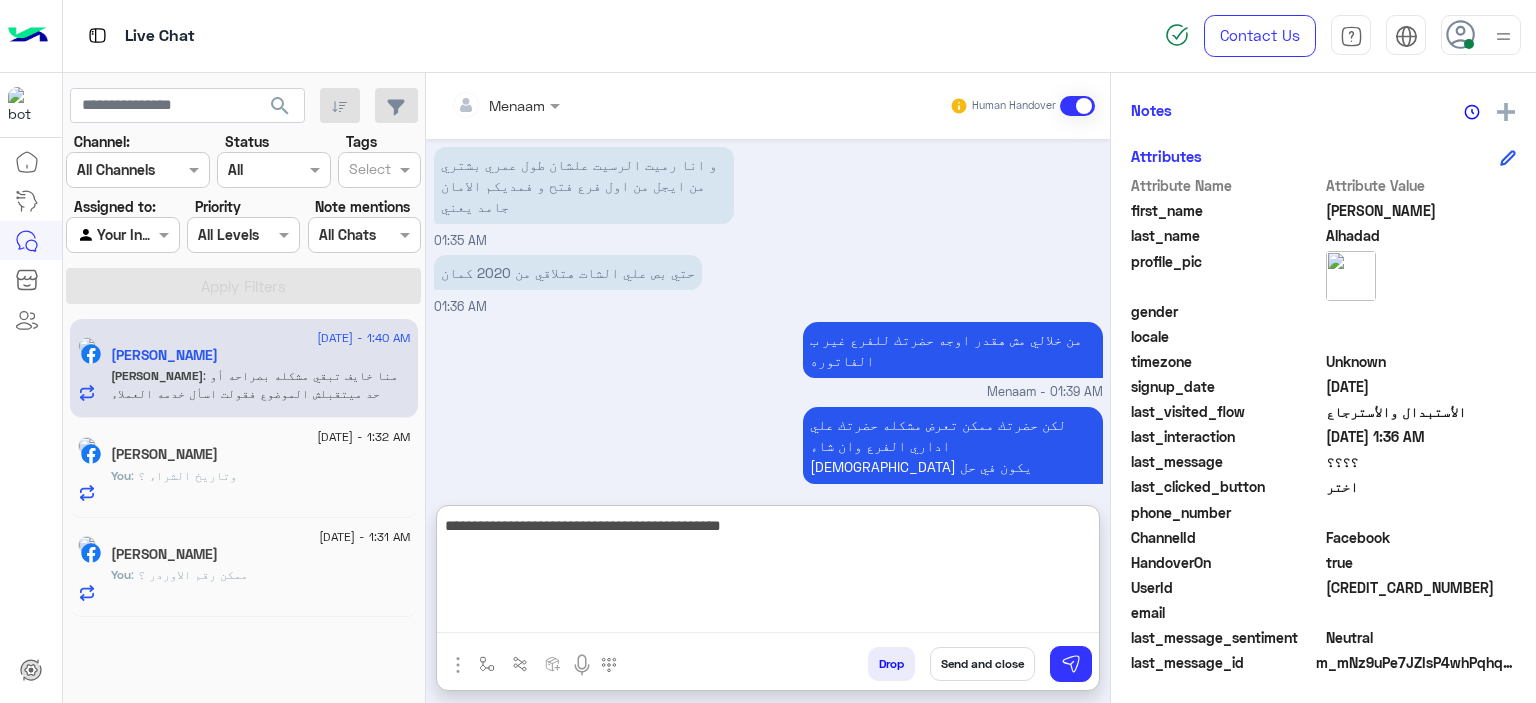 type on "**********" 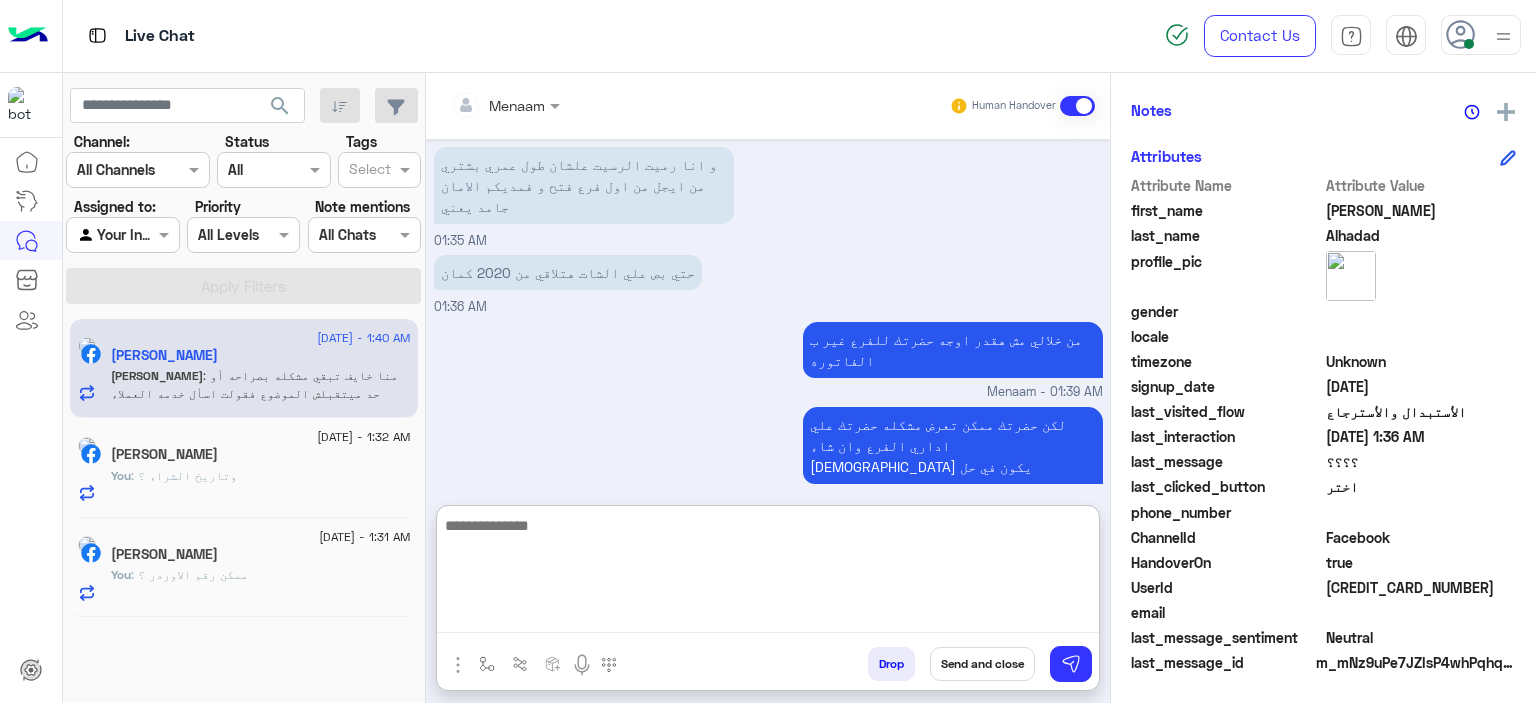 scroll, scrollTop: 2079, scrollLeft: 0, axis: vertical 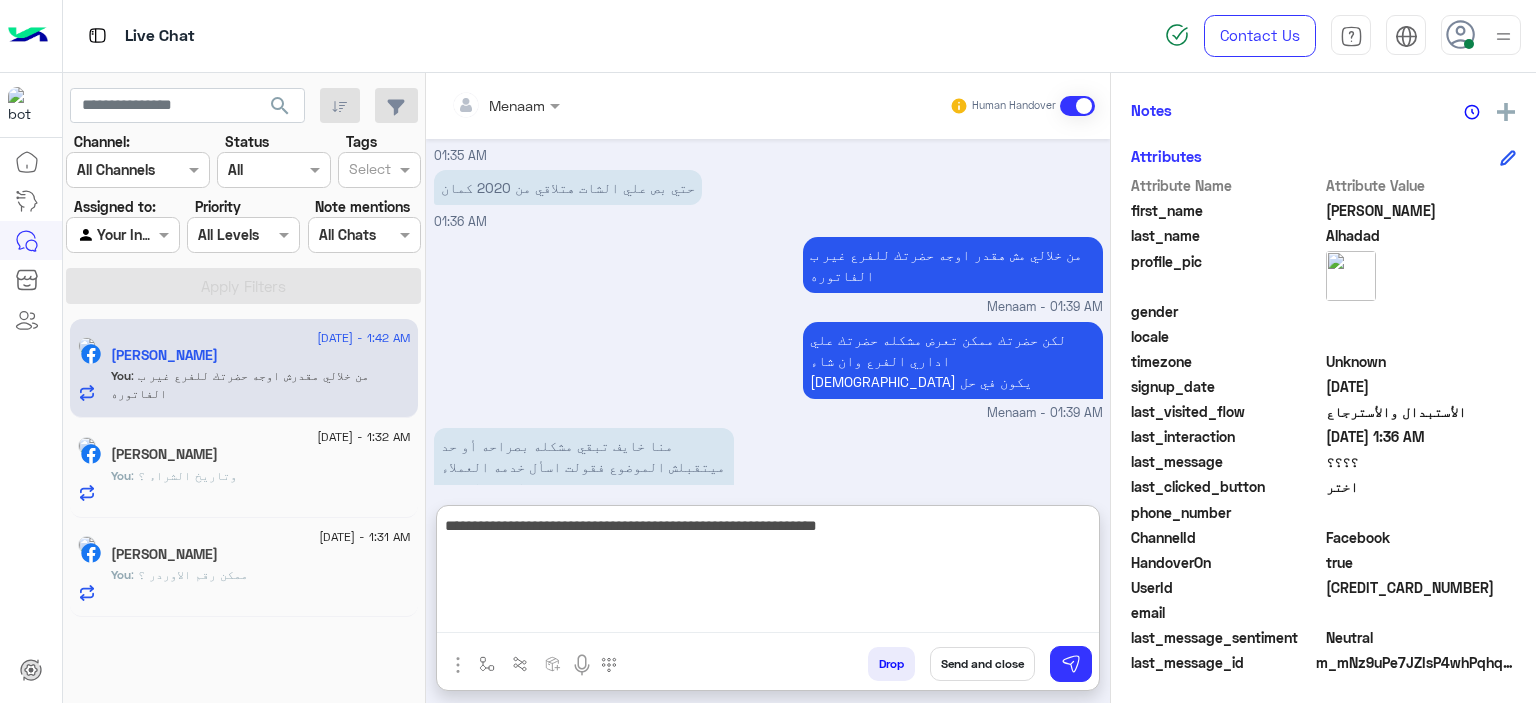 type on "**********" 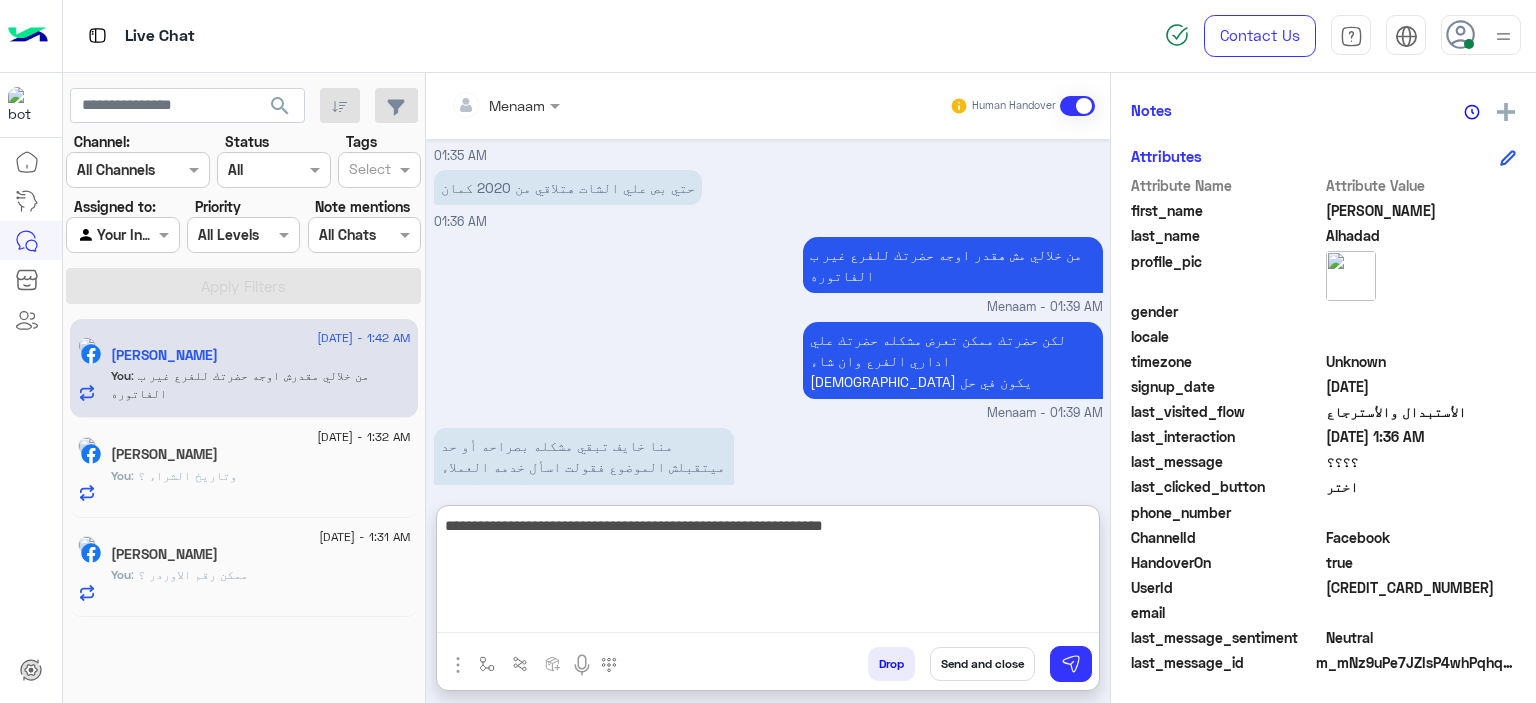 type 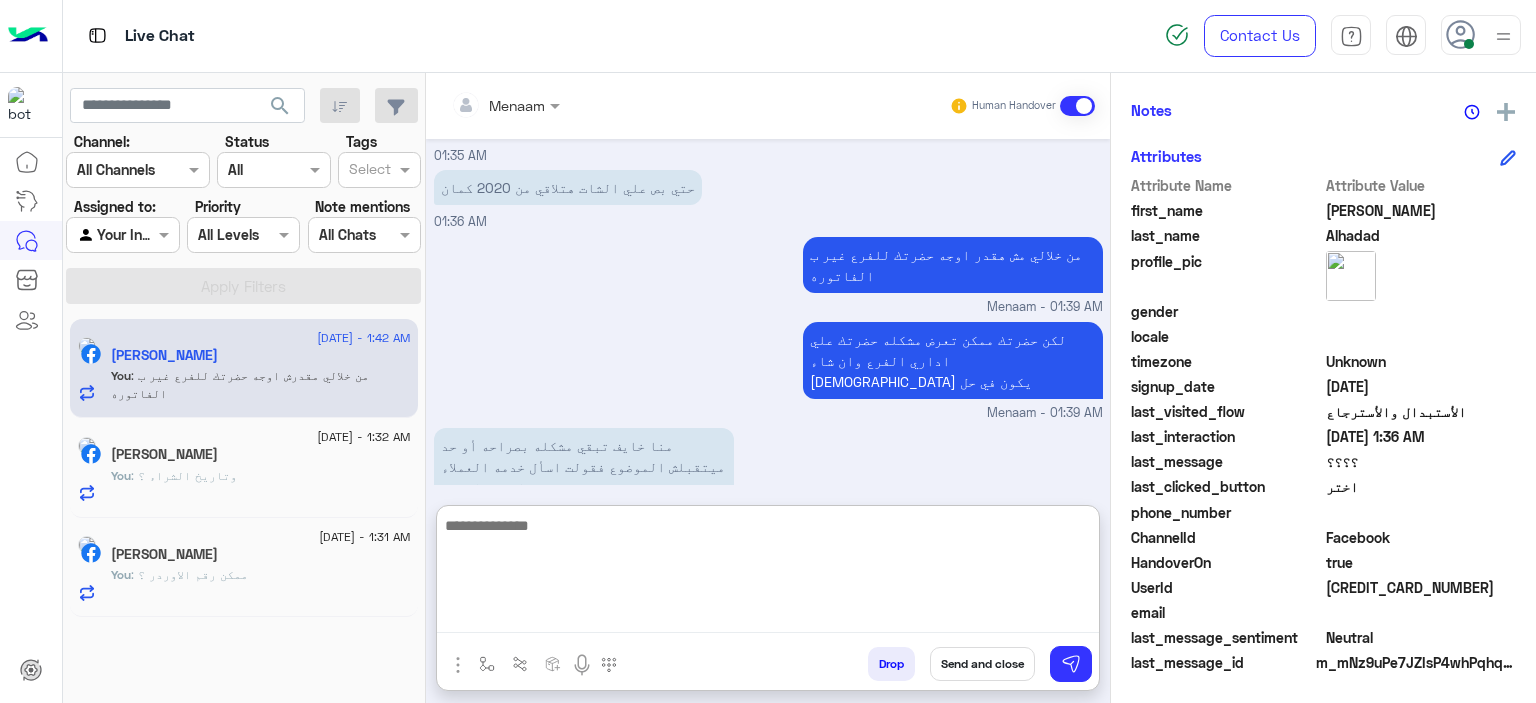 scroll, scrollTop: 2163, scrollLeft: 0, axis: vertical 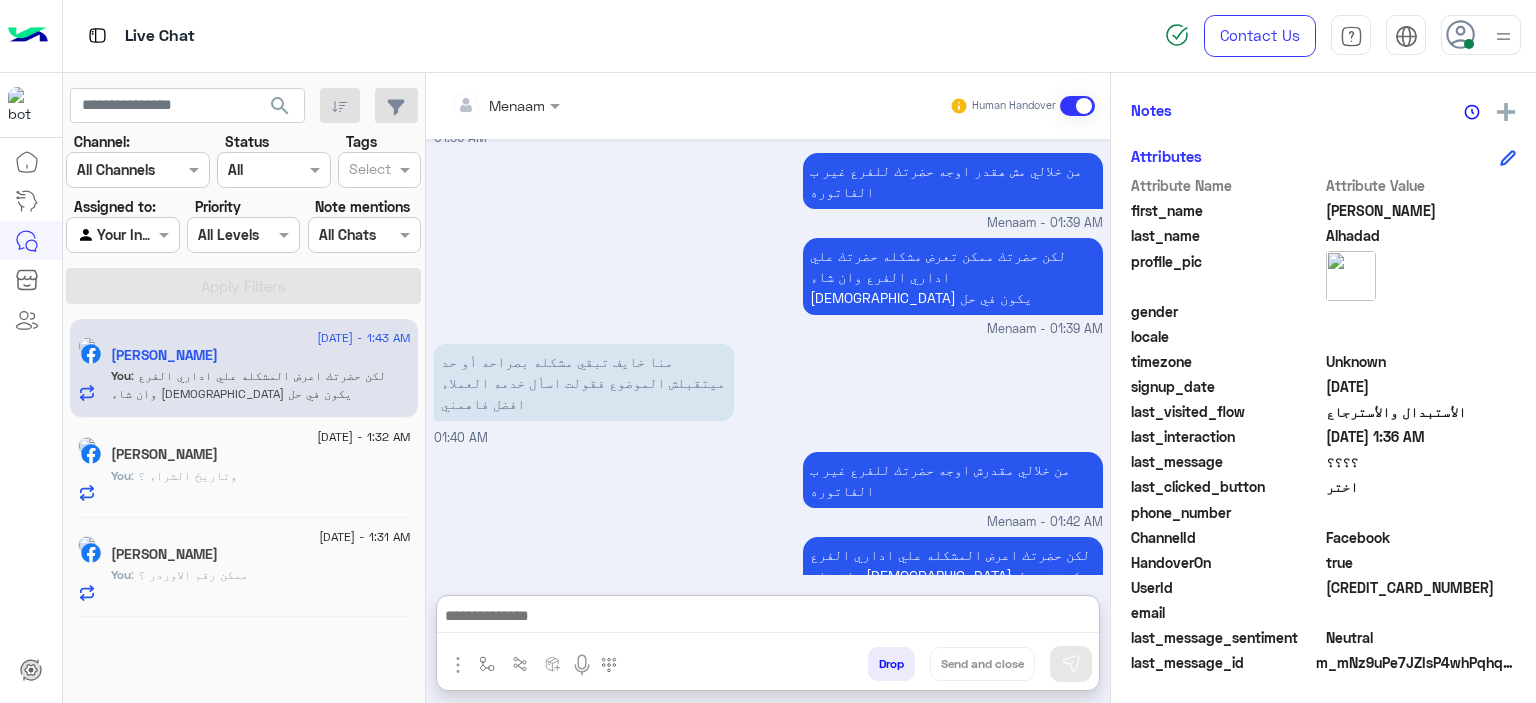click on "Drop" at bounding box center (891, 664) 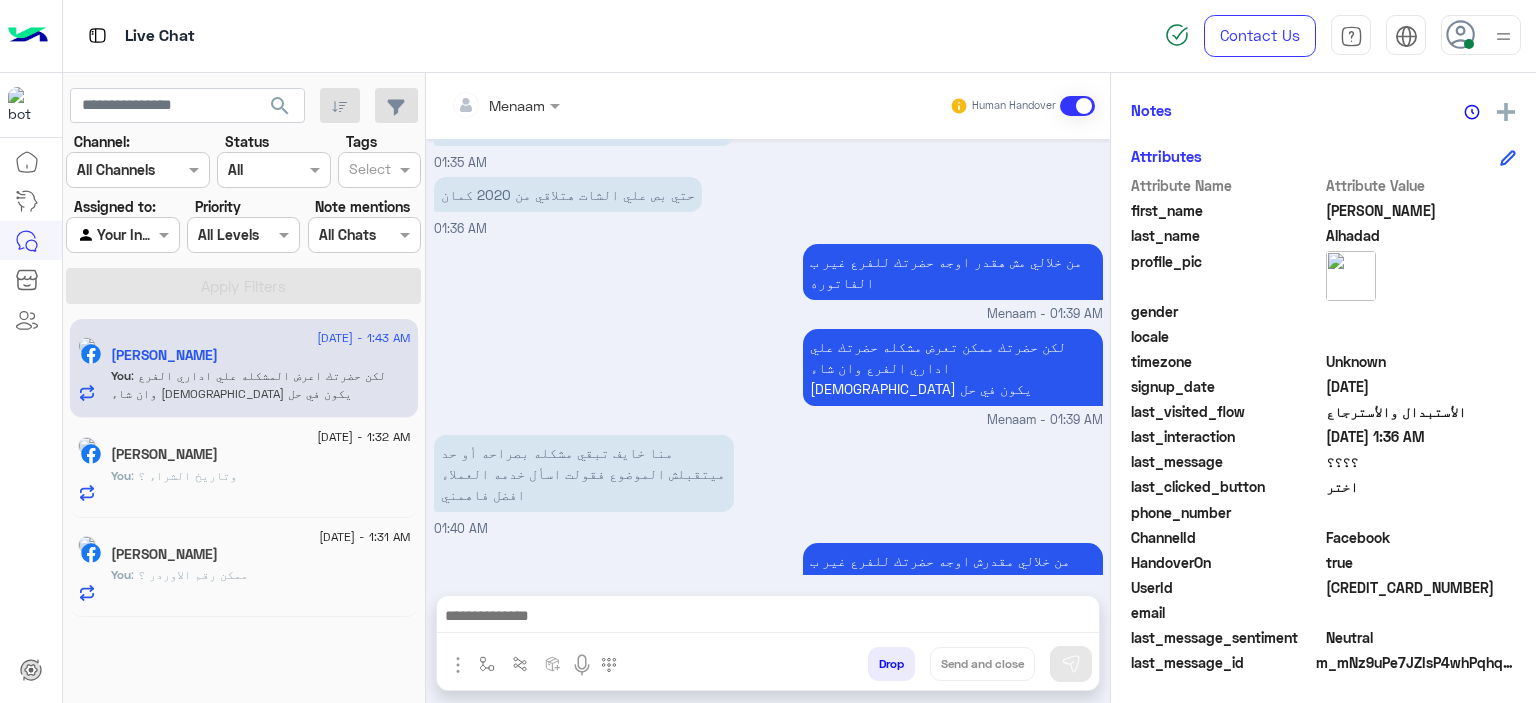 scroll, scrollTop: 2109, scrollLeft: 0, axis: vertical 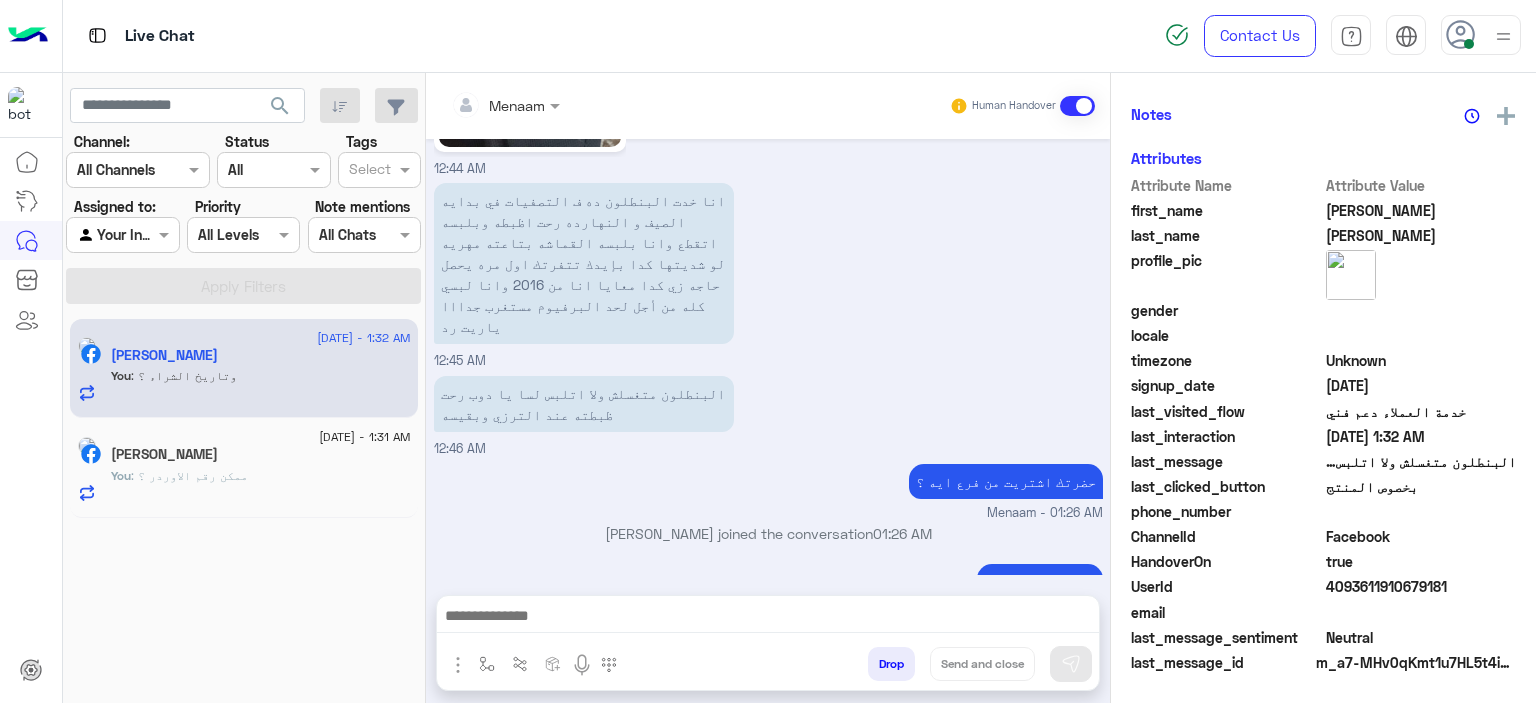 click on "Drop" at bounding box center (891, 664) 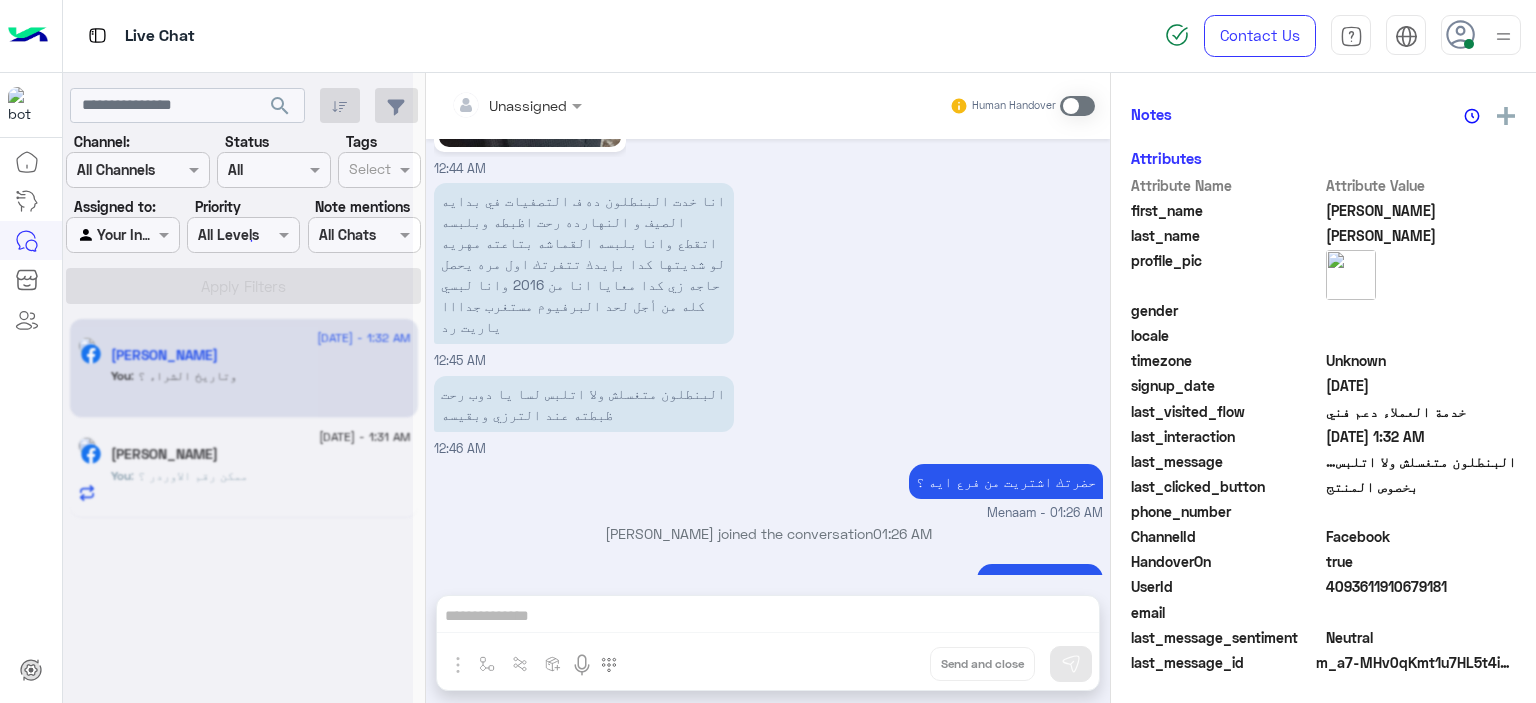 scroll, scrollTop: 2031, scrollLeft: 0, axis: vertical 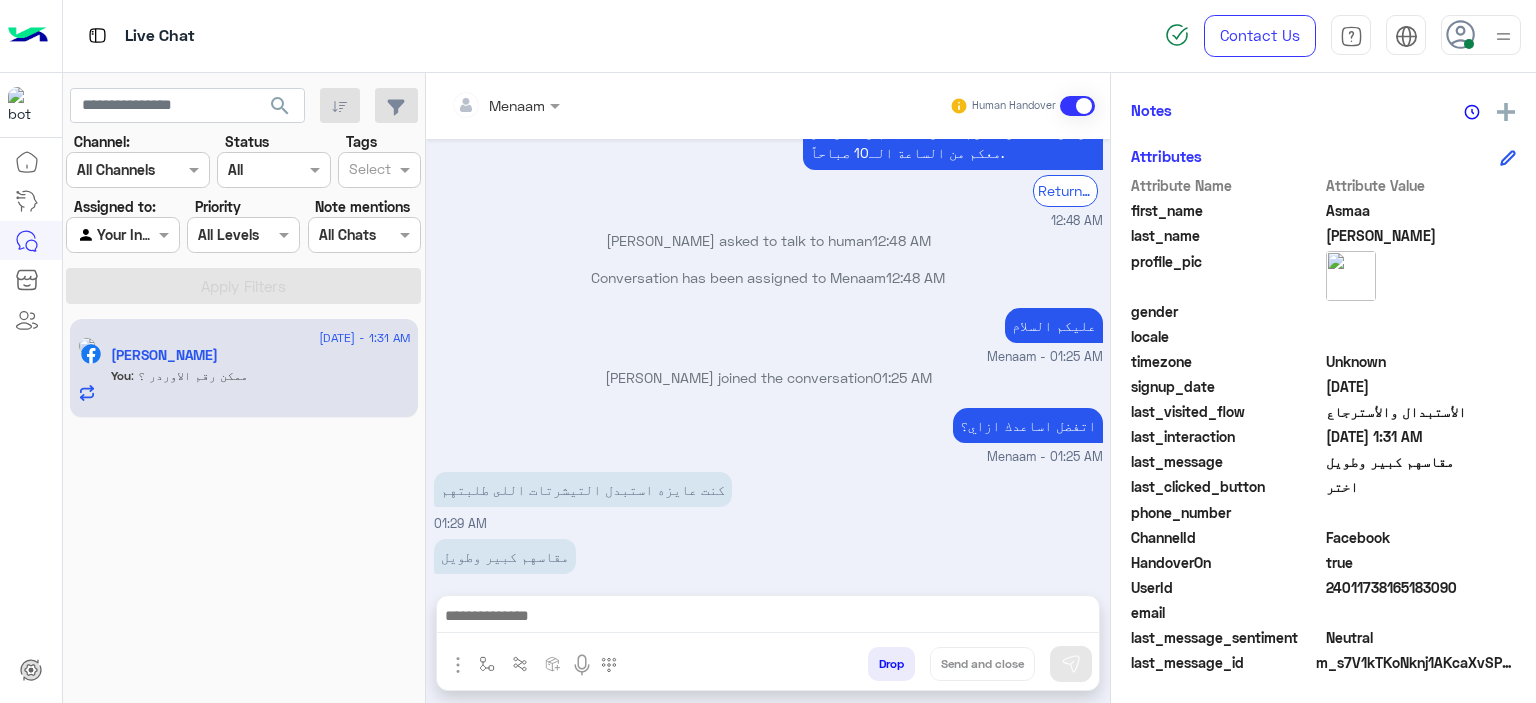 click on "Drop" at bounding box center [891, 664] 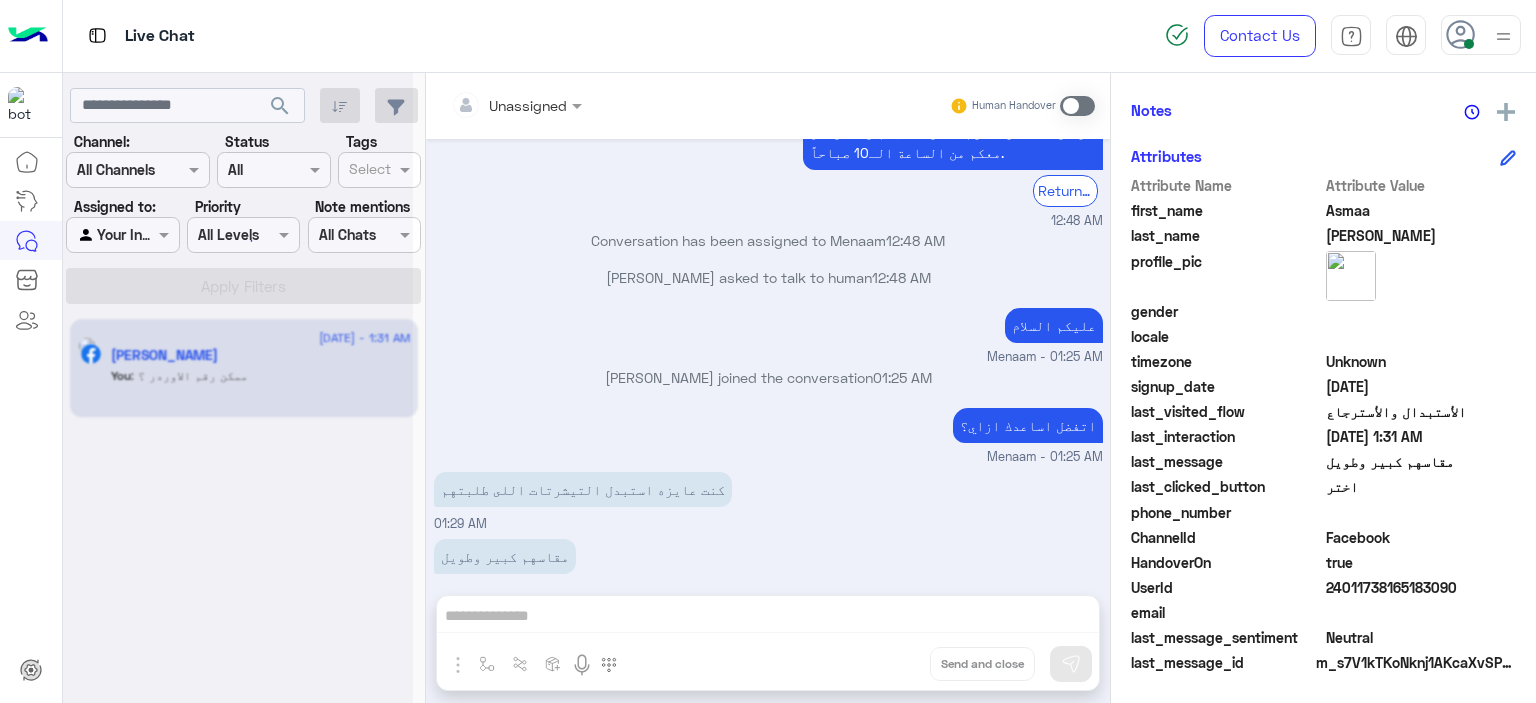 scroll, scrollTop: 1836, scrollLeft: 0, axis: vertical 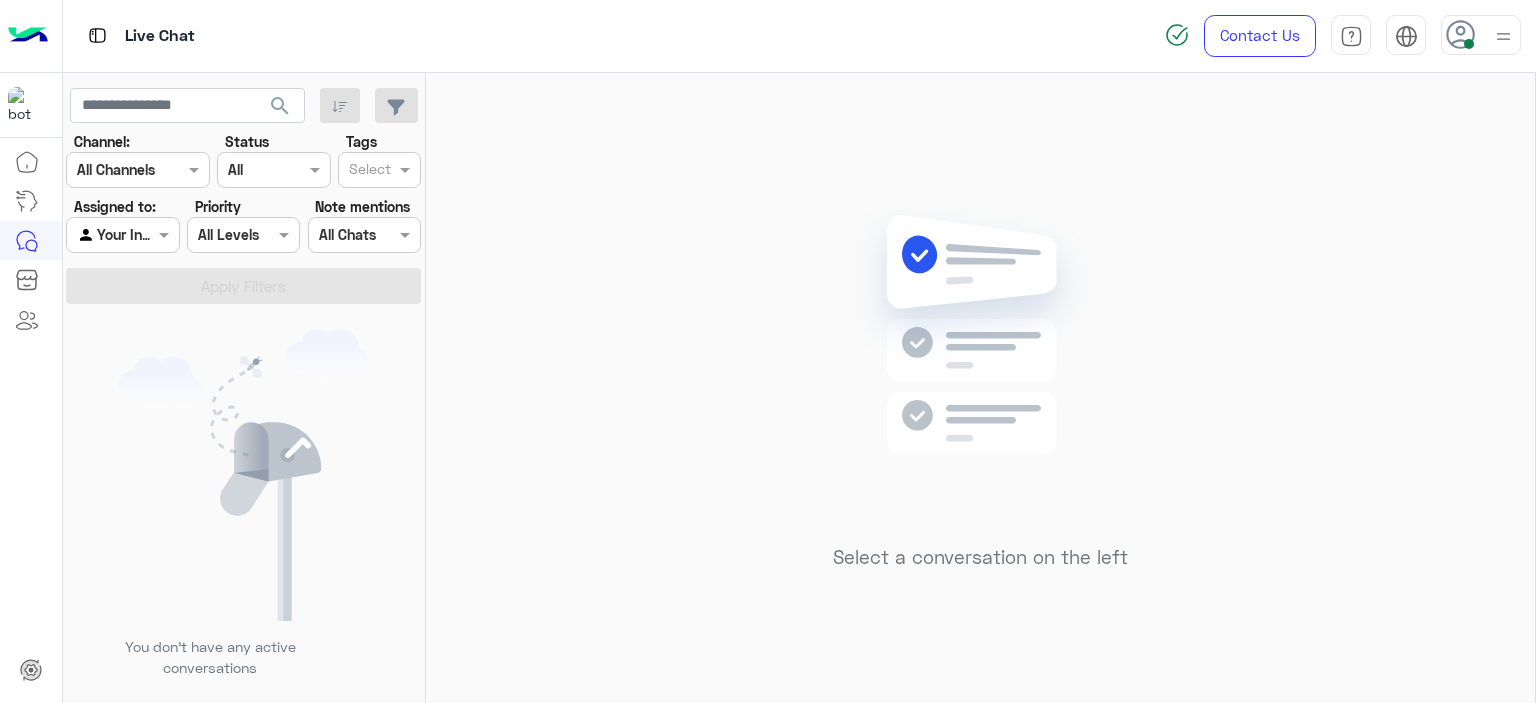 click at bounding box center [1481, 35] 